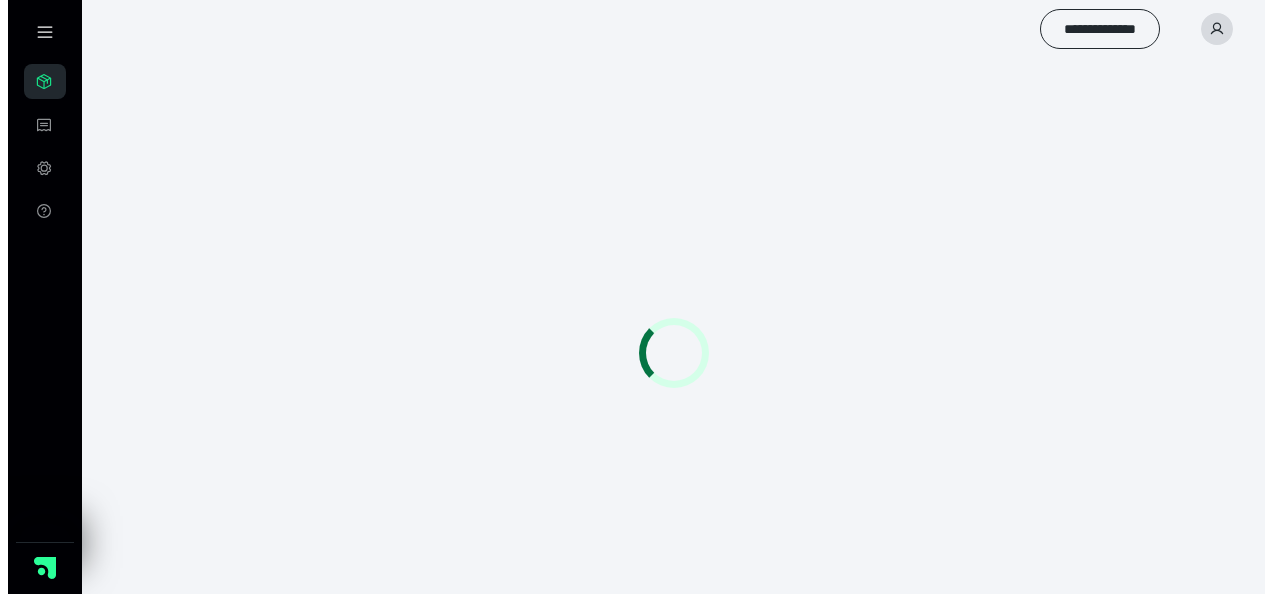 scroll, scrollTop: 0, scrollLeft: 0, axis: both 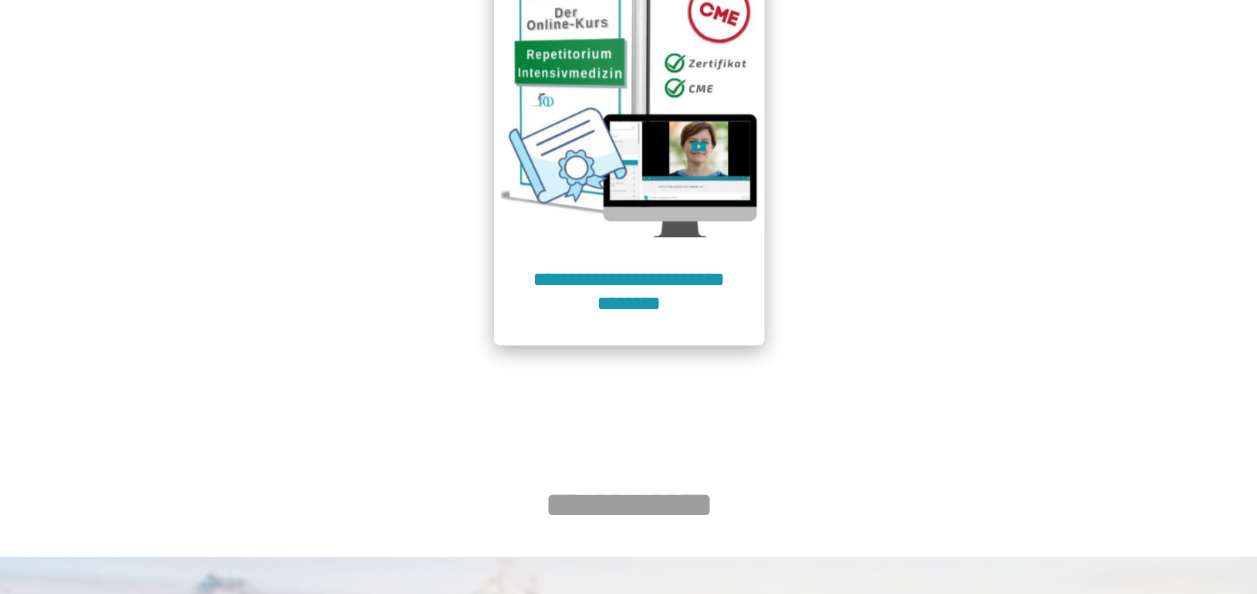 click at bounding box center [629, 102] 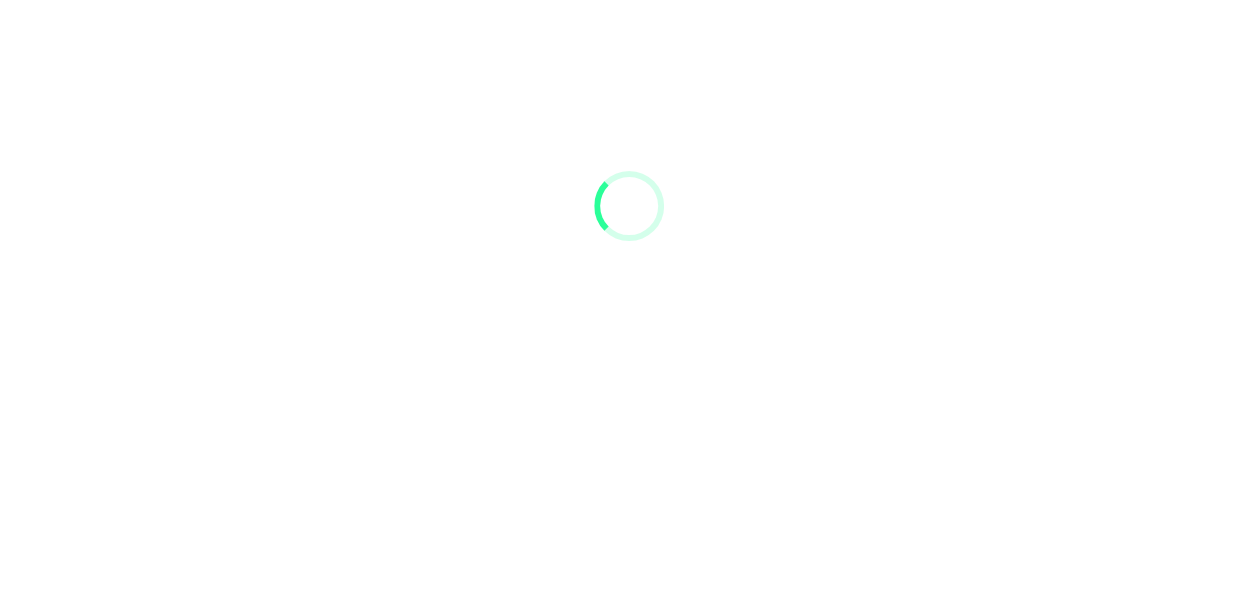 scroll, scrollTop: 91, scrollLeft: 0, axis: vertical 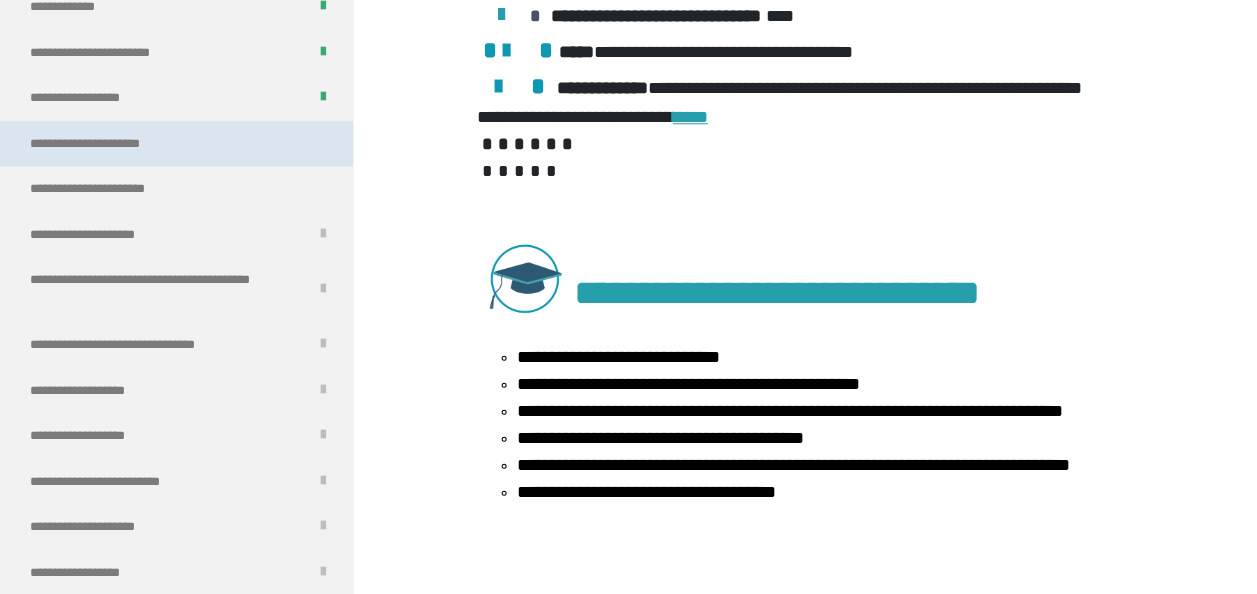 click on "**********" at bounding box center [110, 144] 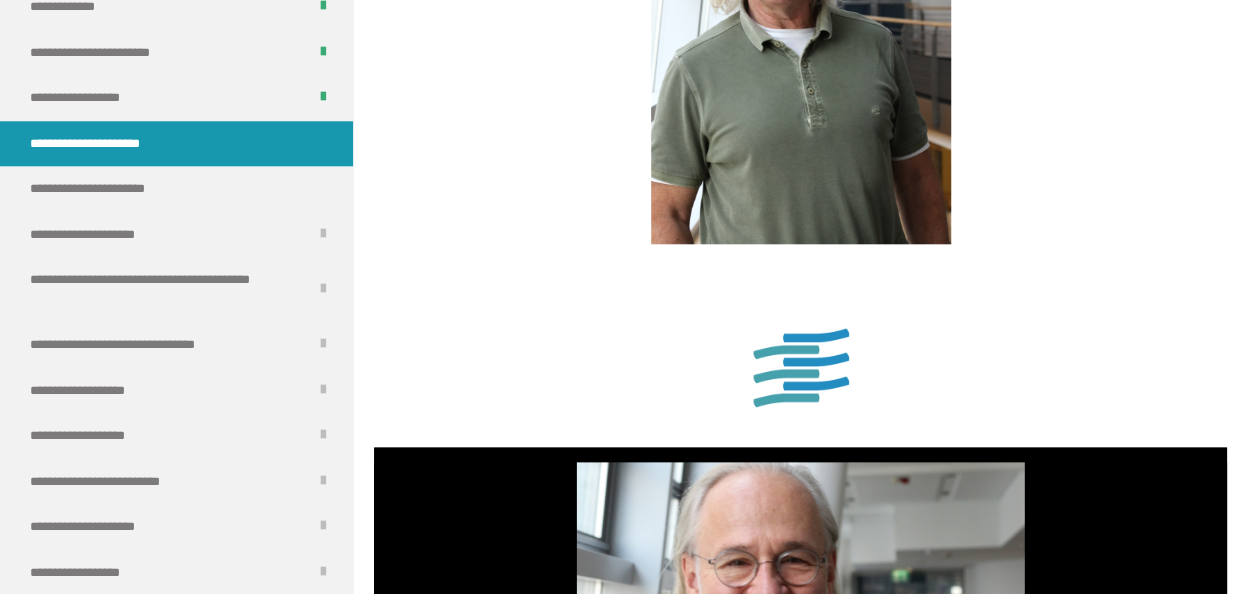 scroll, scrollTop: 1338, scrollLeft: 0, axis: vertical 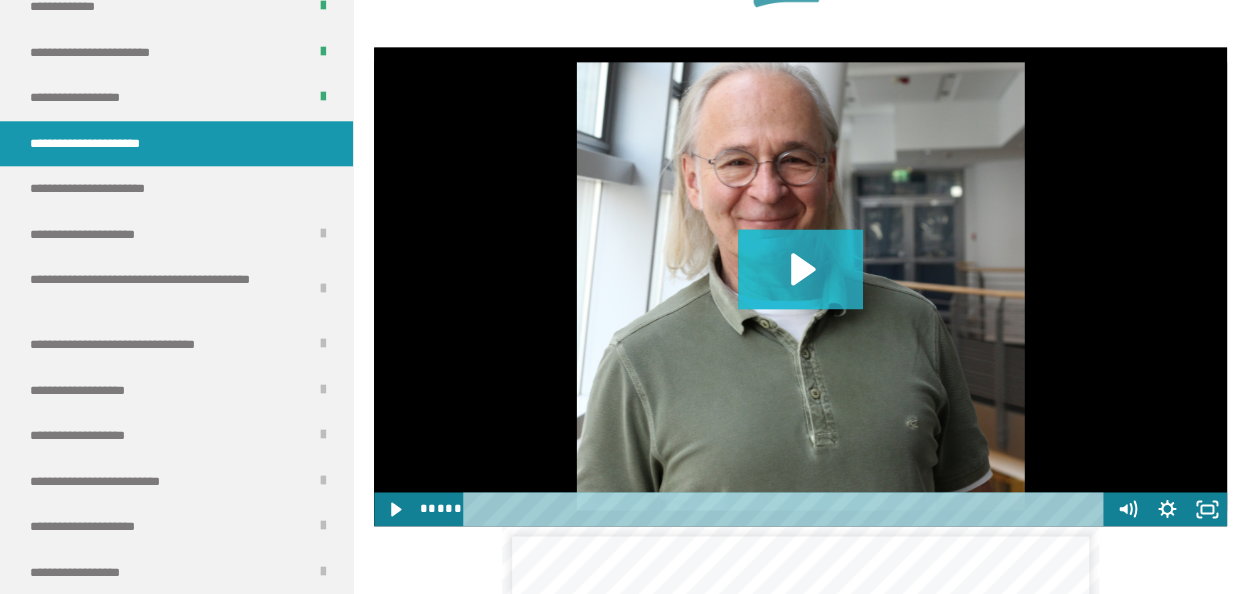 click 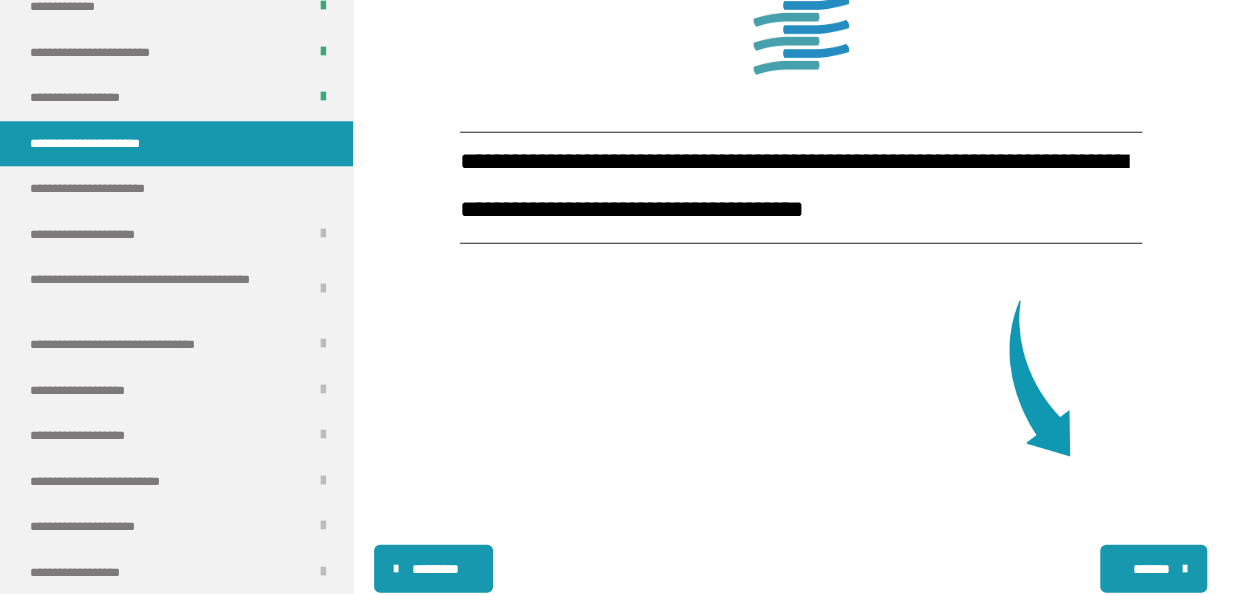 scroll, scrollTop: 2724, scrollLeft: 0, axis: vertical 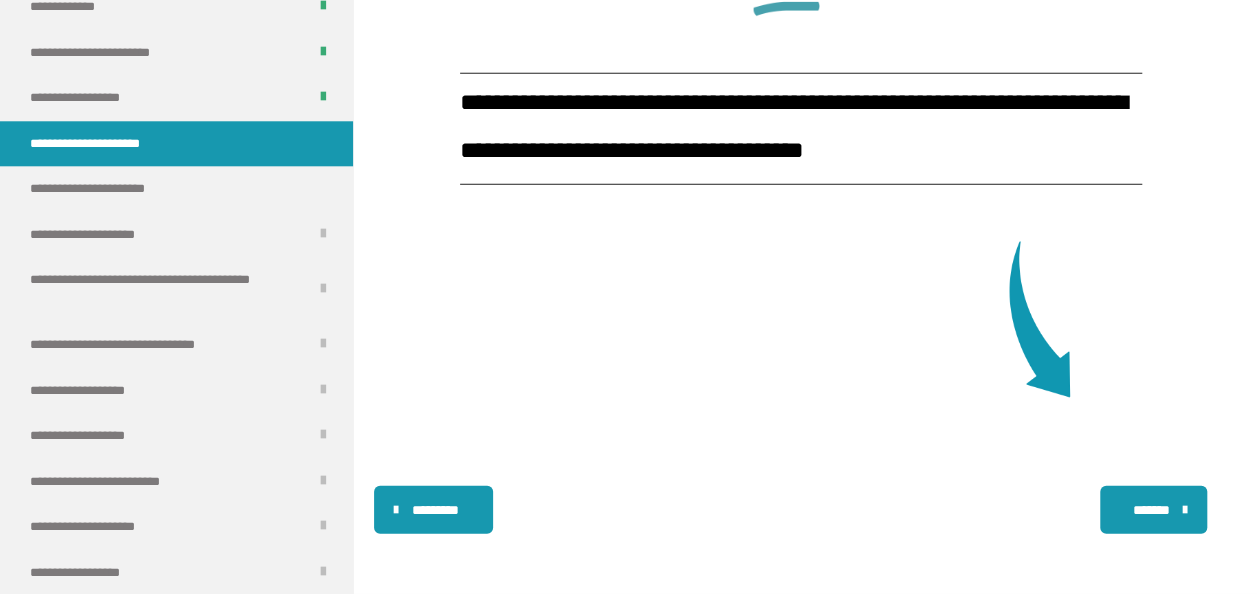 click on "*******" at bounding box center [1151, 510] 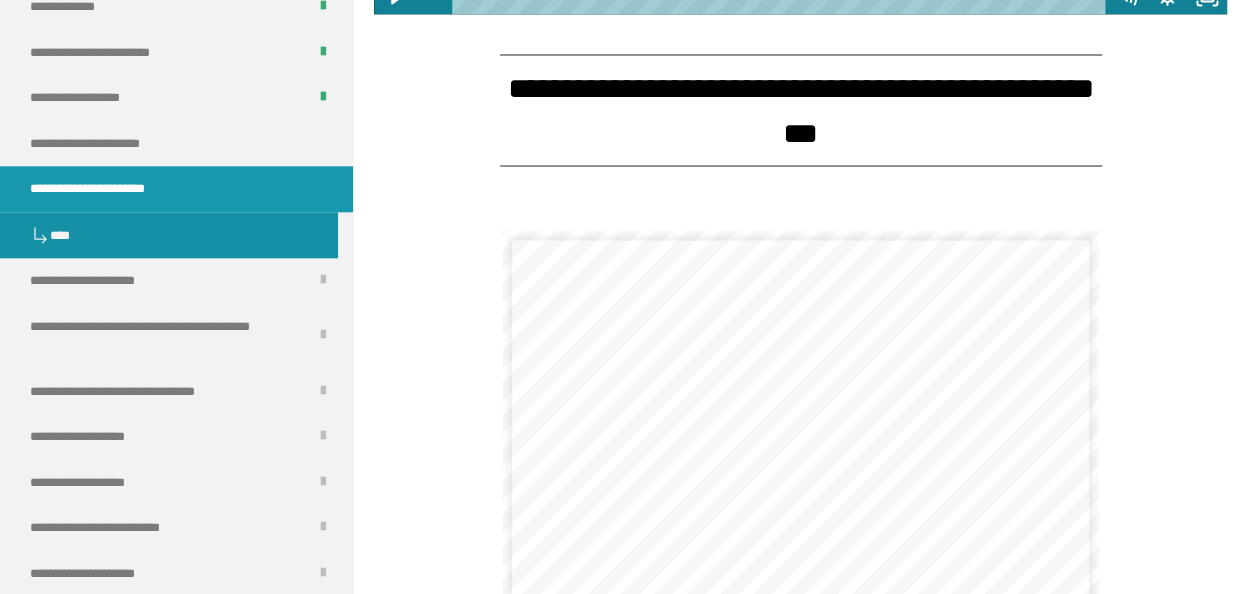 scroll, scrollTop: 1426, scrollLeft: 0, axis: vertical 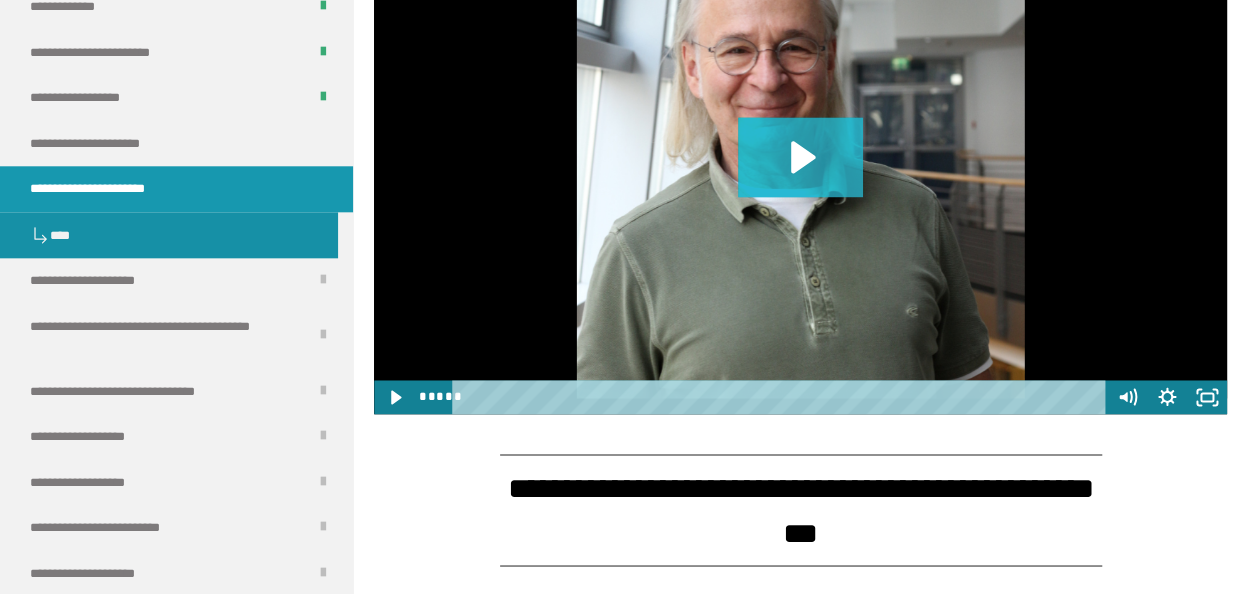 click 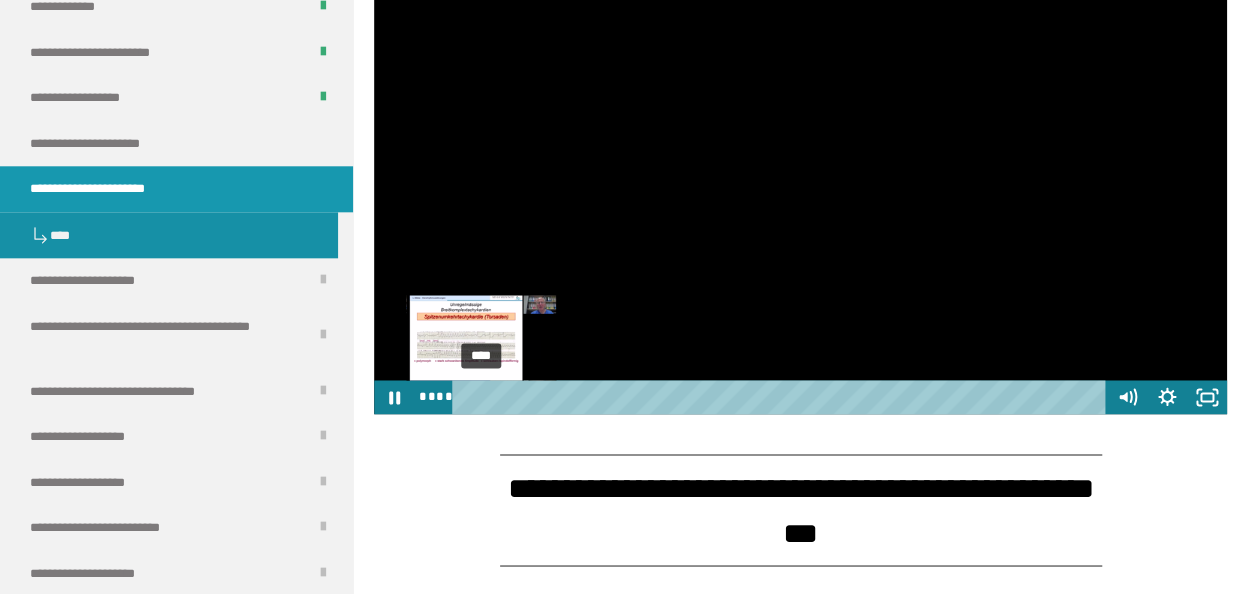 click on "****" at bounding box center (781, 397) 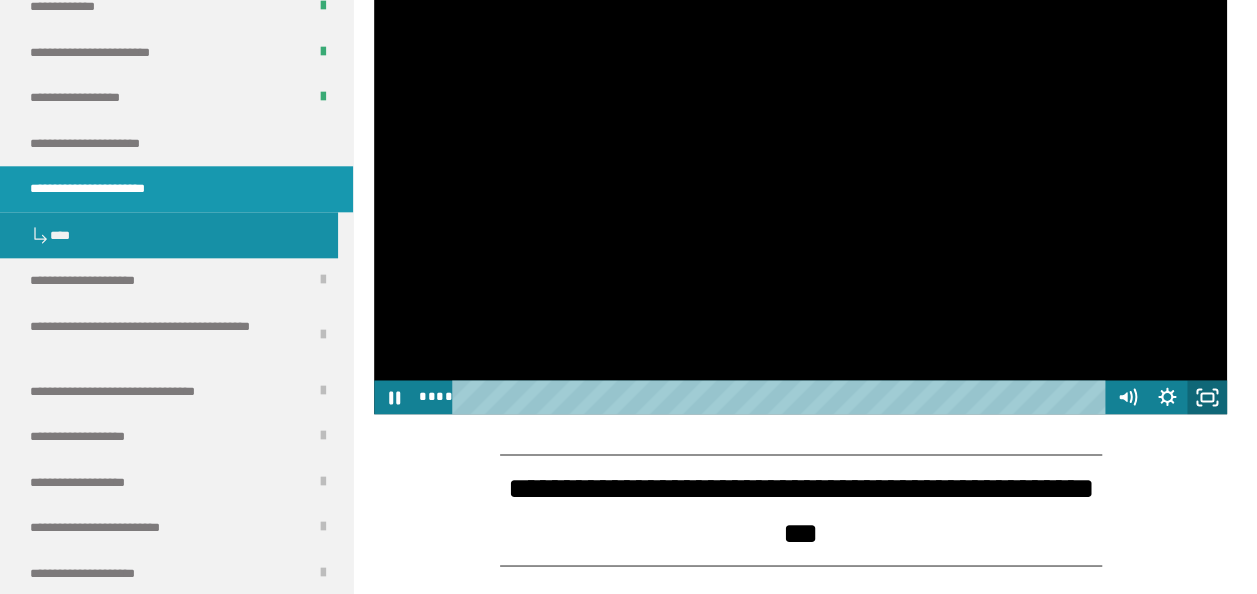 click 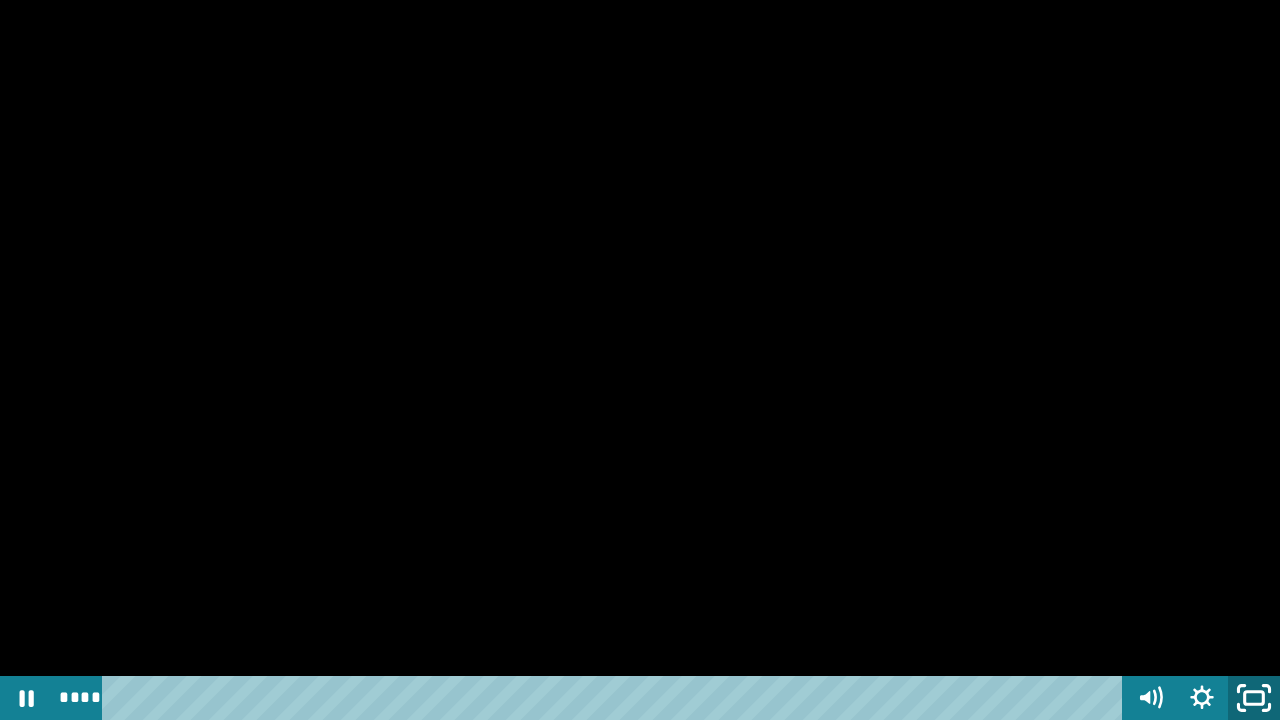 click 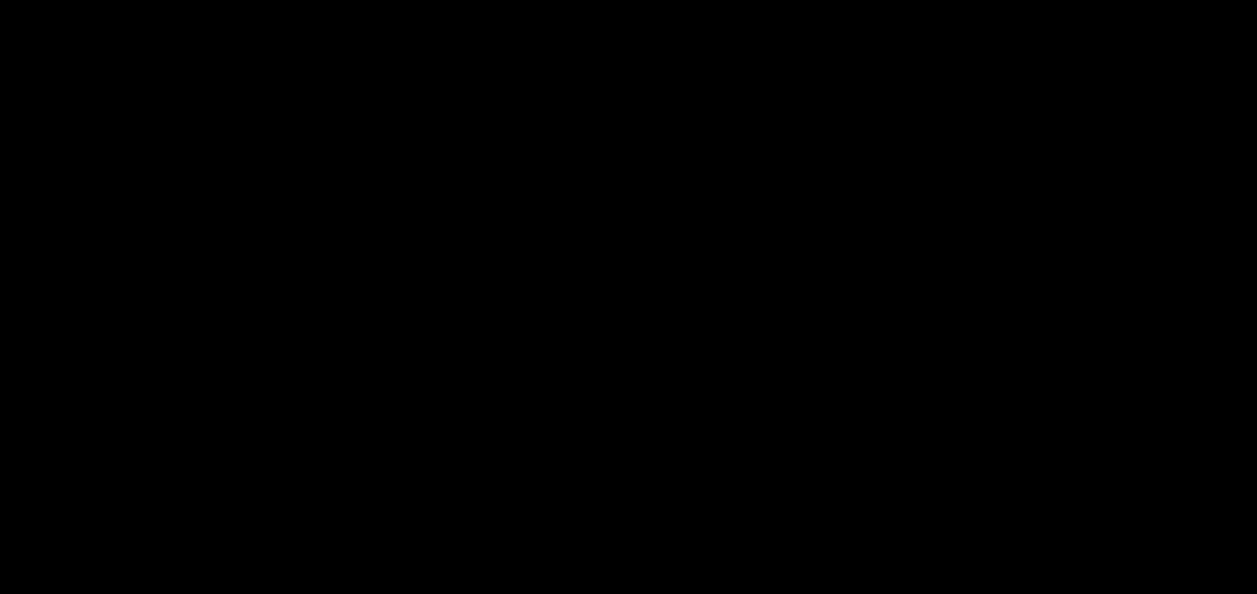 scroll, scrollTop: 900, scrollLeft: 0, axis: vertical 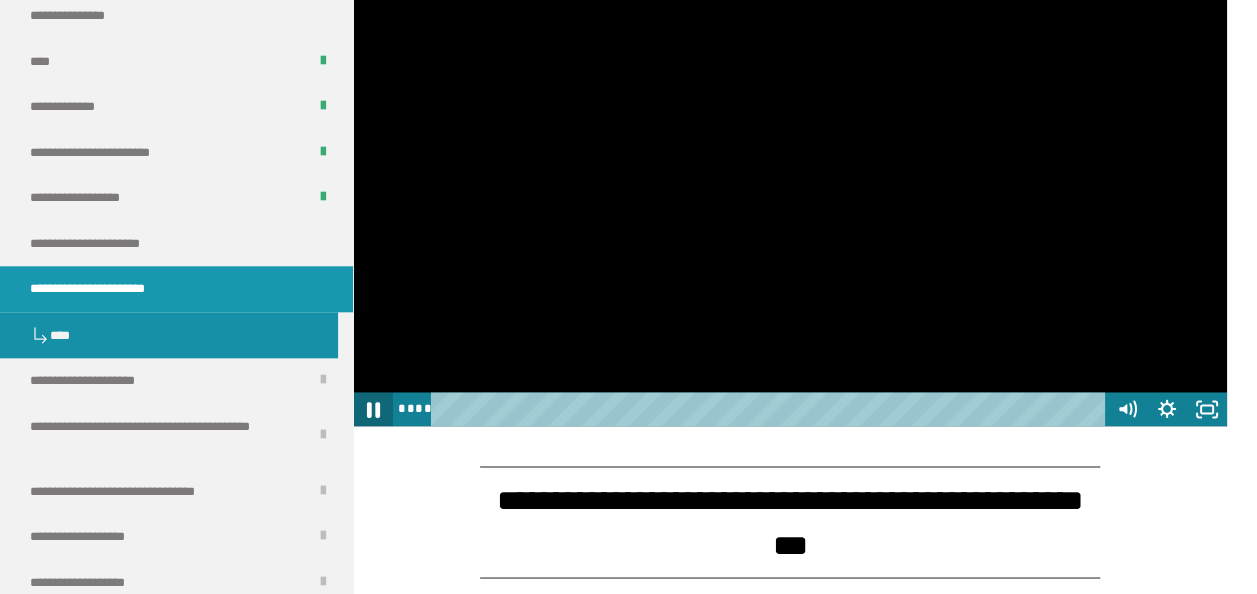 click 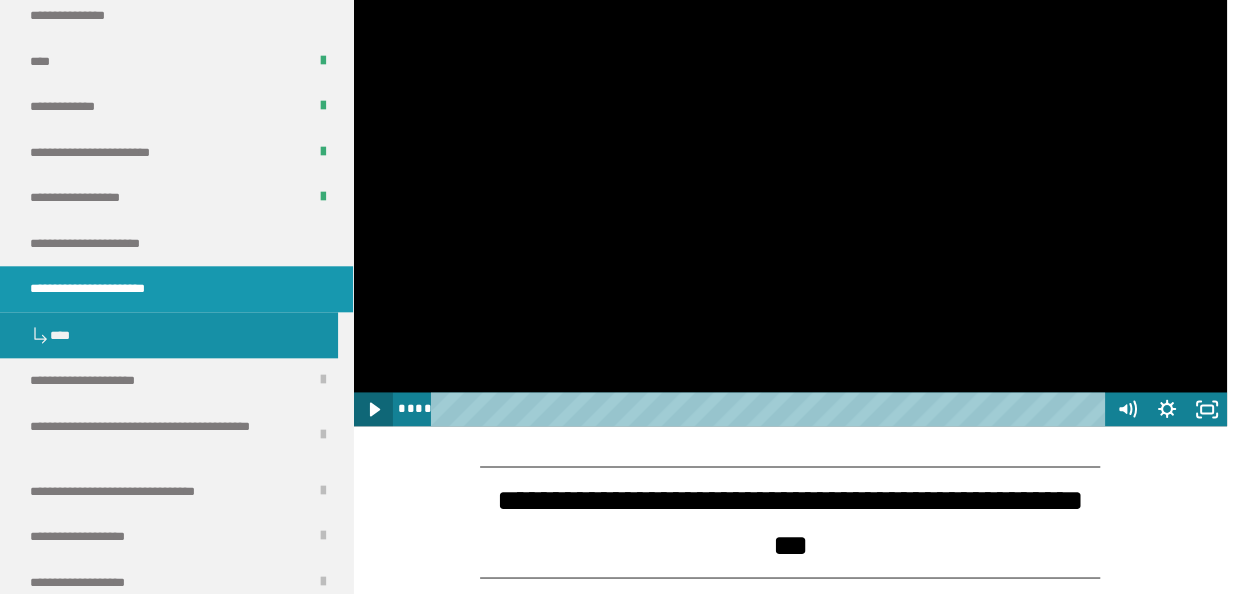 click 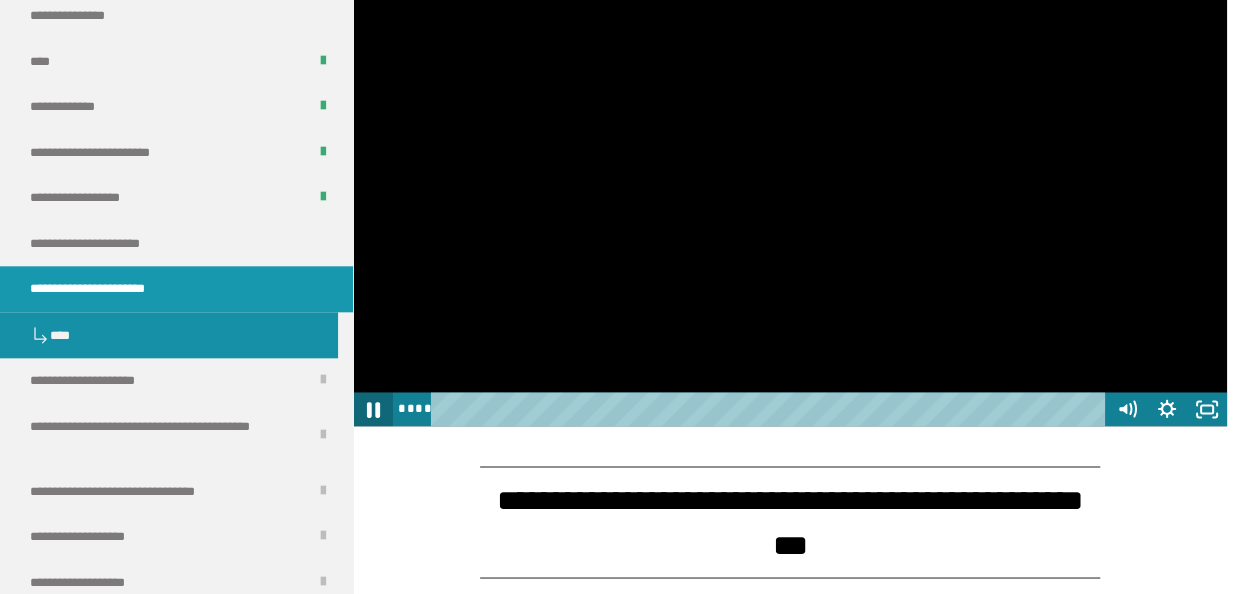 click 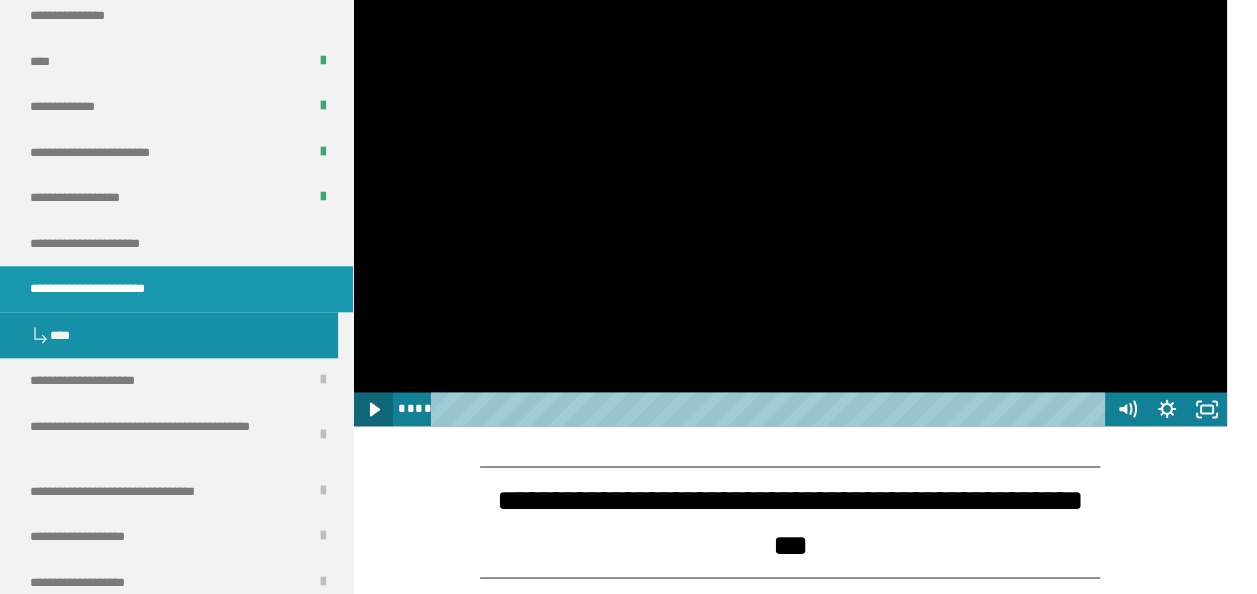 click 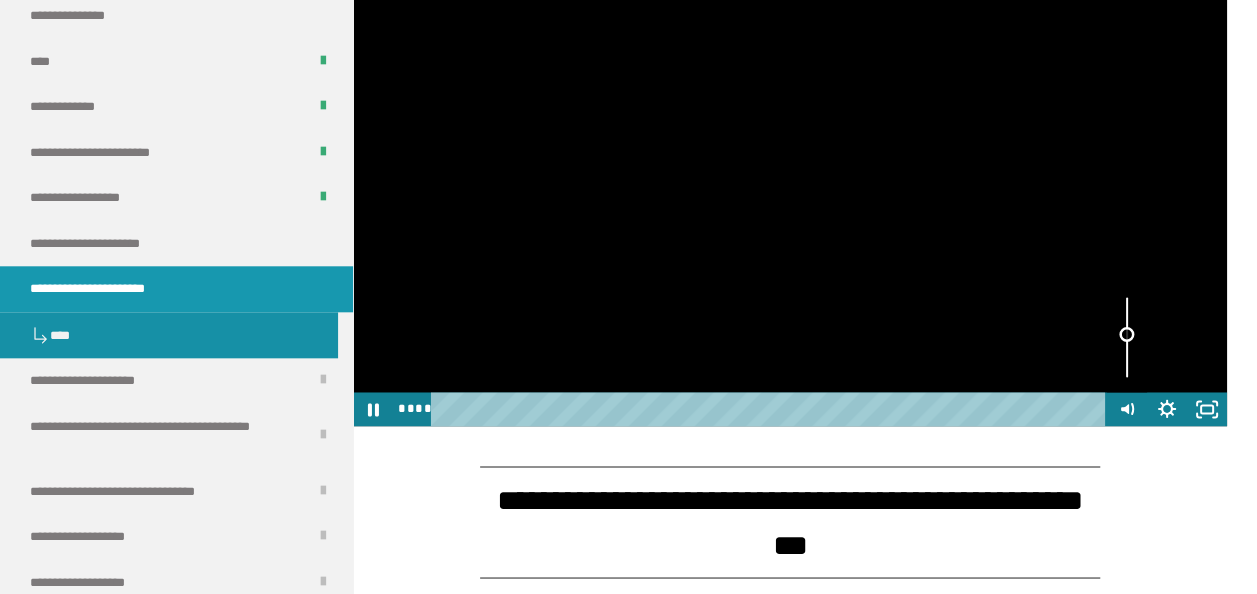 click at bounding box center [1127, 337] 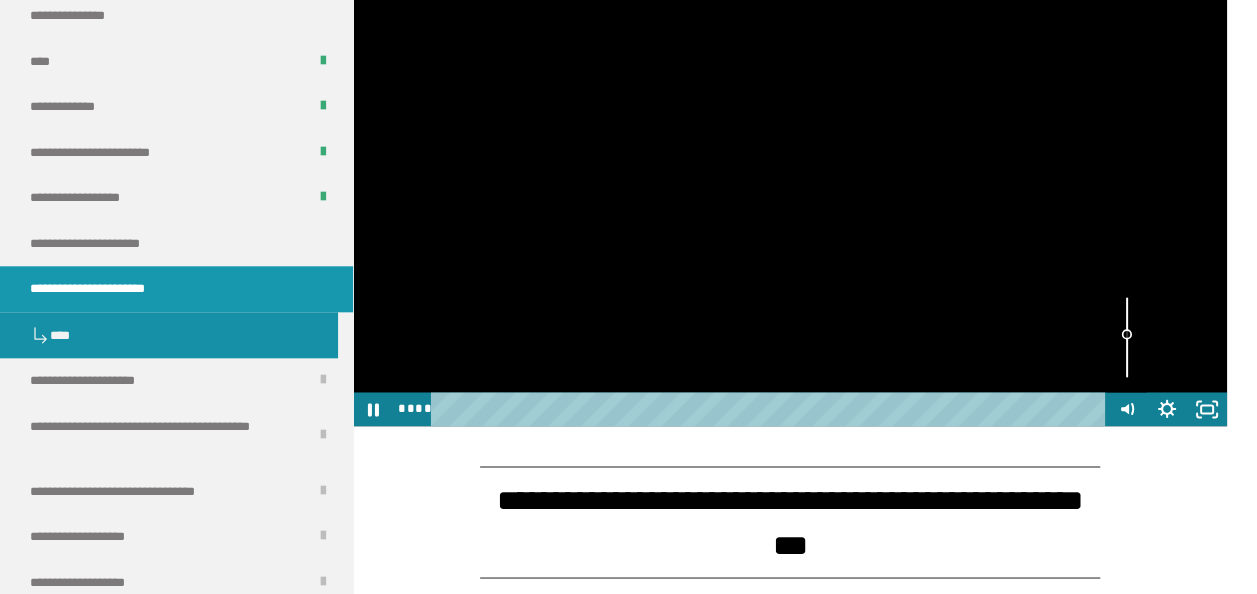 click at bounding box center [1127, 337] 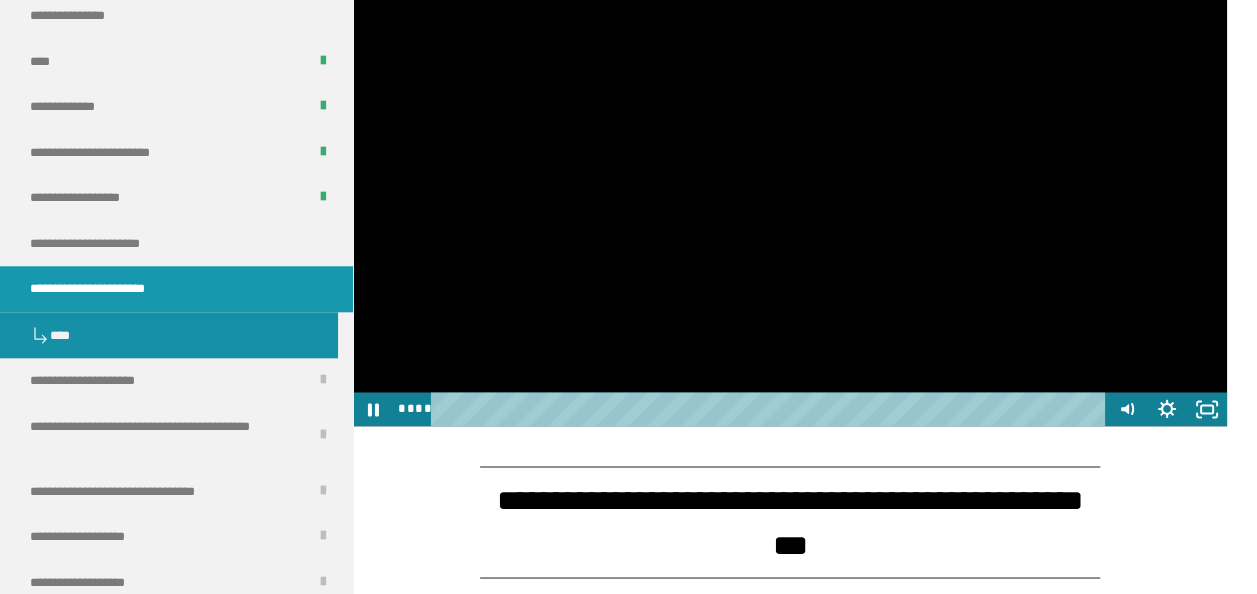 scroll, scrollTop: 1326, scrollLeft: 0, axis: vertical 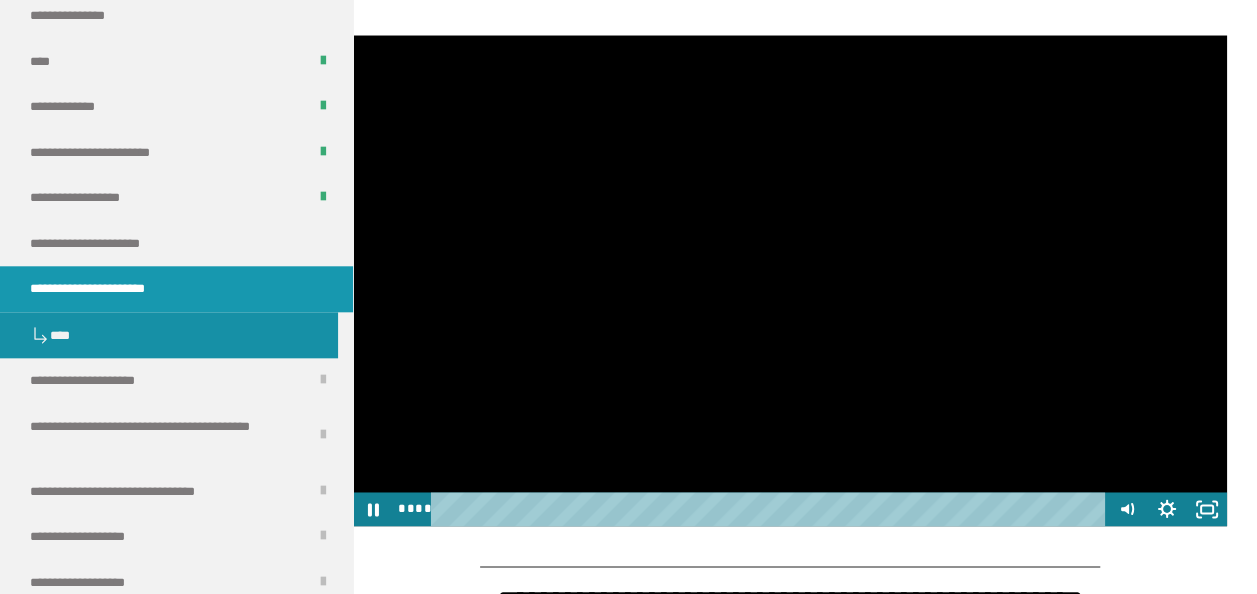 click at bounding box center [790, 280] 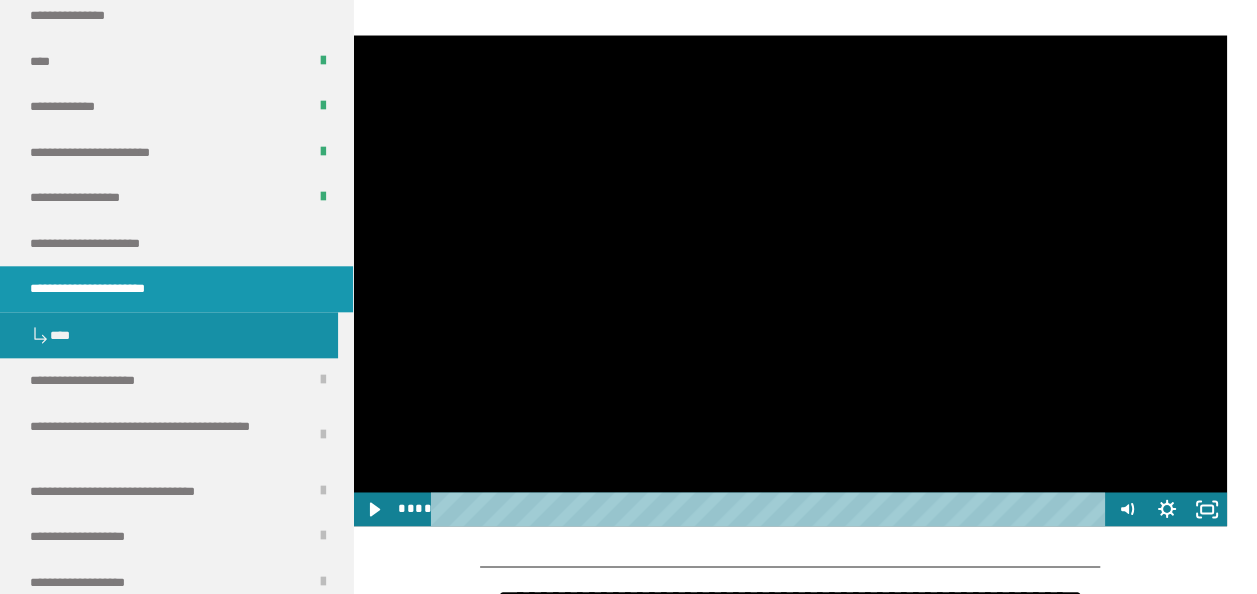 click at bounding box center (790, 280) 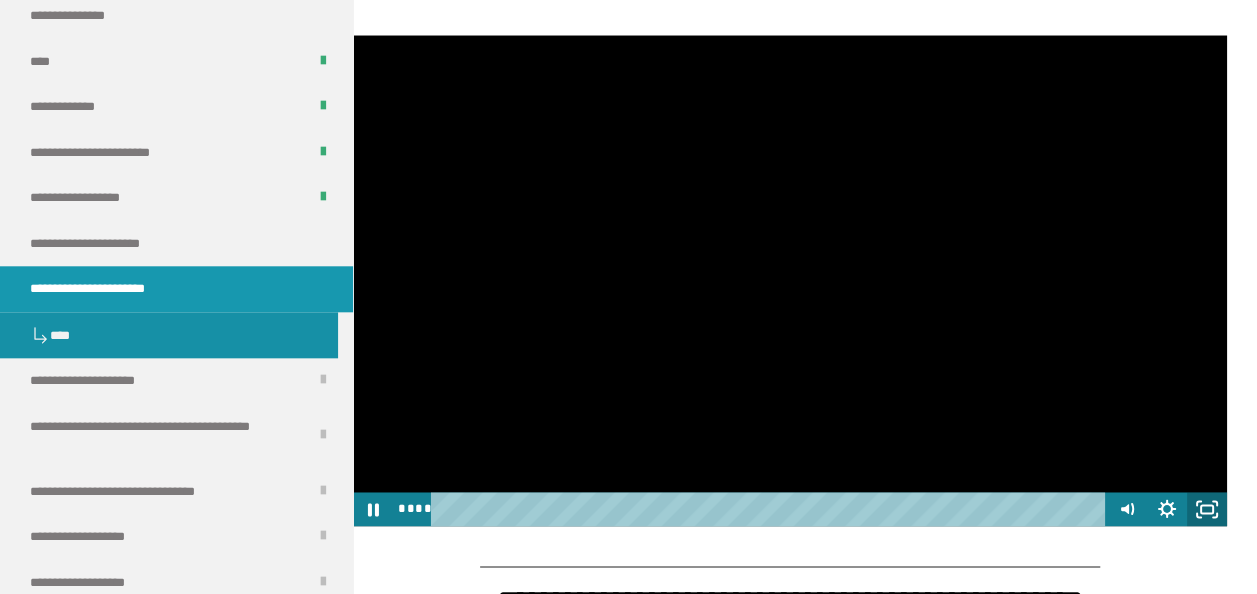 click 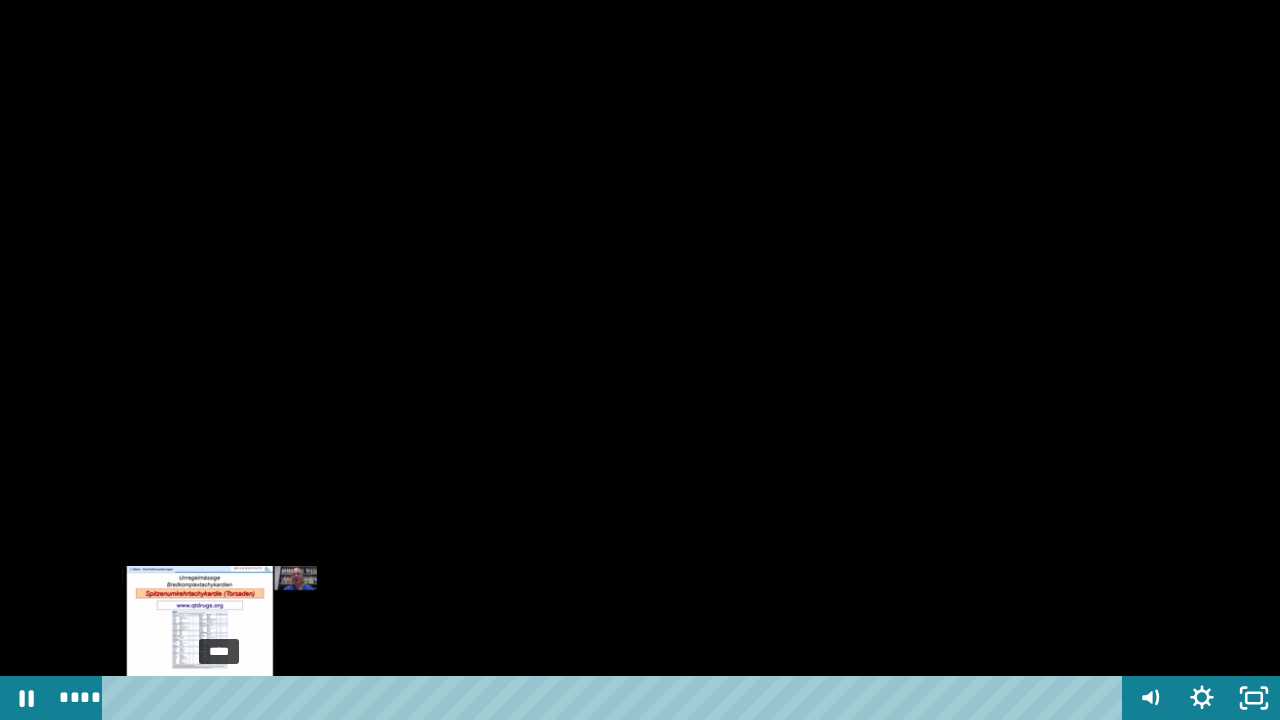 click on "****" at bounding box center [616, 698] 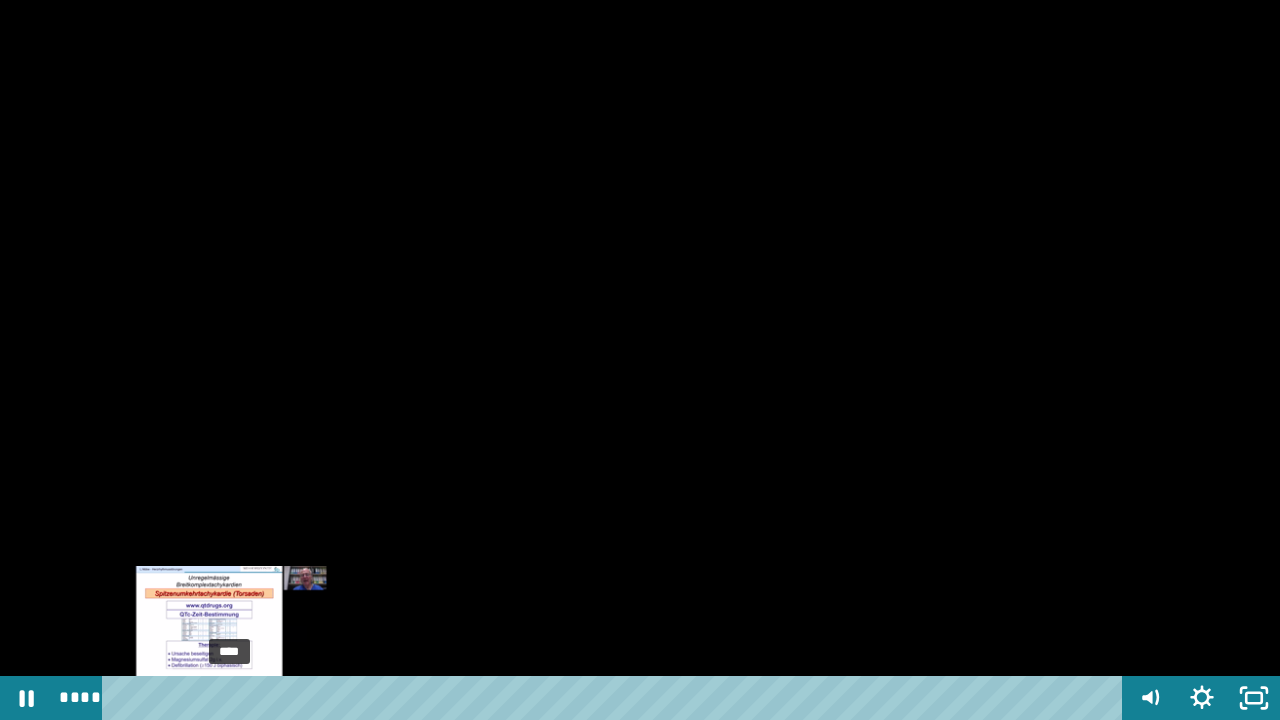 click at bounding box center (229, 698) 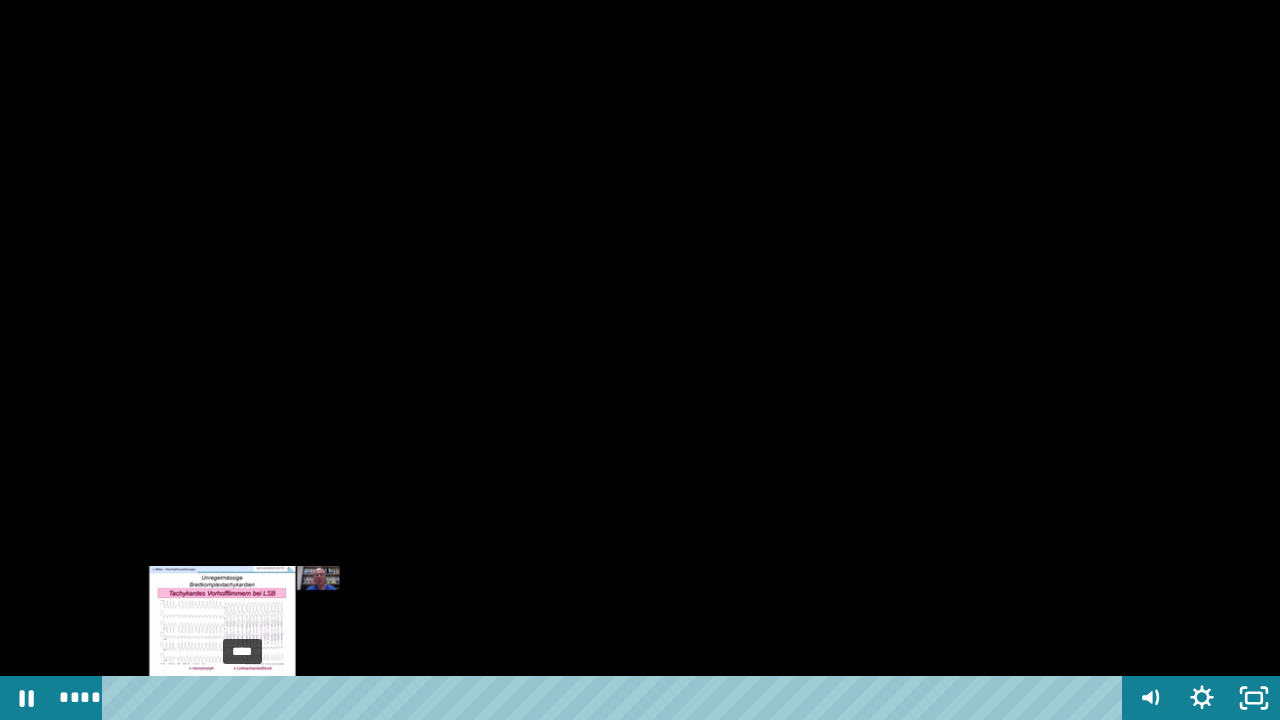 click on "****" at bounding box center (616, 698) 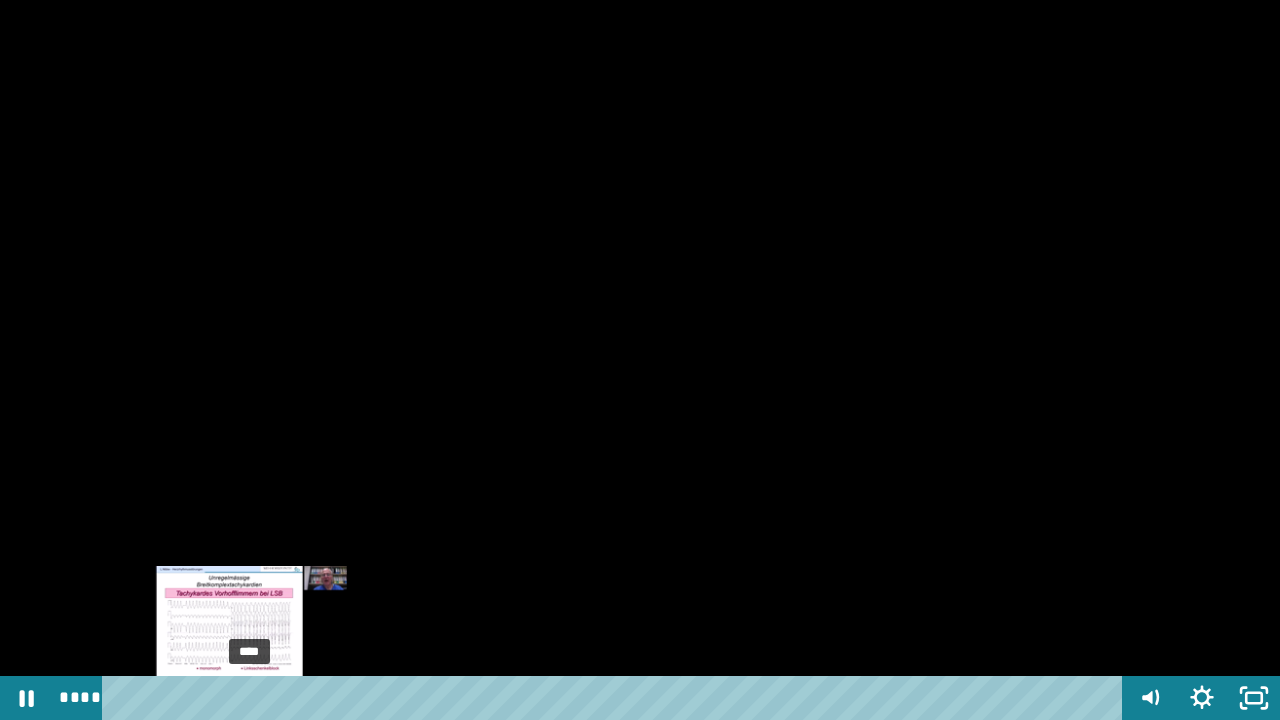click on "****" at bounding box center [616, 698] 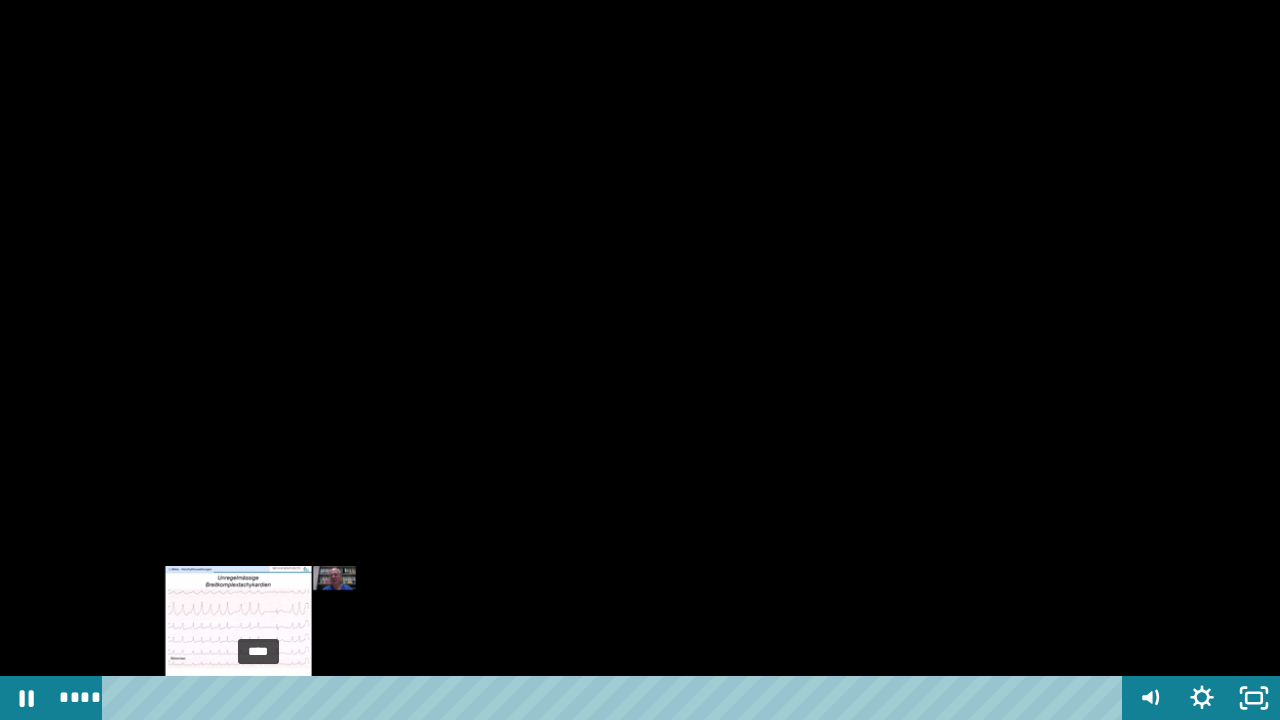 click on "****" at bounding box center (616, 698) 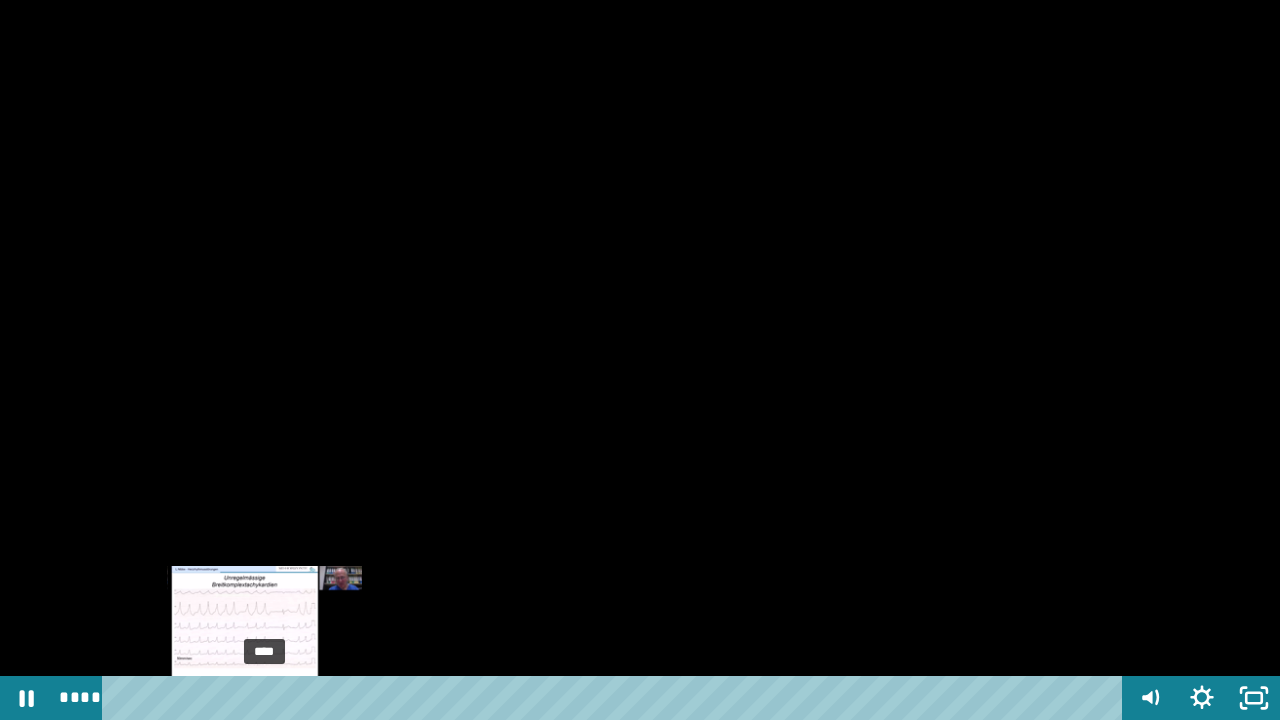 click at bounding box center (260, 698) 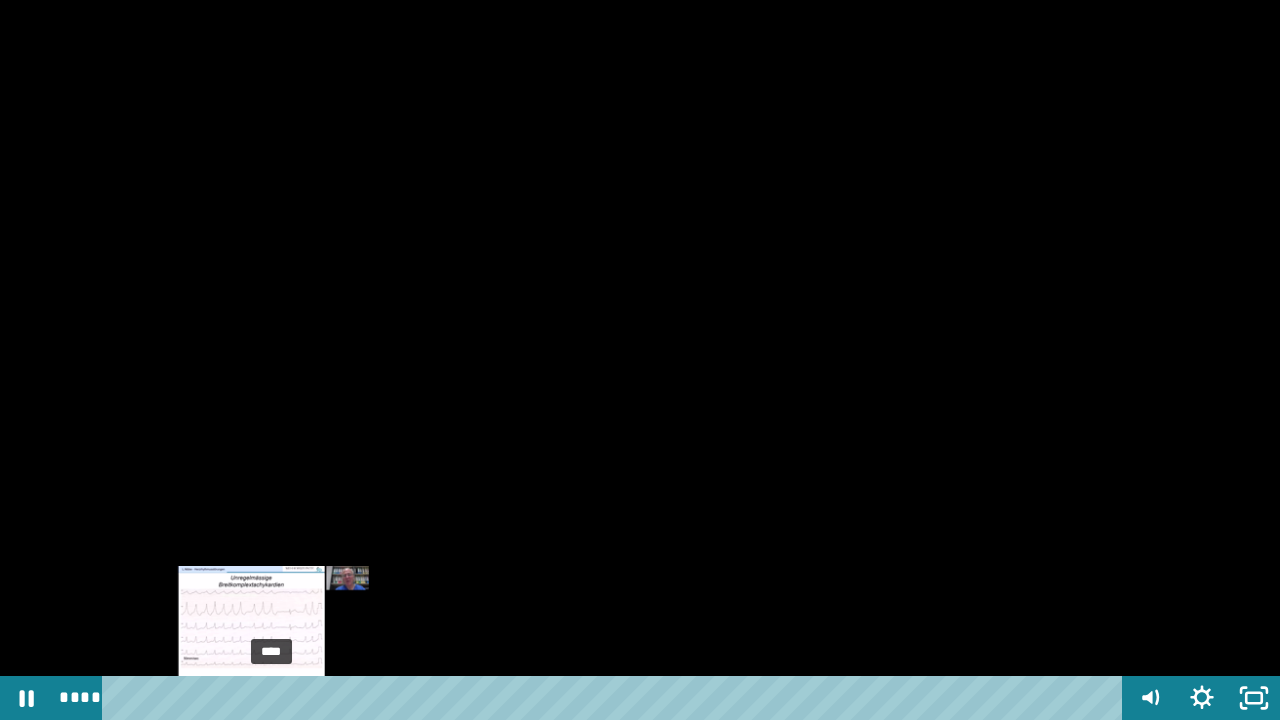 click at bounding box center (265, 698) 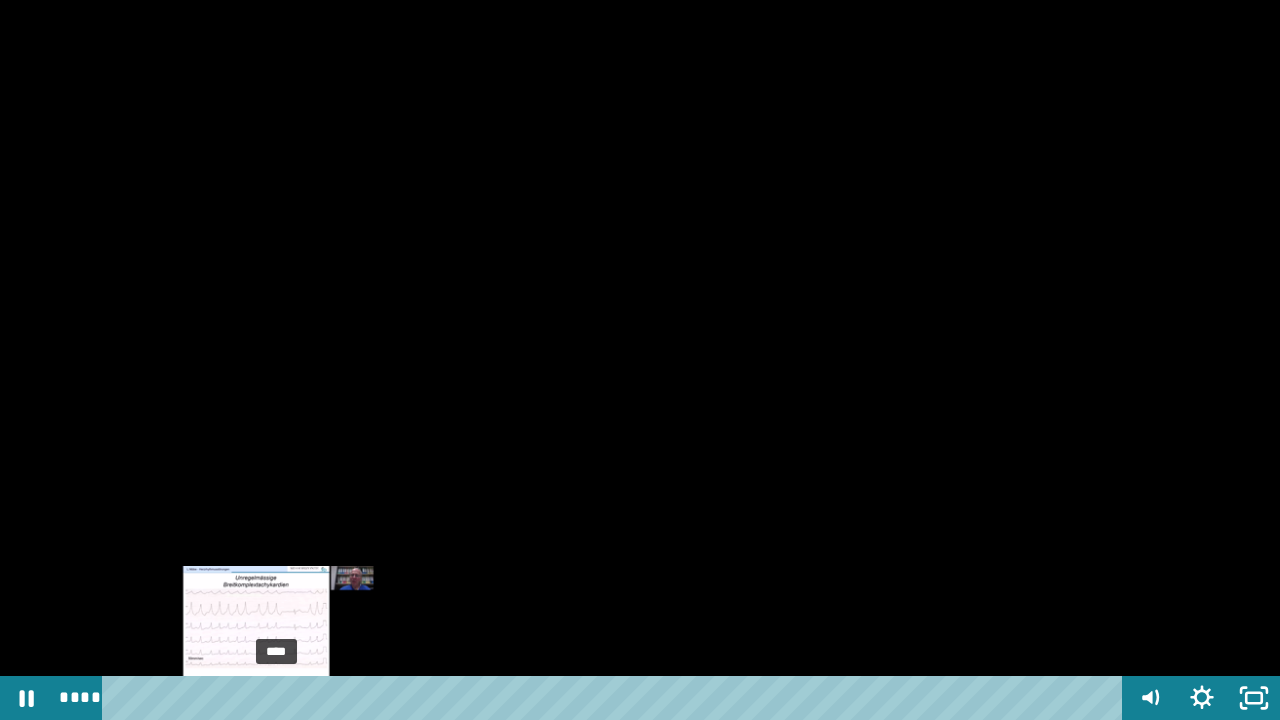 click at bounding box center (276, 698) 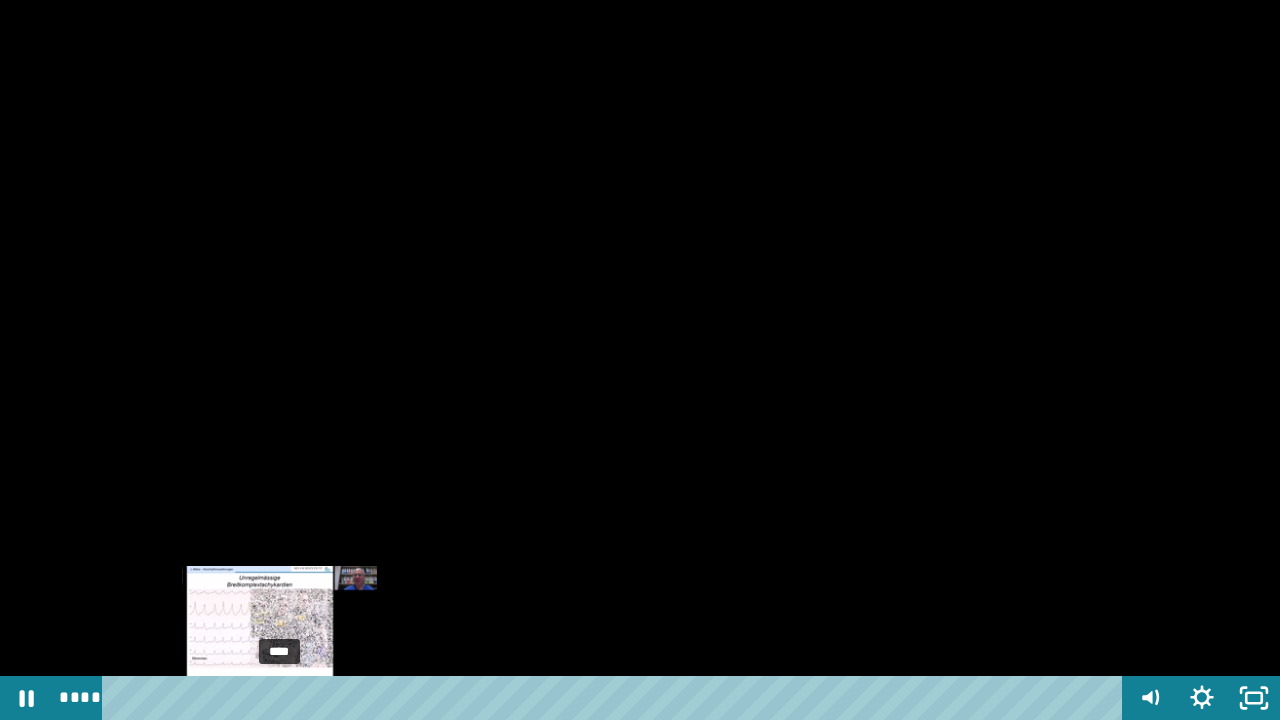 click at bounding box center [279, 698] 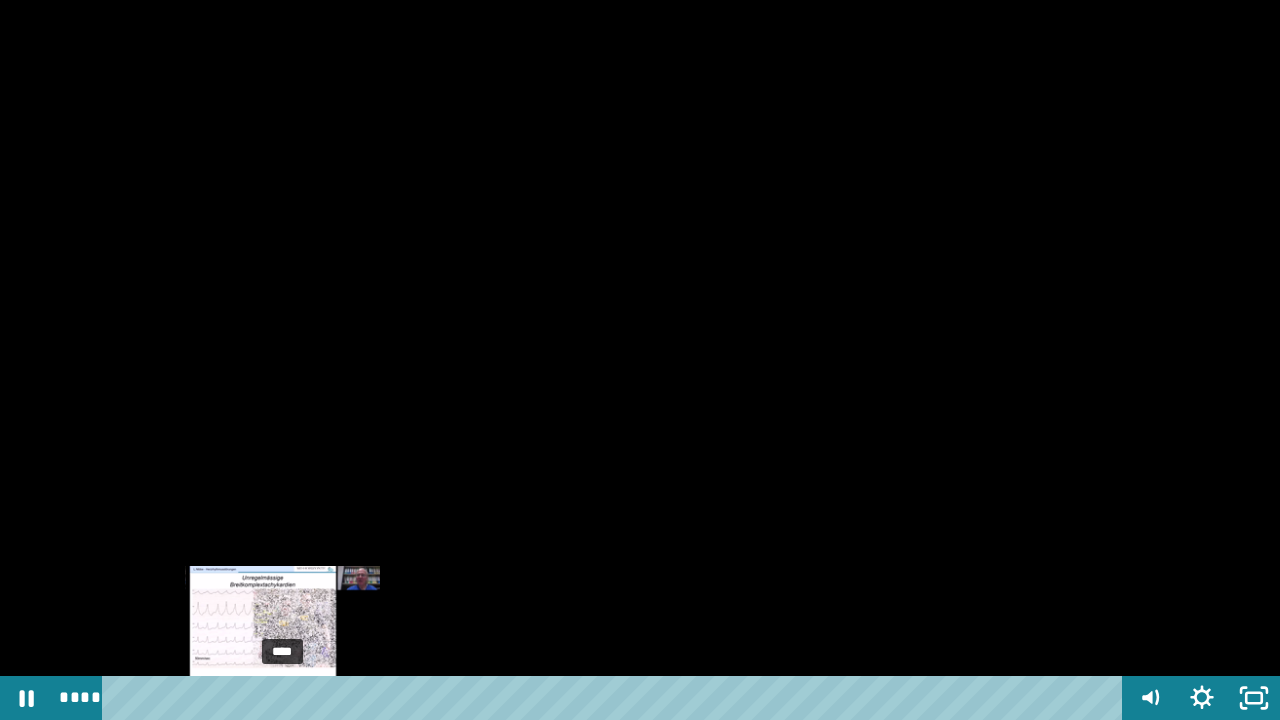 click at bounding box center (280, 698) 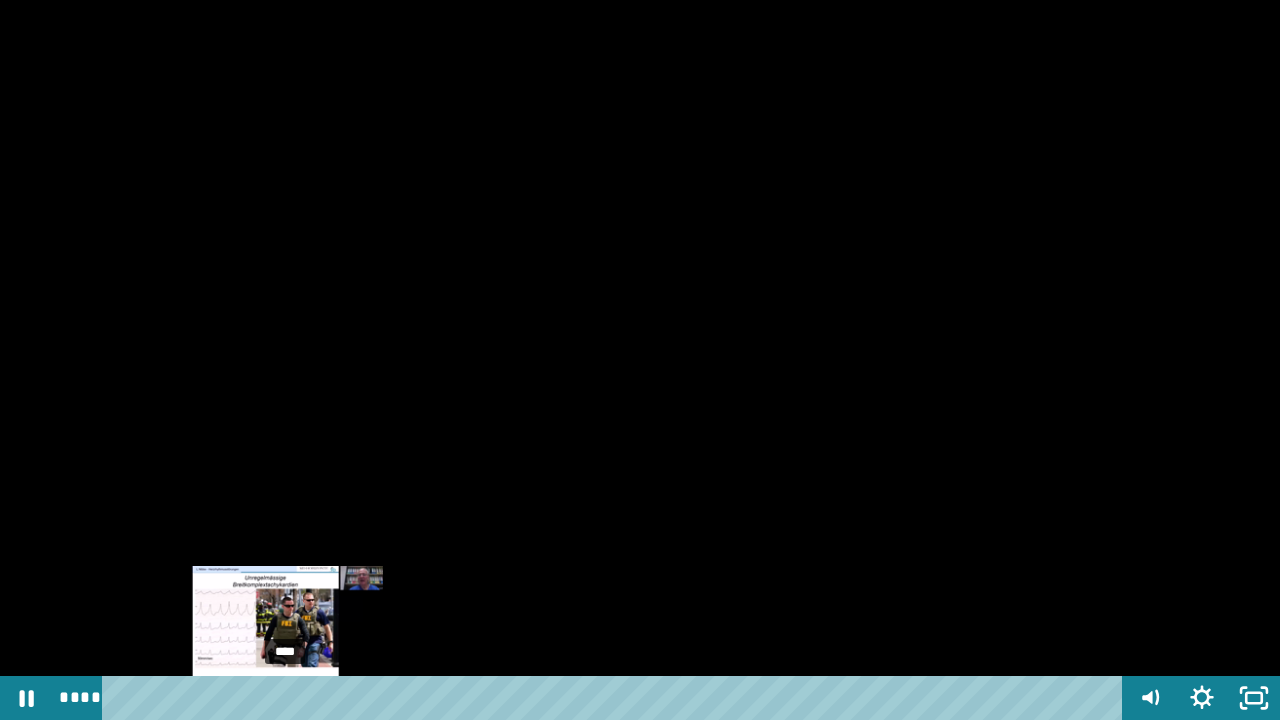 click at bounding box center (285, 698) 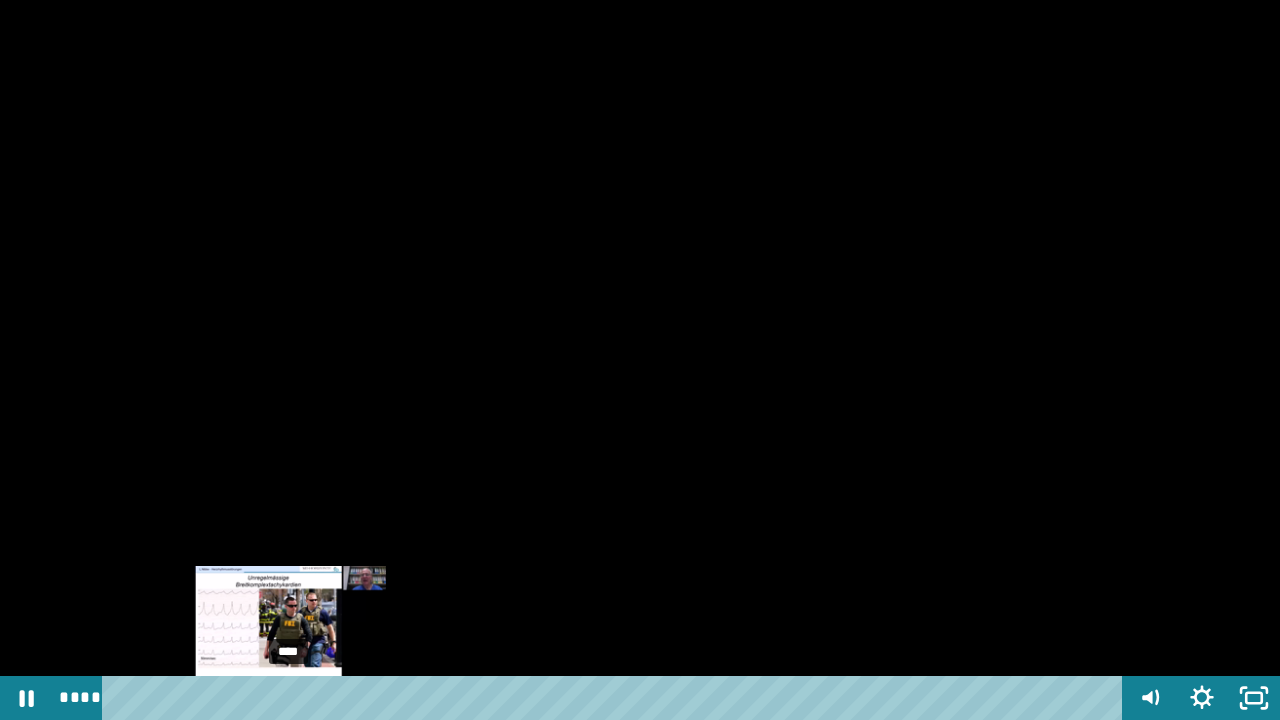 click at bounding box center (288, 698) 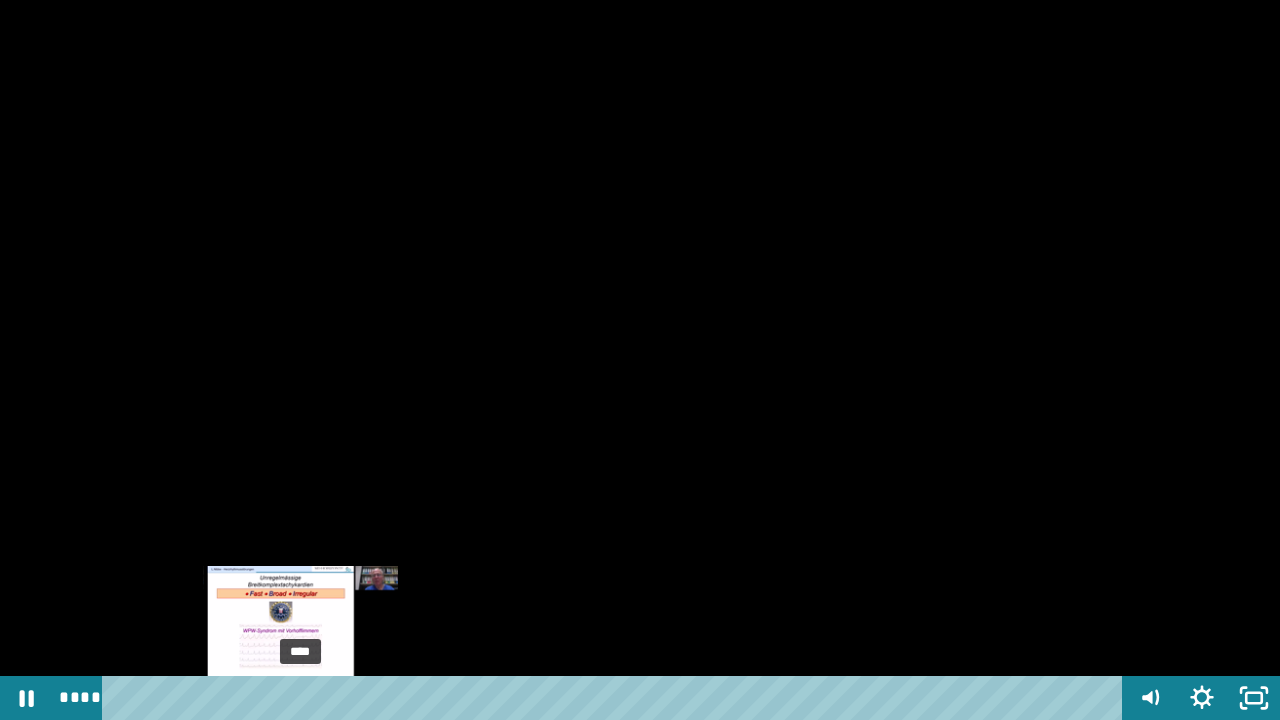 click at bounding box center [295, 698] 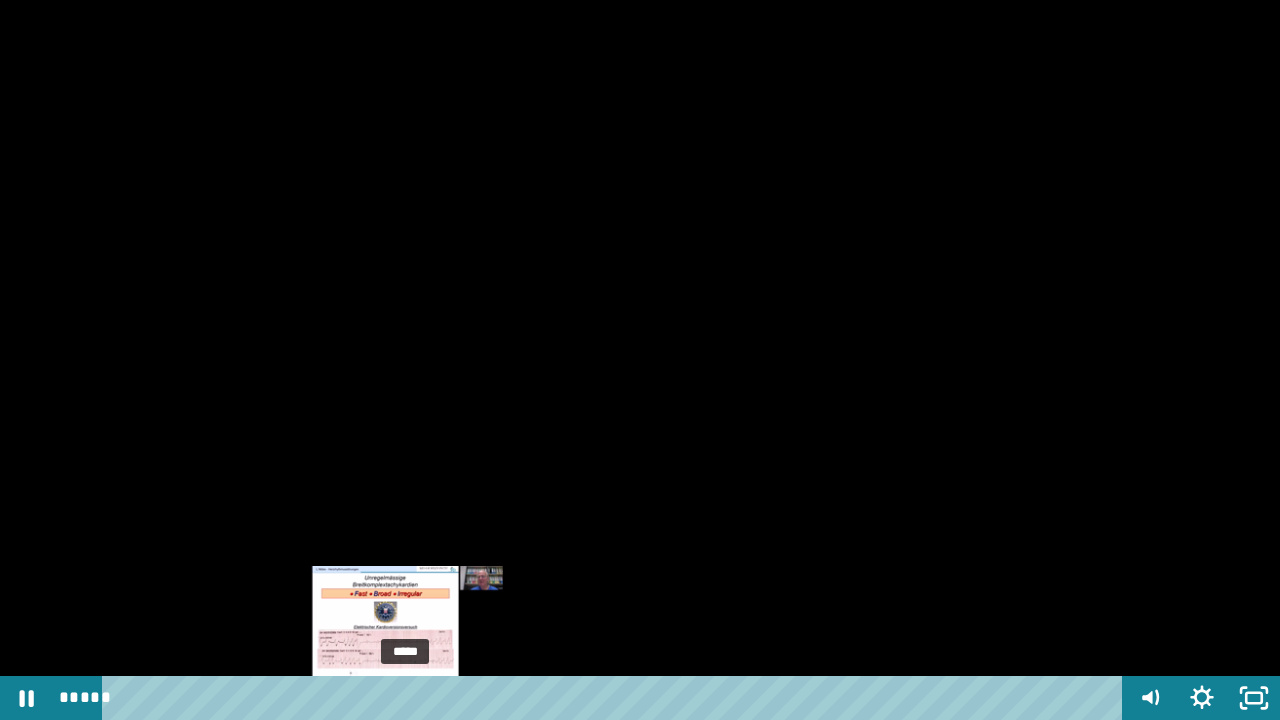 click on "*****" at bounding box center (616, 698) 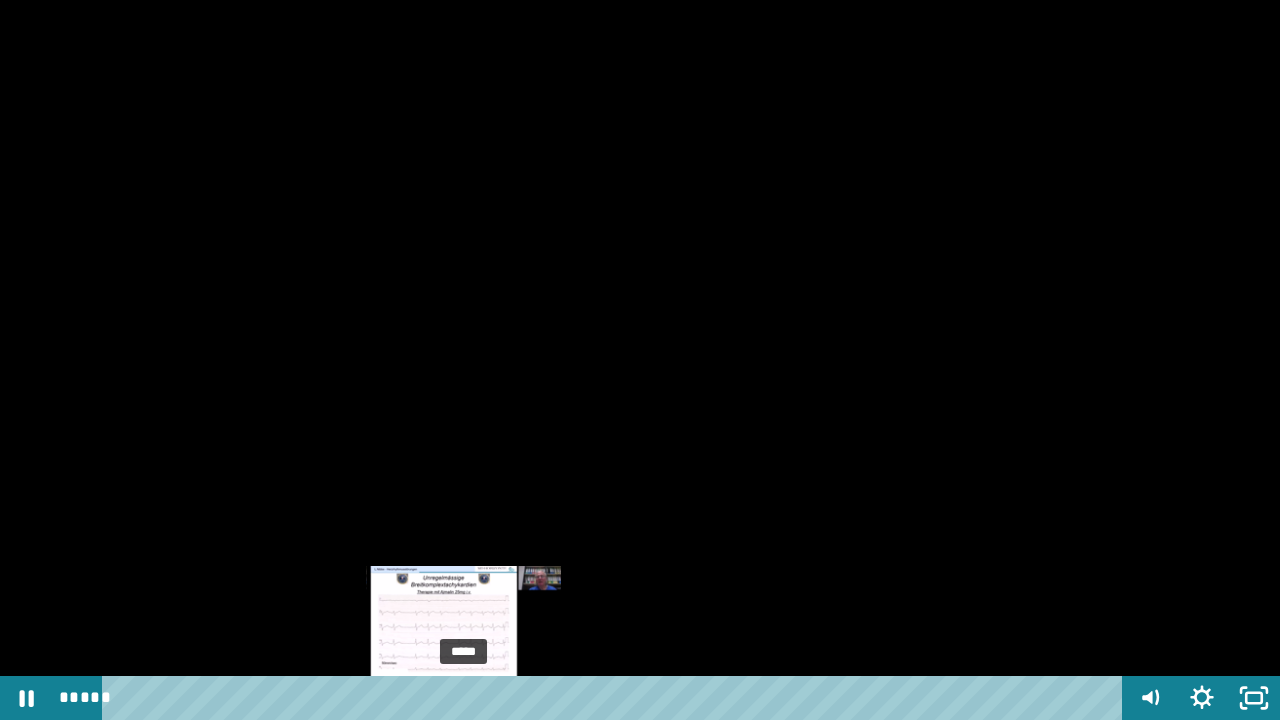 click on "*****" at bounding box center (616, 698) 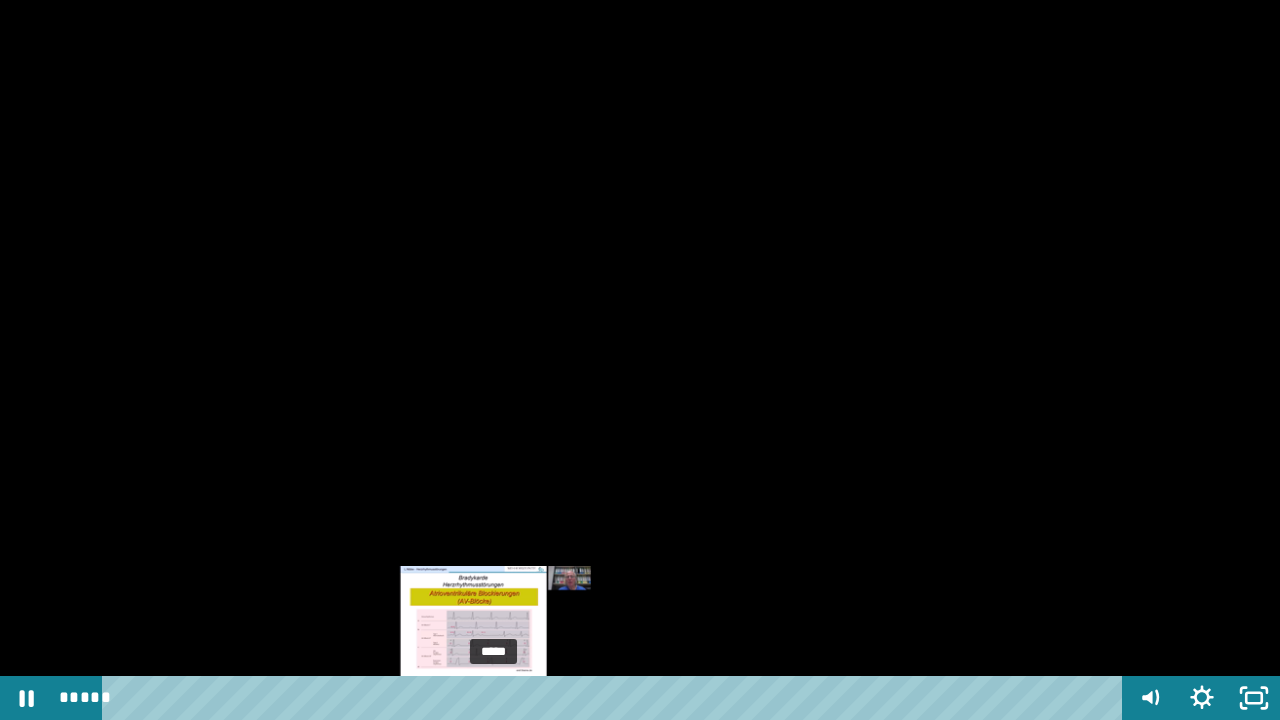 click on "*****" at bounding box center [616, 698] 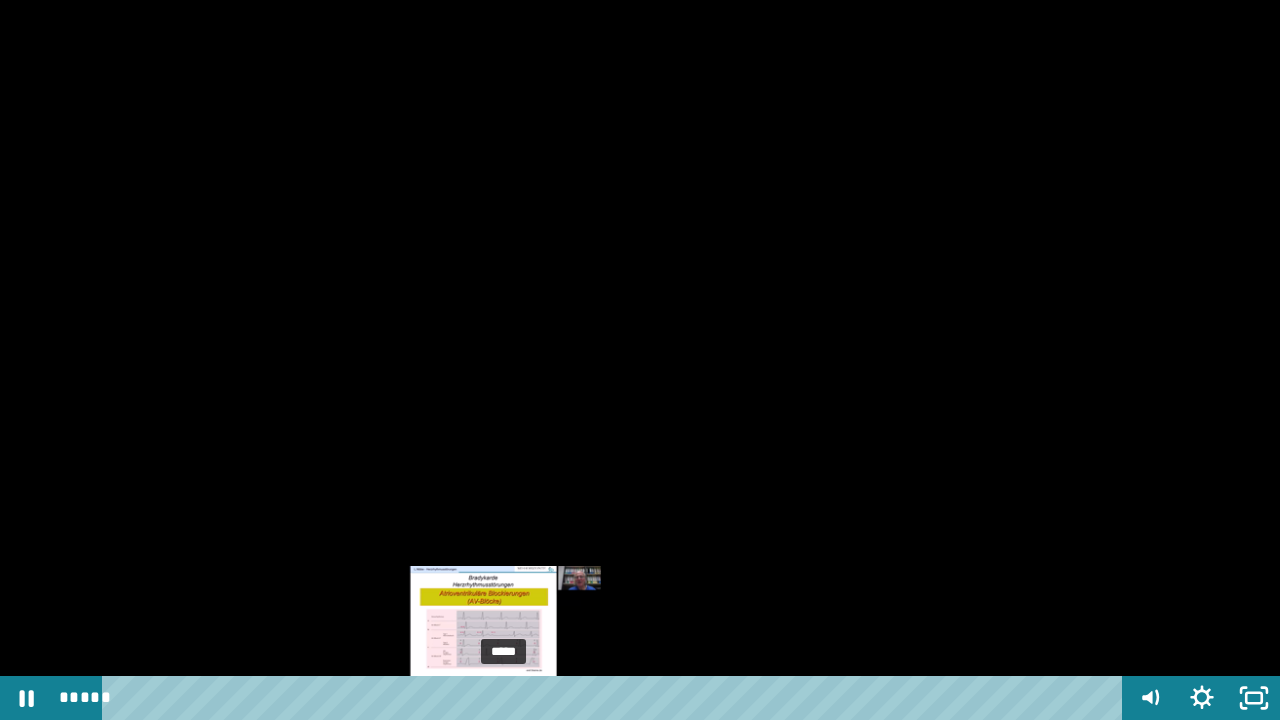 click on "*****" at bounding box center [616, 698] 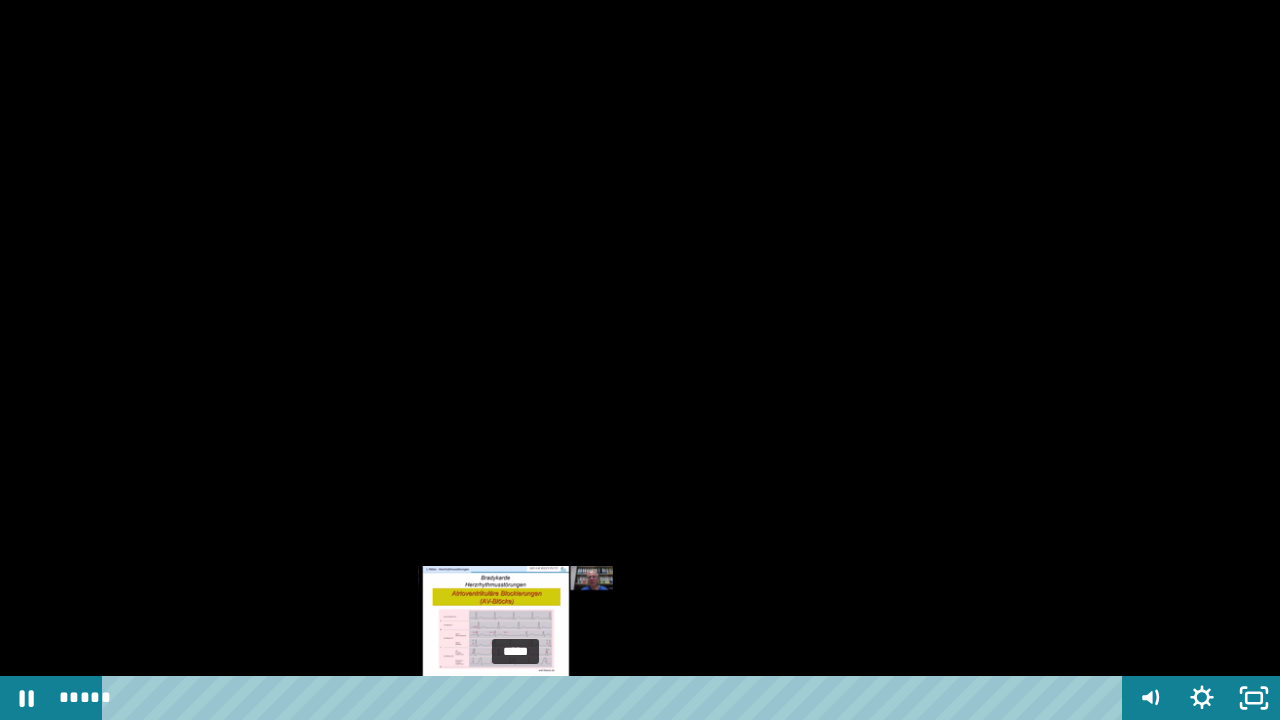 click on "*****" at bounding box center [616, 698] 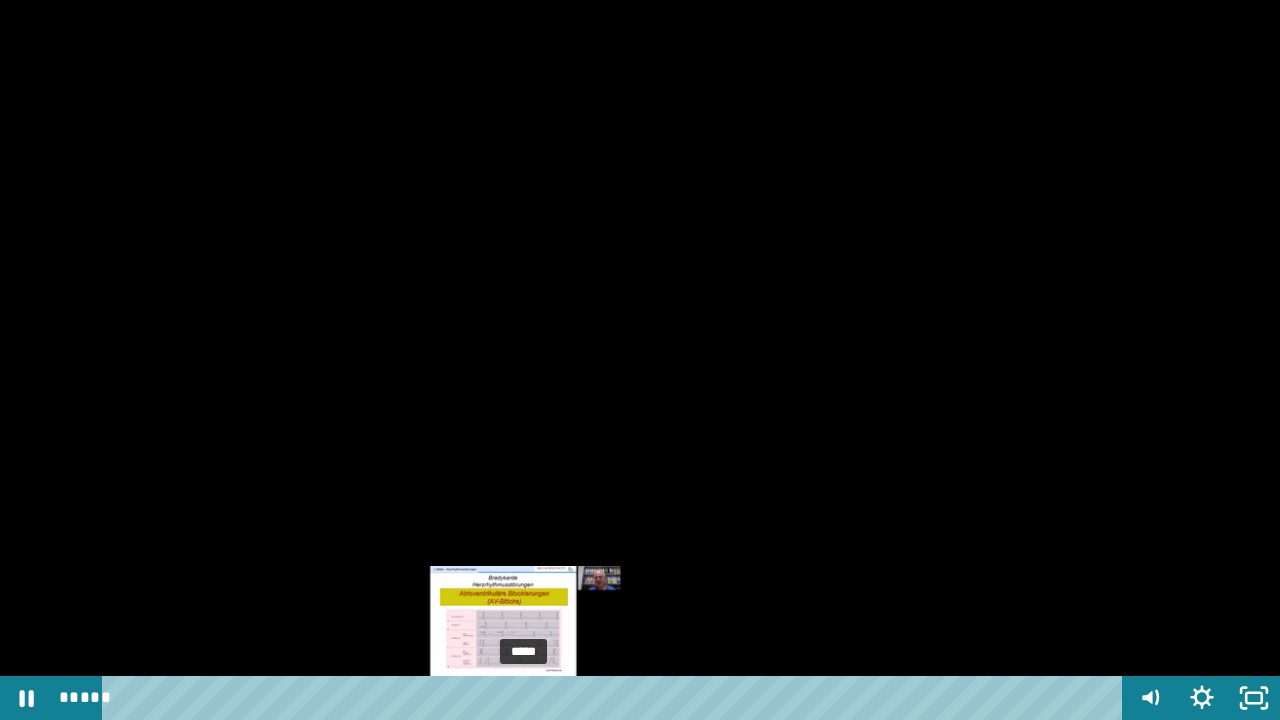 click on "*****" at bounding box center [616, 698] 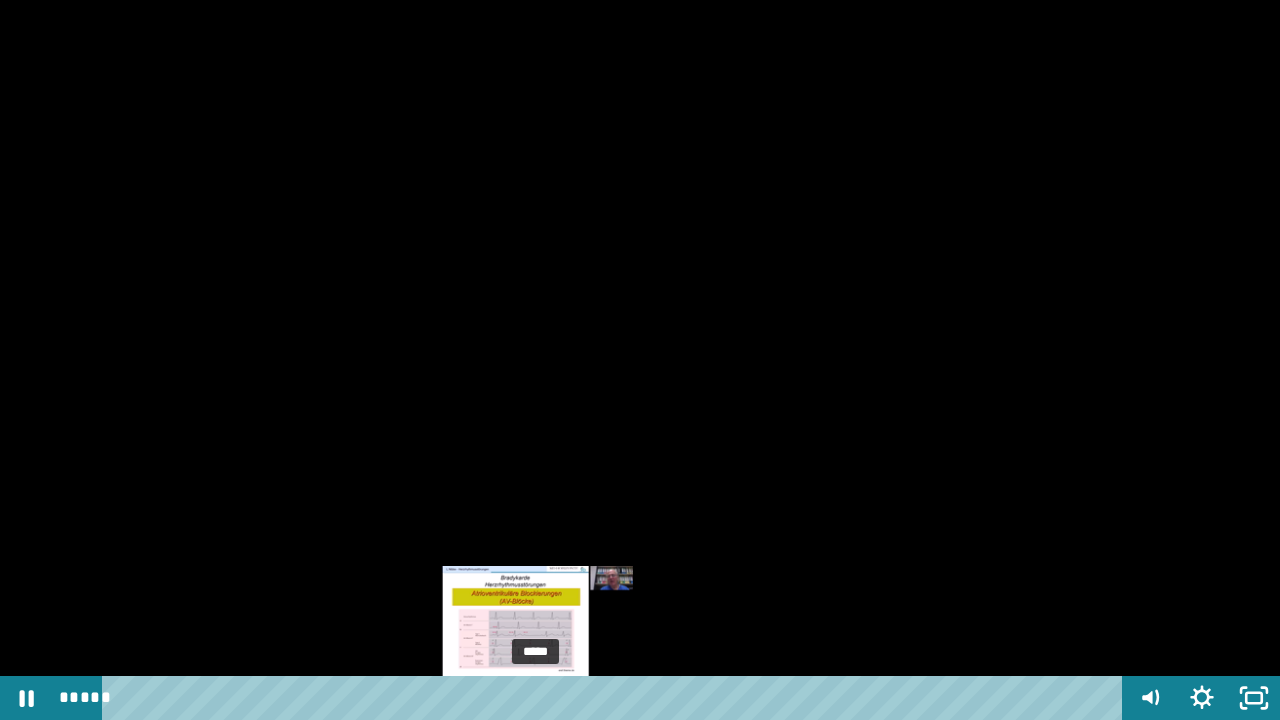 click on "*****" at bounding box center (616, 698) 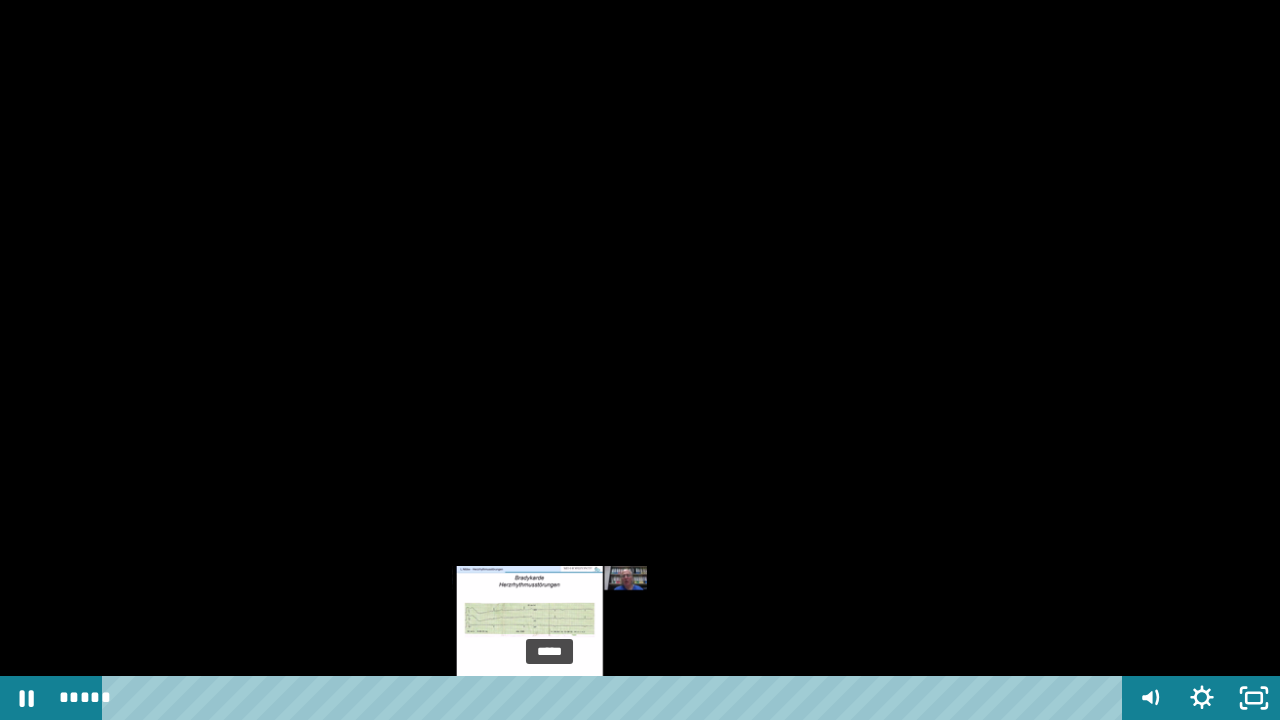 click on "*****" at bounding box center [616, 698] 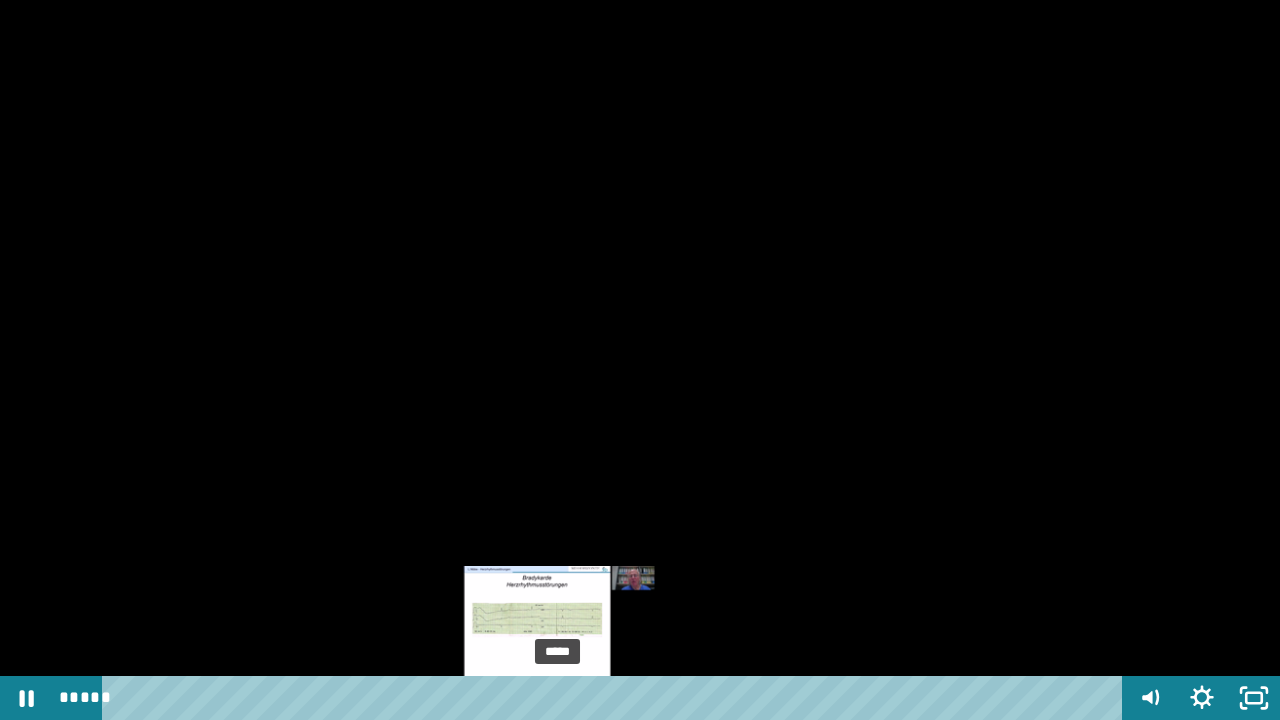 click on "*****" at bounding box center (616, 698) 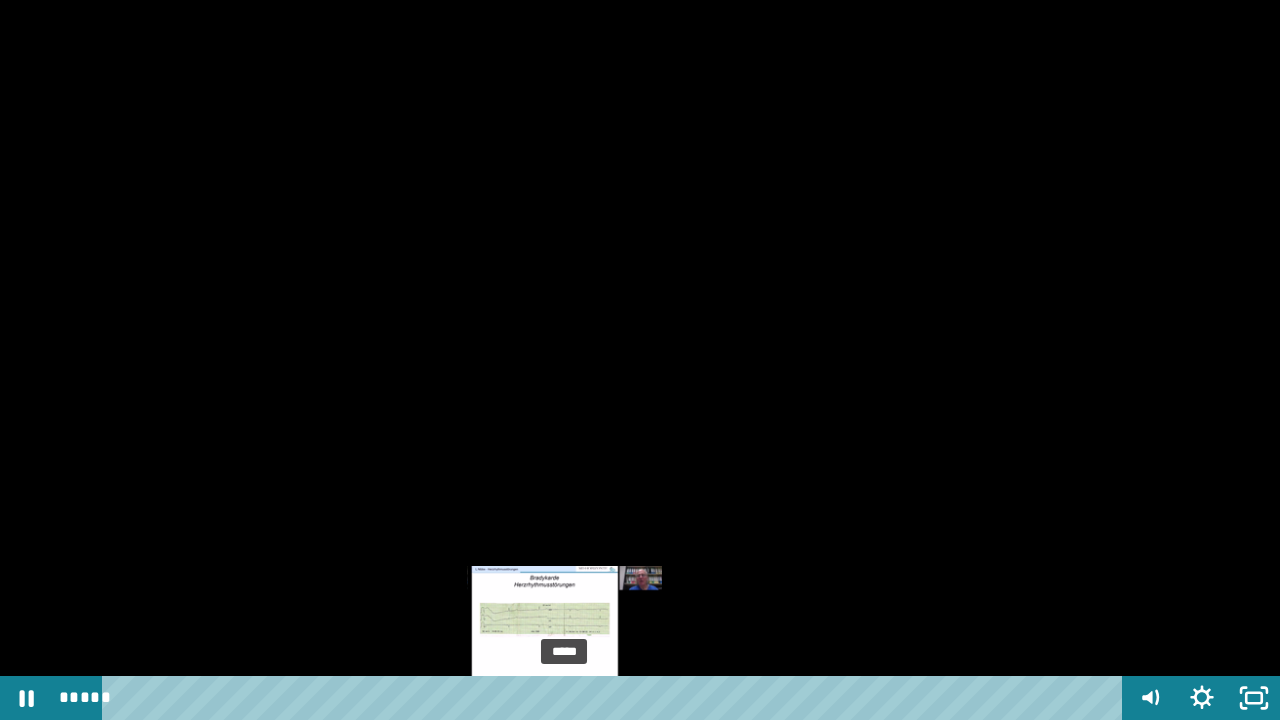 click on "*****" at bounding box center [616, 698] 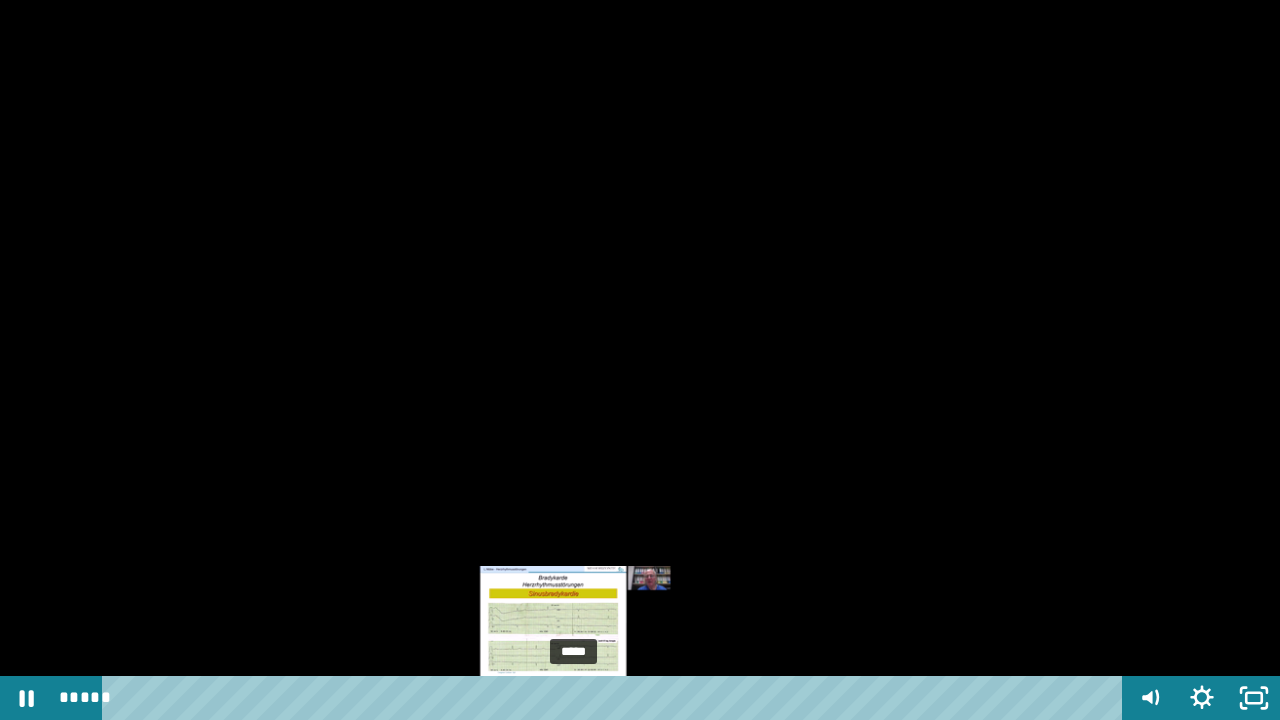 click on "*****" at bounding box center (616, 698) 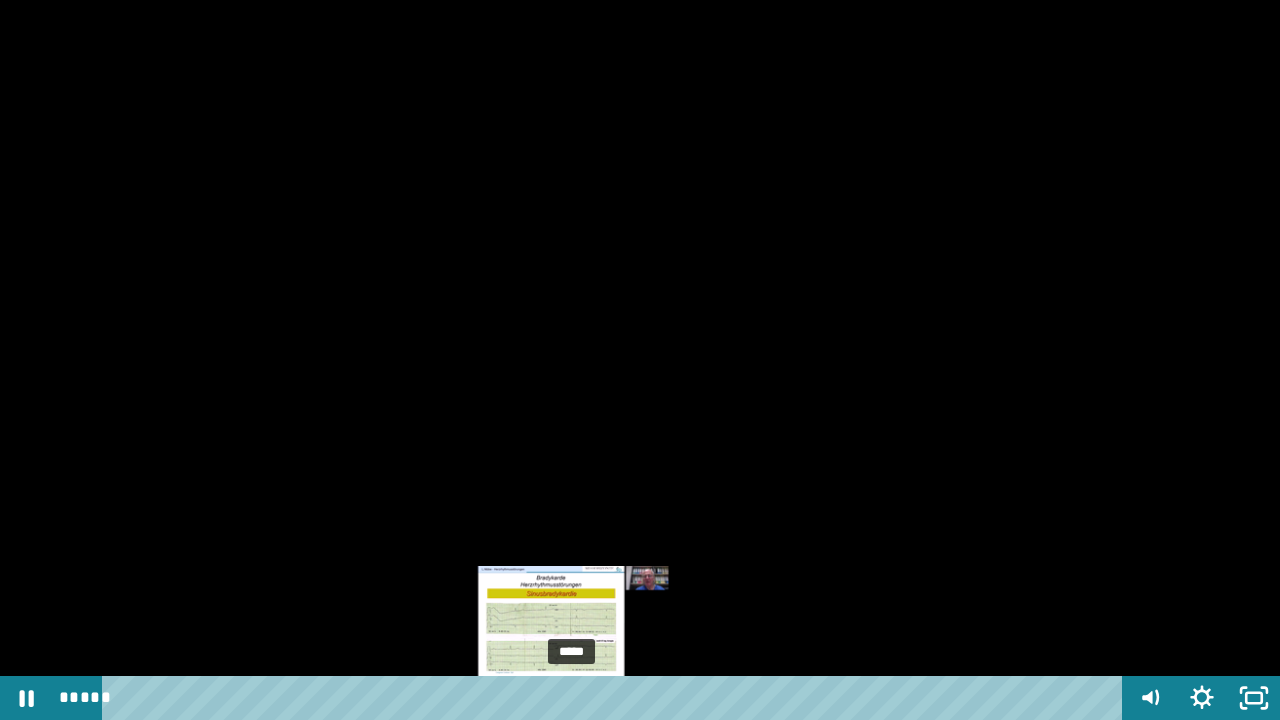 click at bounding box center [578, 698] 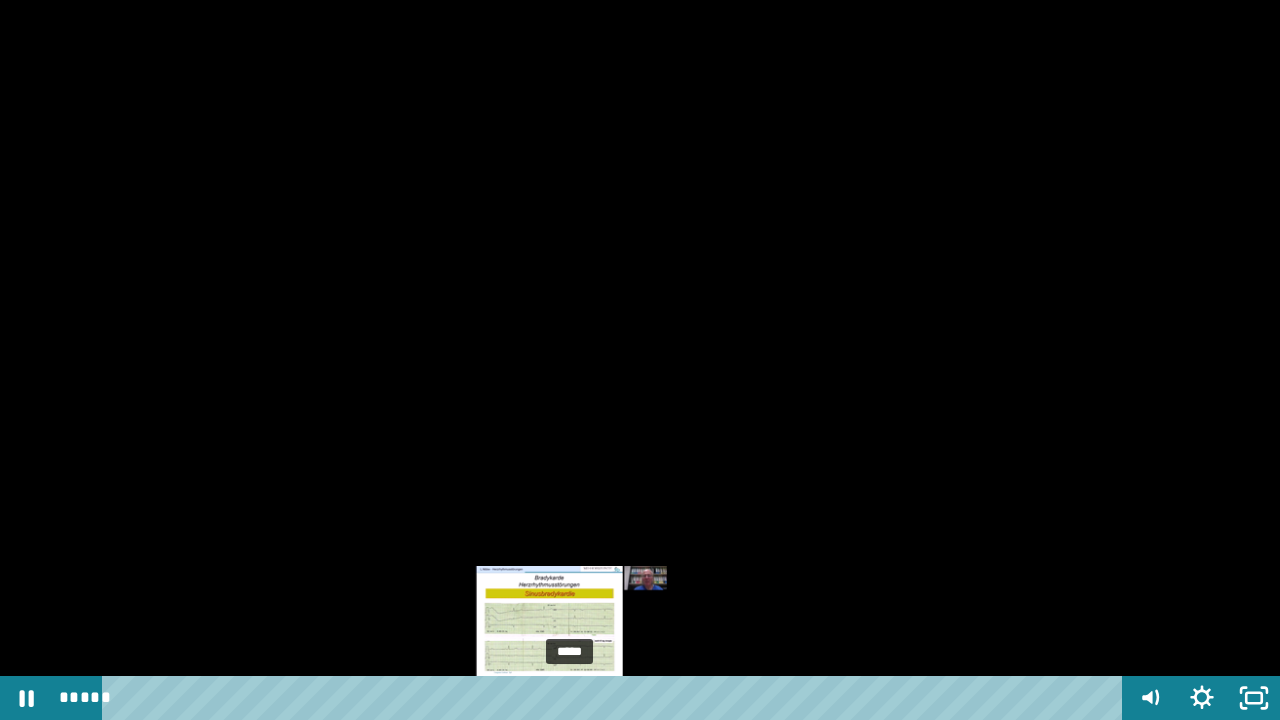 click at bounding box center (575, 698) 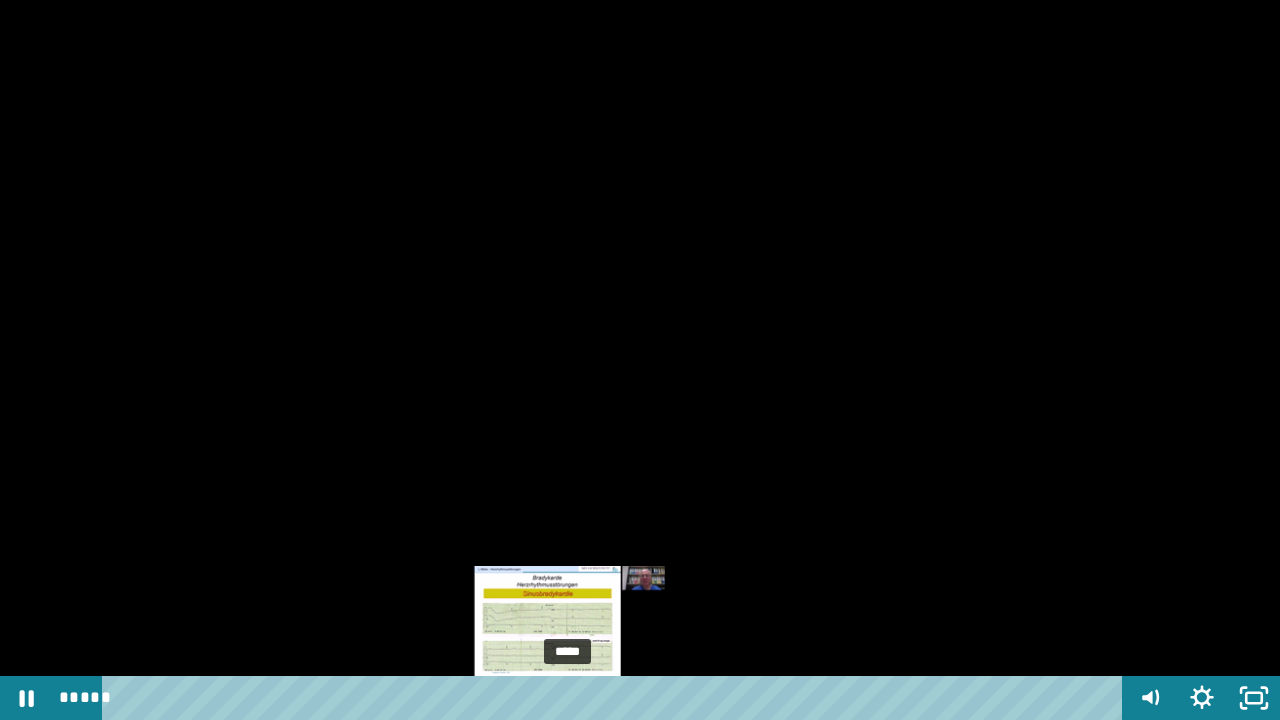 click at bounding box center (570, 698) 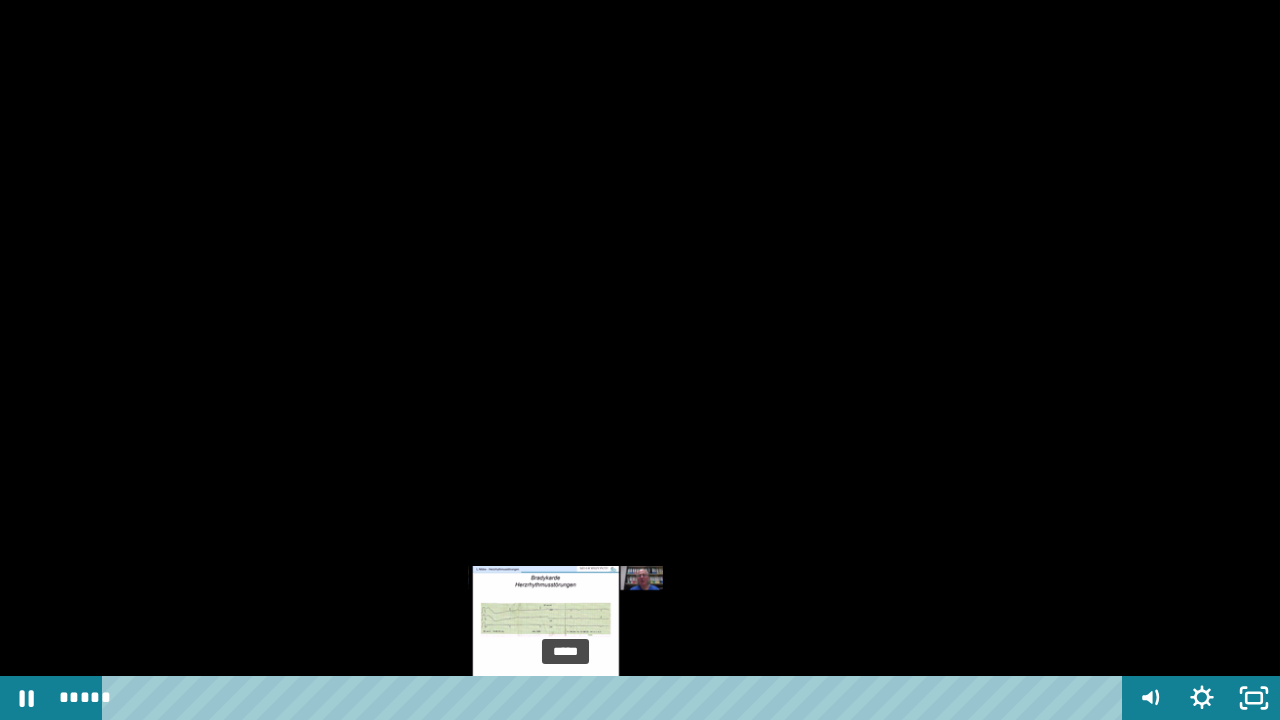 click at bounding box center [569, 698] 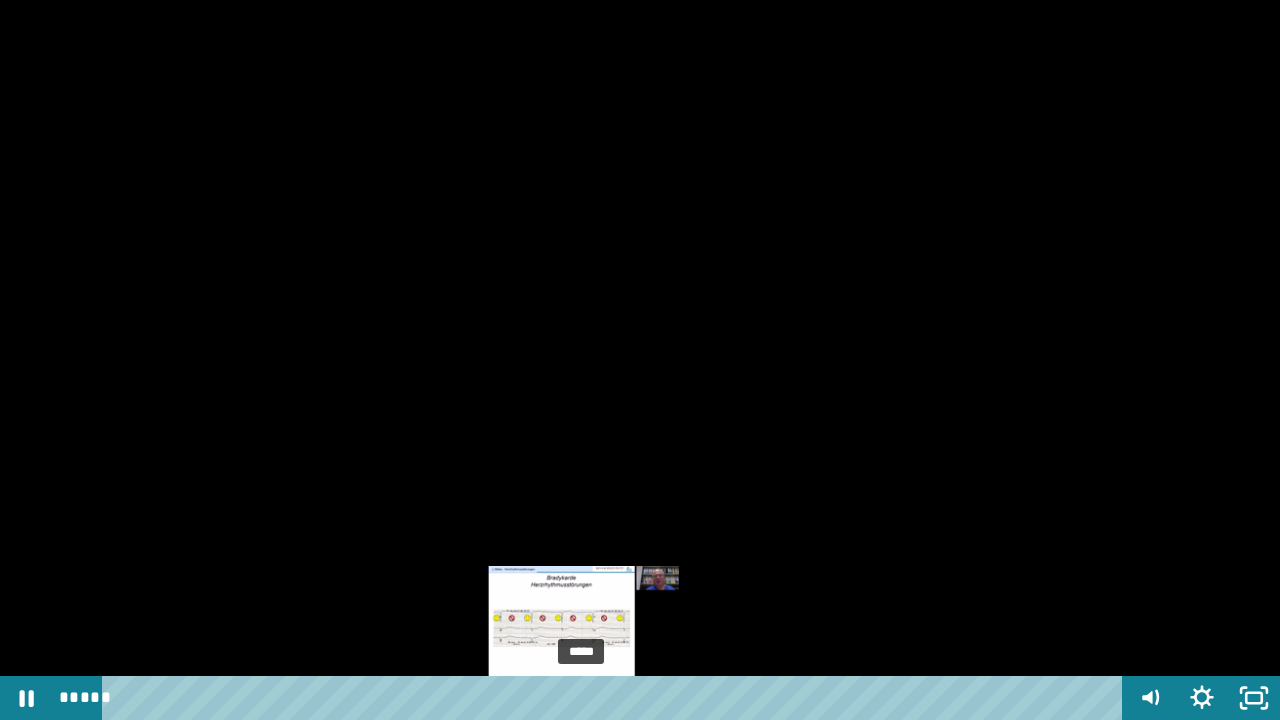 click on "*****" at bounding box center (616, 698) 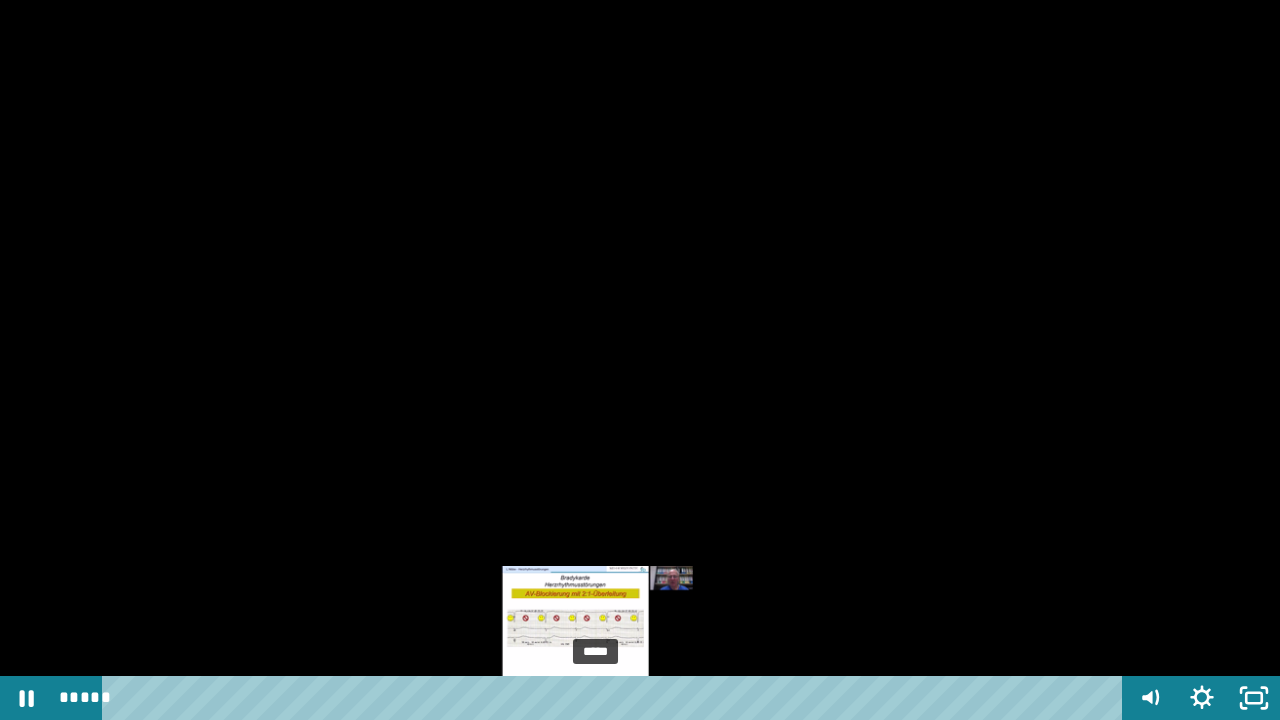click on "*****" at bounding box center (616, 698) 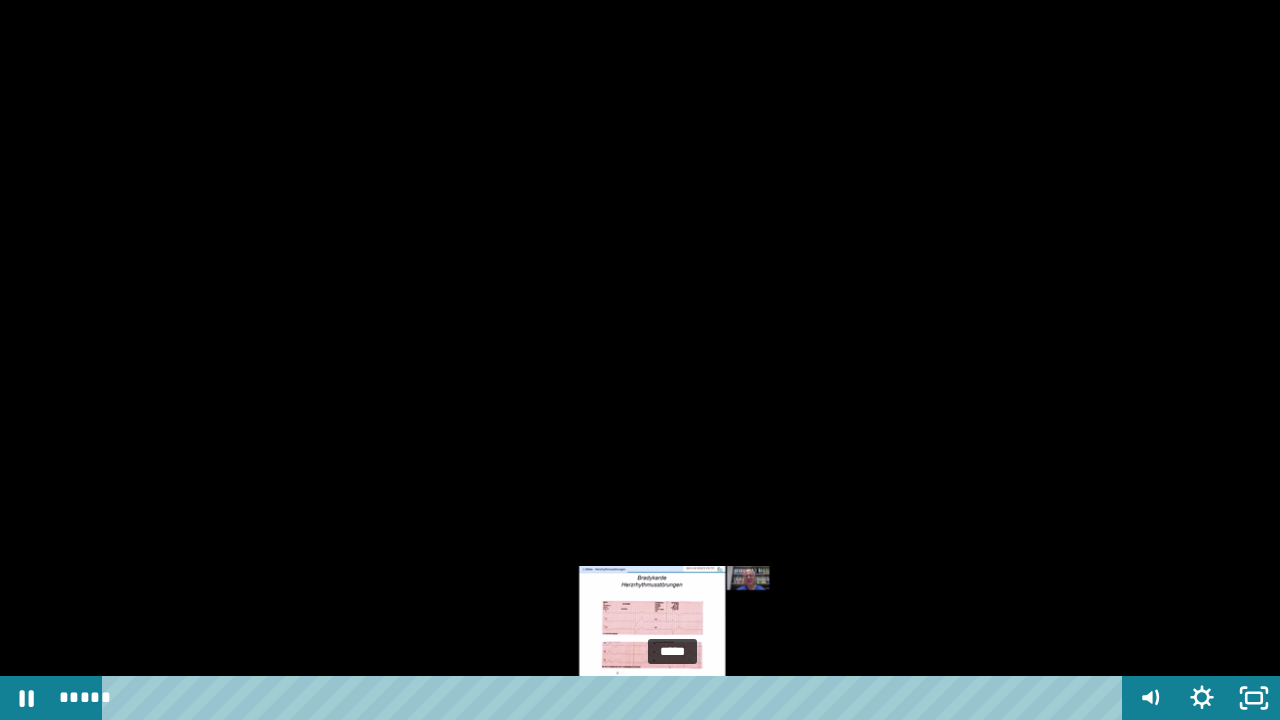 click on "*****" at bounding box center [616, 698] 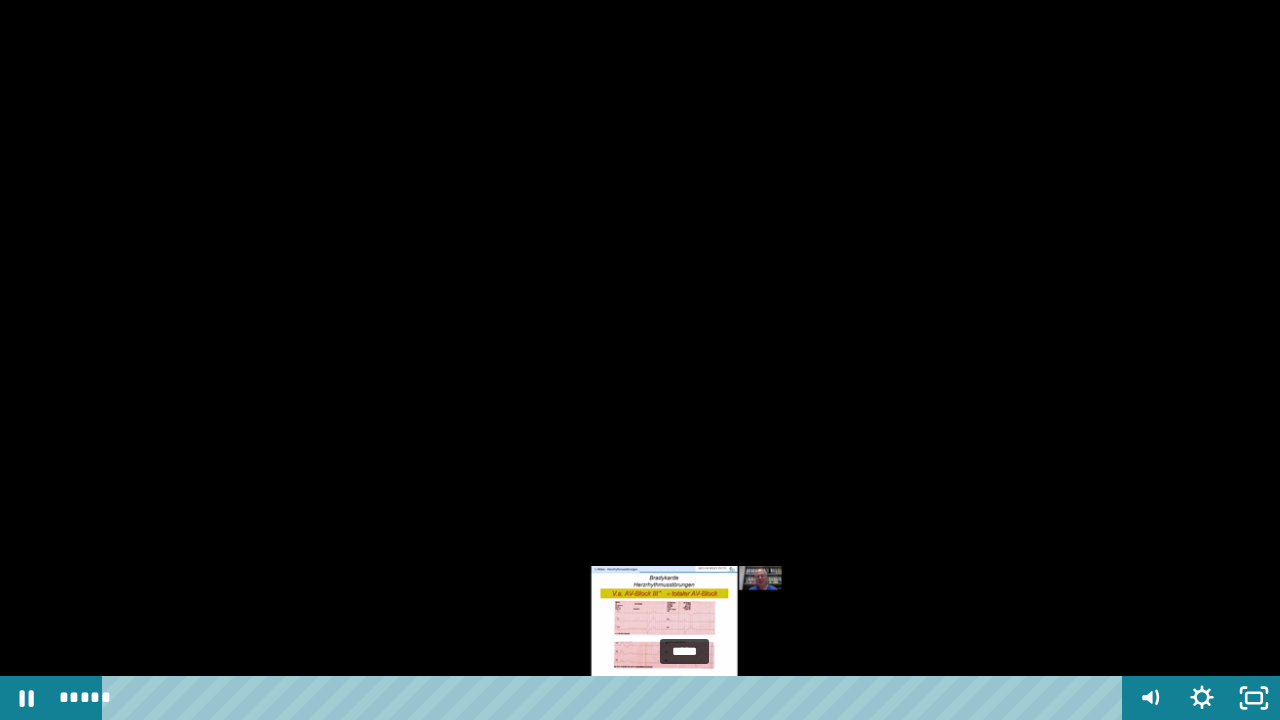 click on "*****" at bounding box center (616, 698) 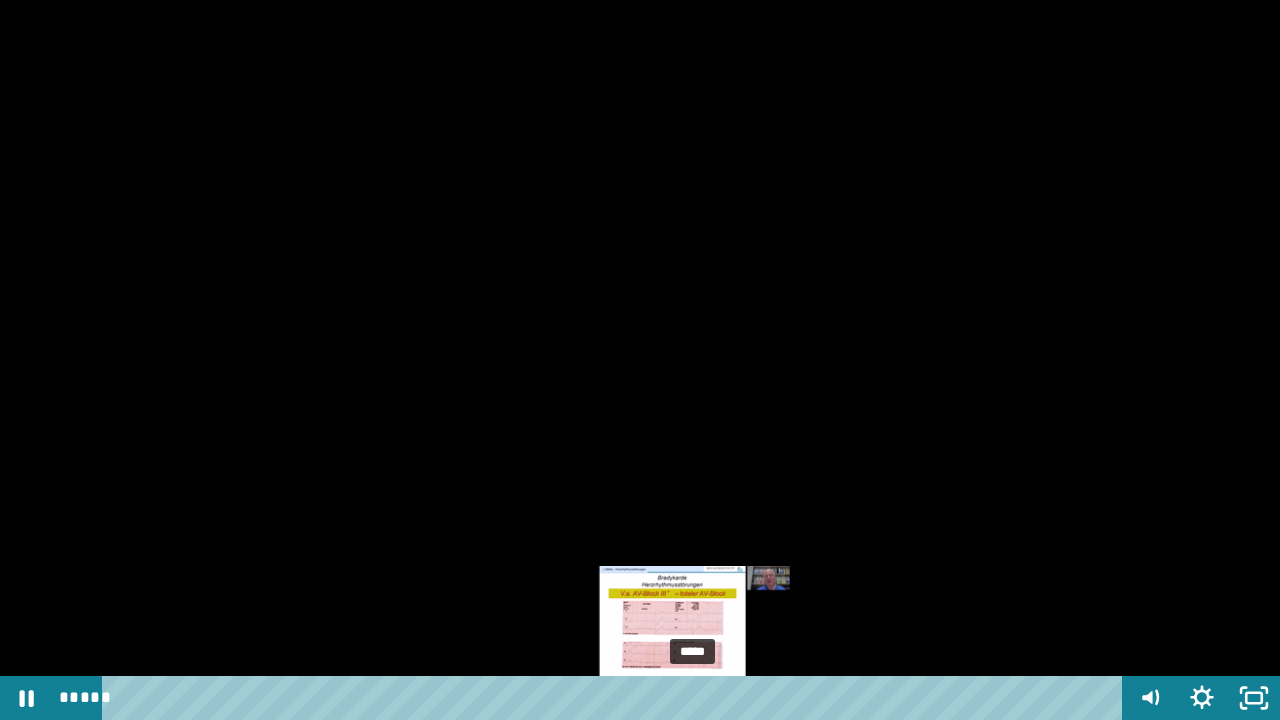 click at bounding box center [692, 698] 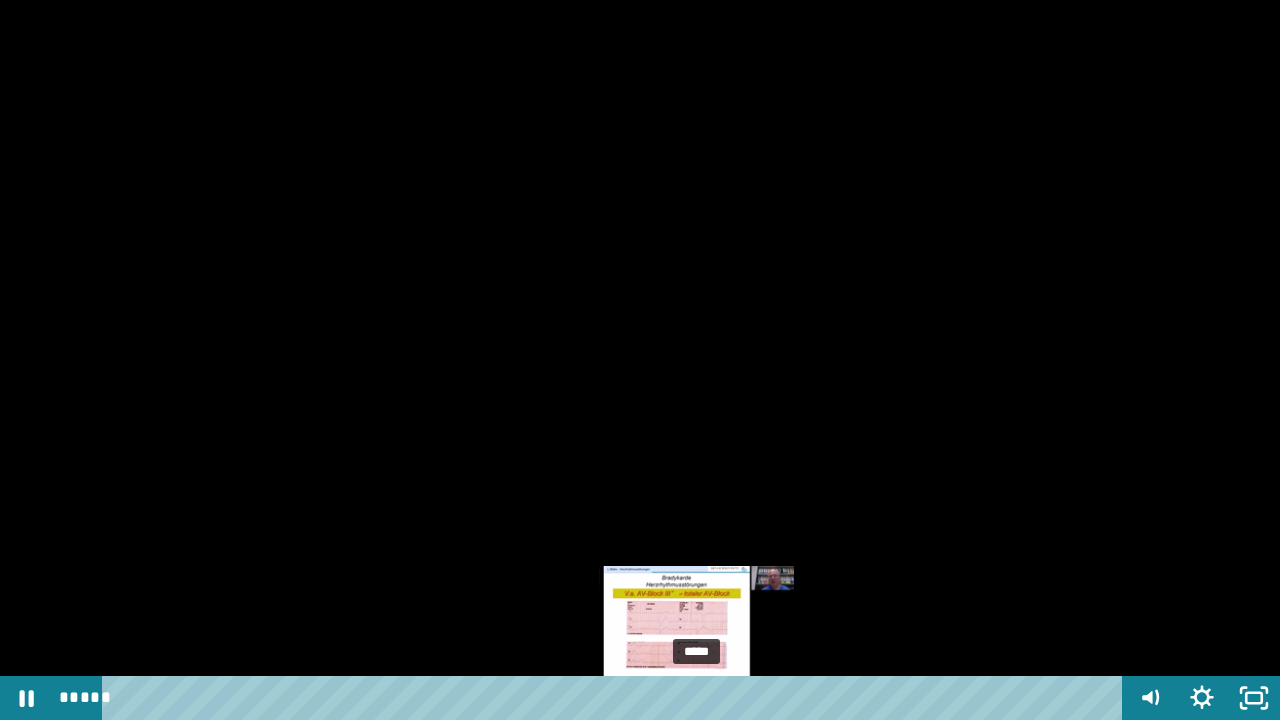 click at bounding box center [693, 698] 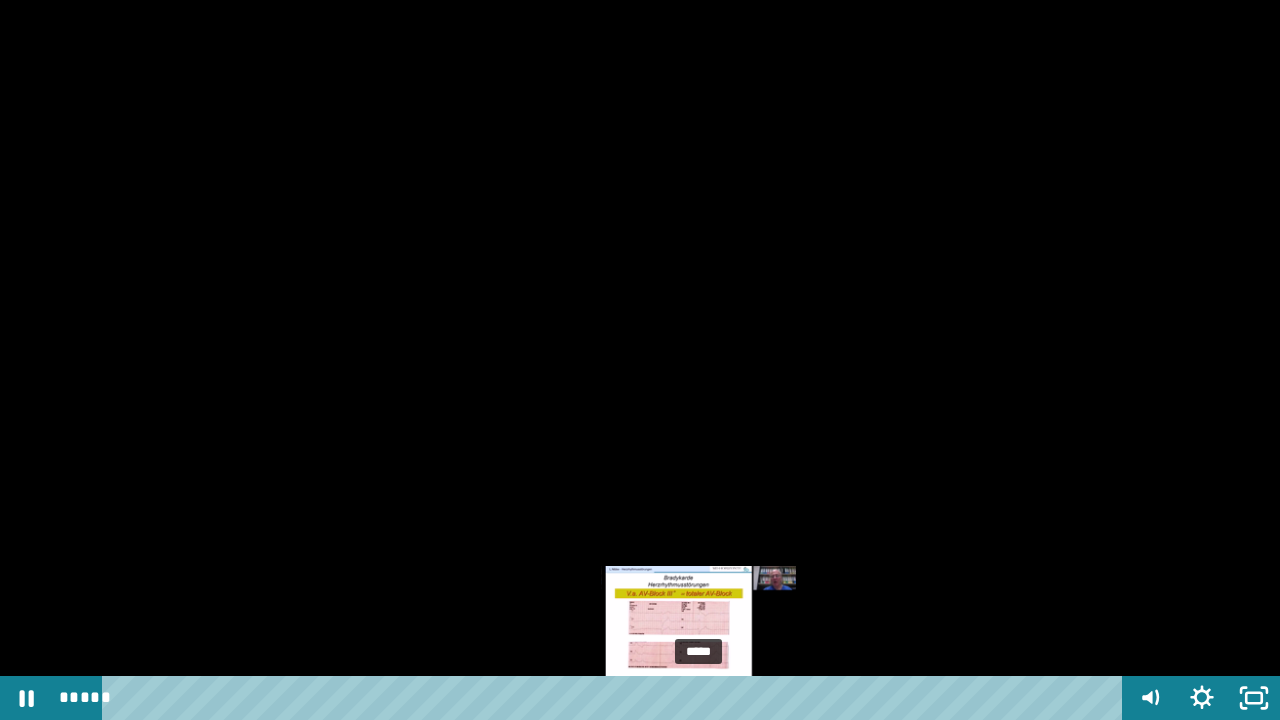 click at bounding box center [697, 698] 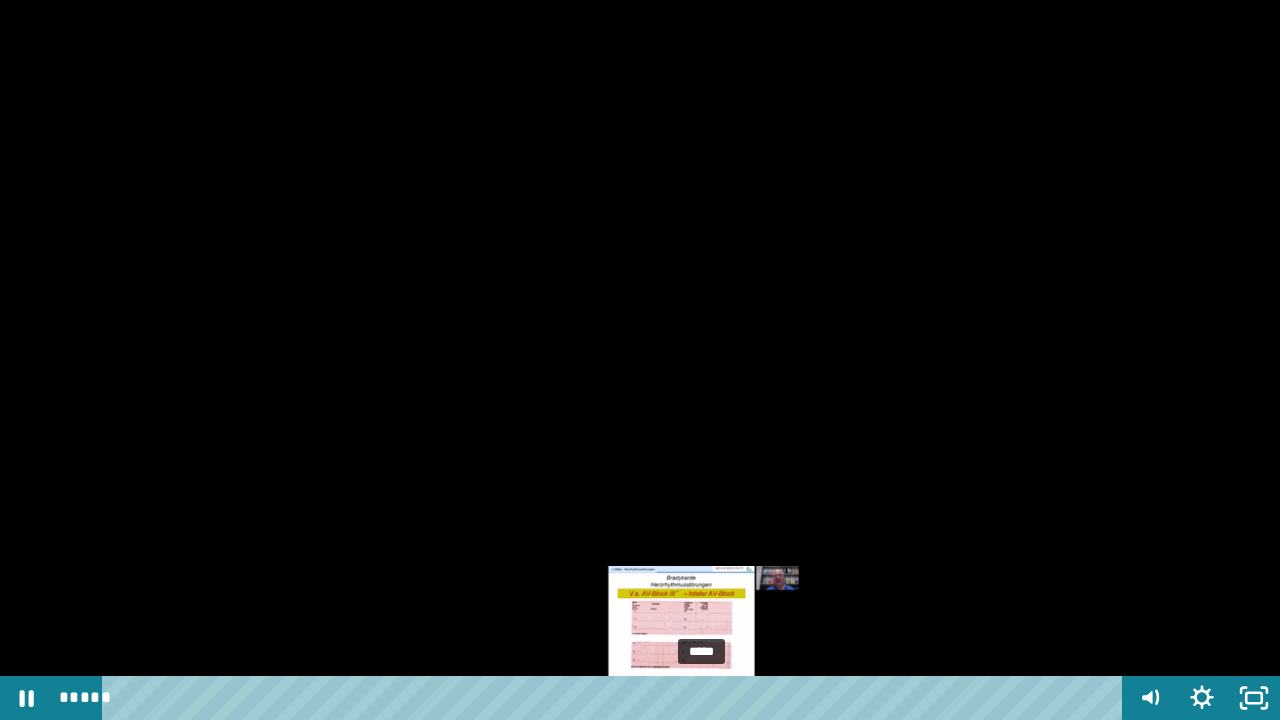 click at bounding box center [699, 698] 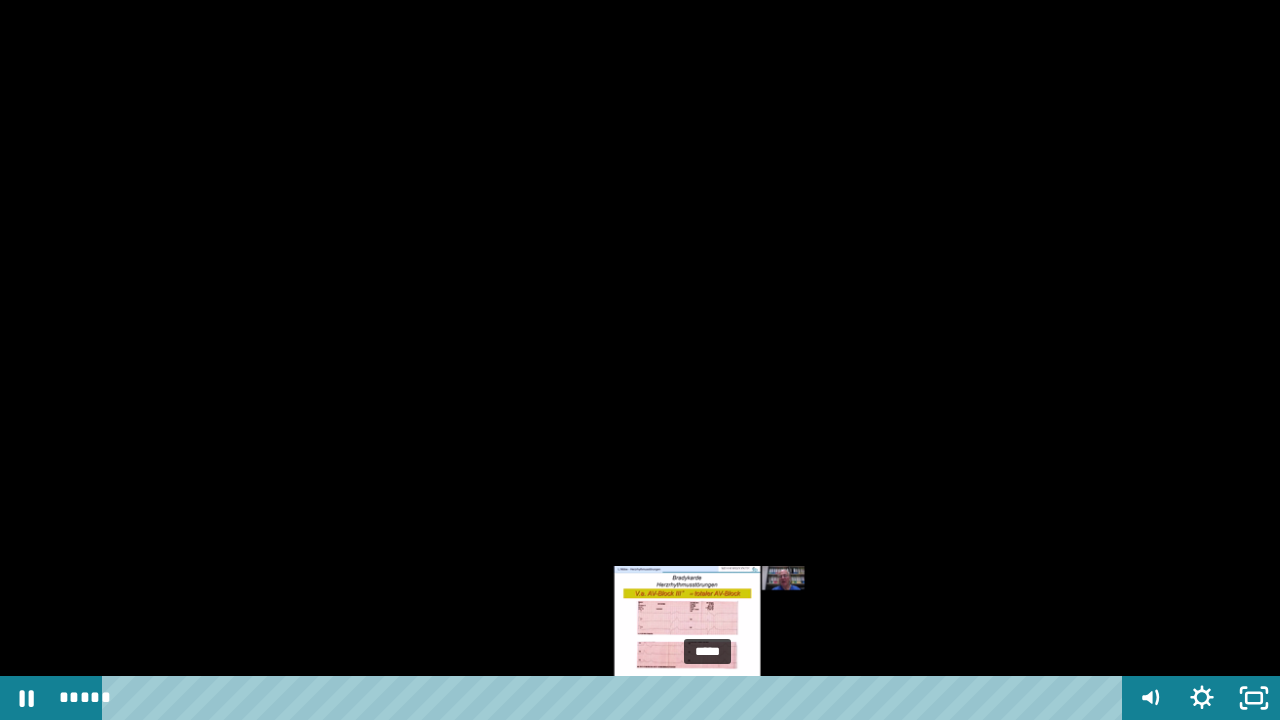 click at bounding box center [703, 698] 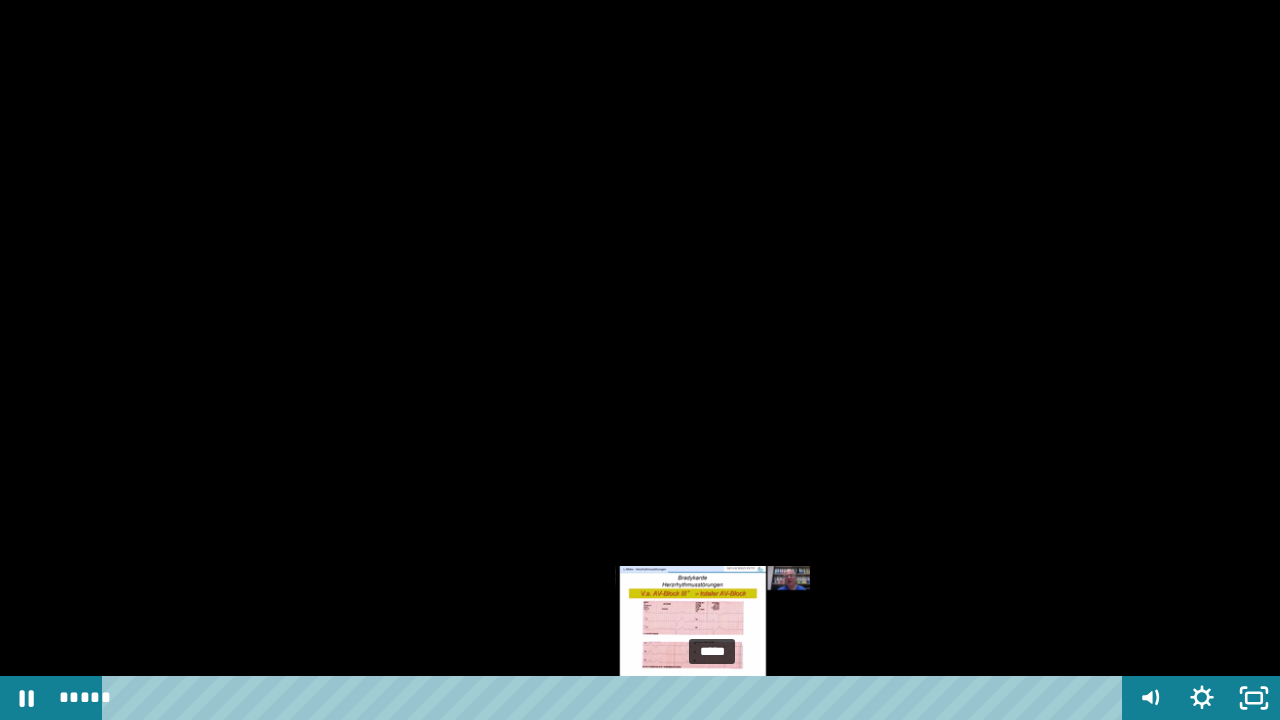 click at bounding box center [712, 698] 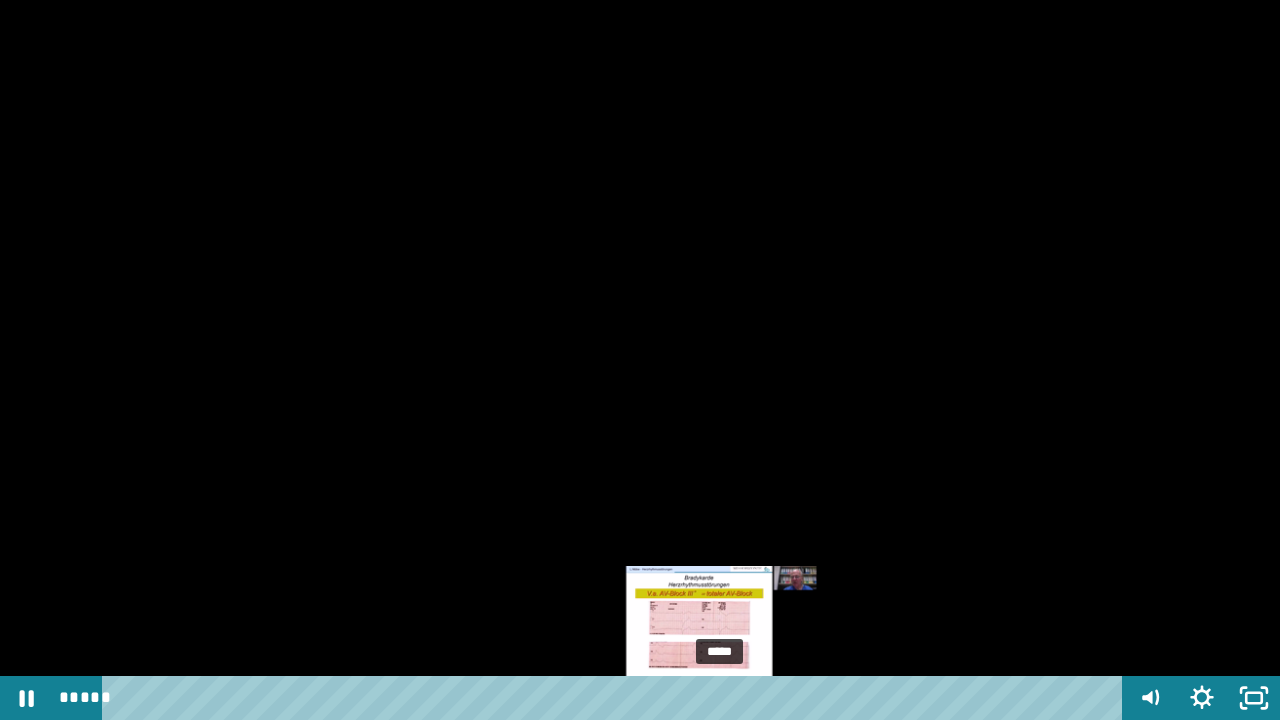 click on "*****" at bounding box center (616, 698) 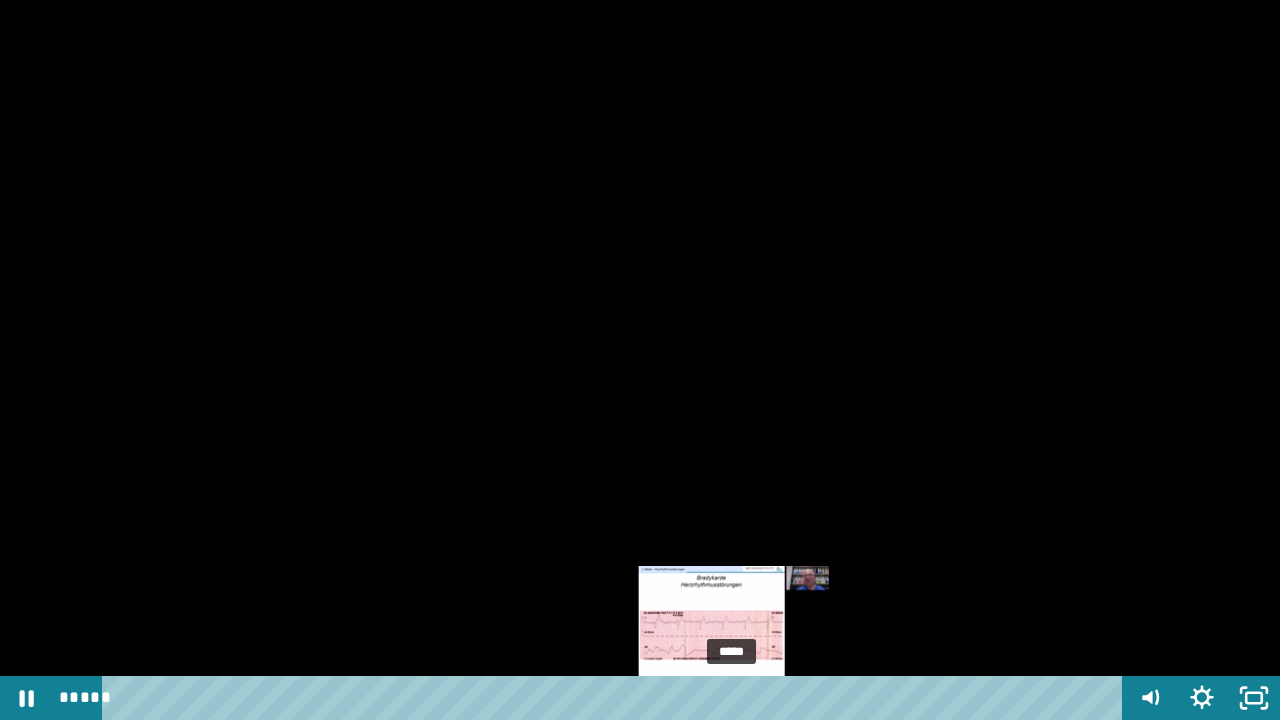 click on "*****" at bounding box center (616, 698) 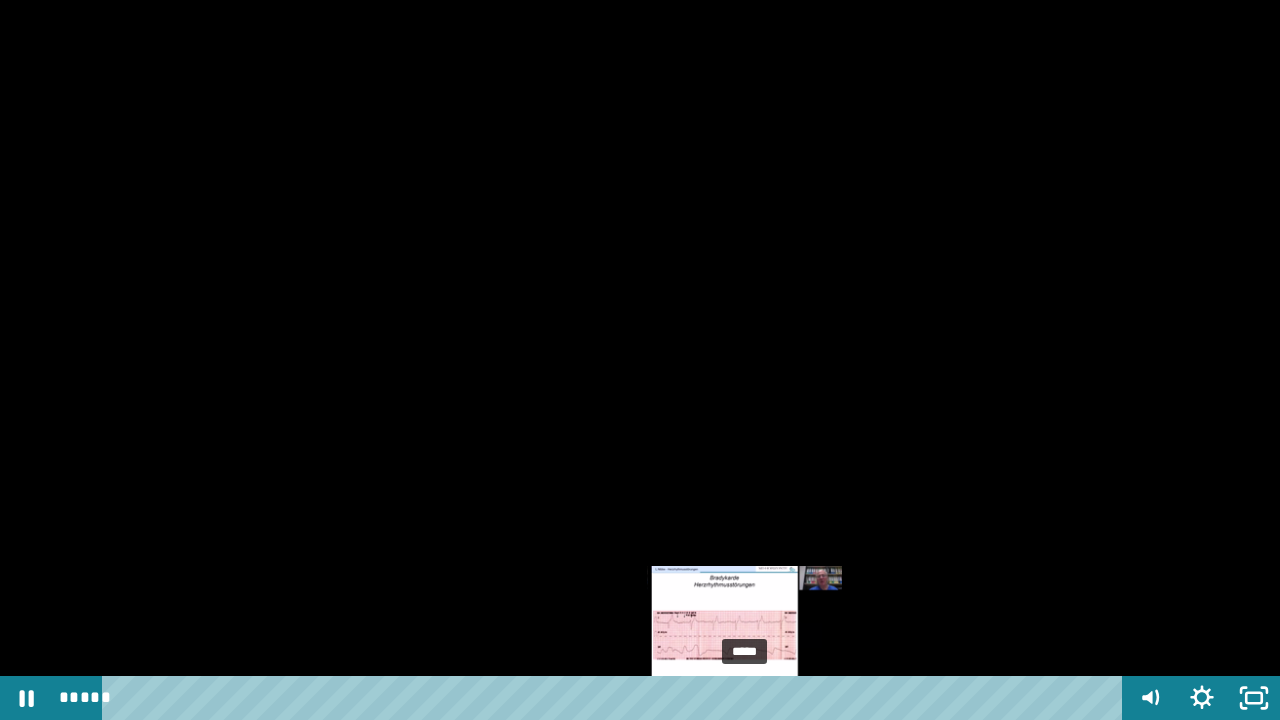 click on "*****" at bounding box center [616, 698] 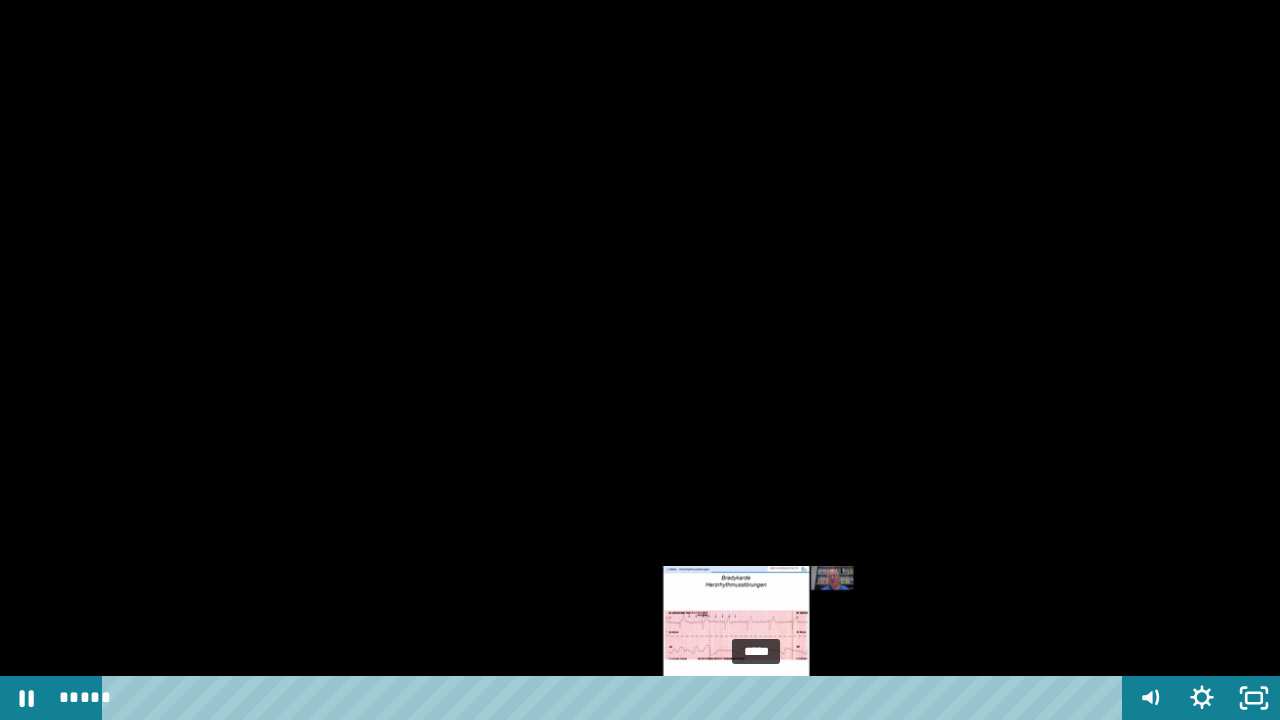 click on "*****" at bounding box center (616, 698) 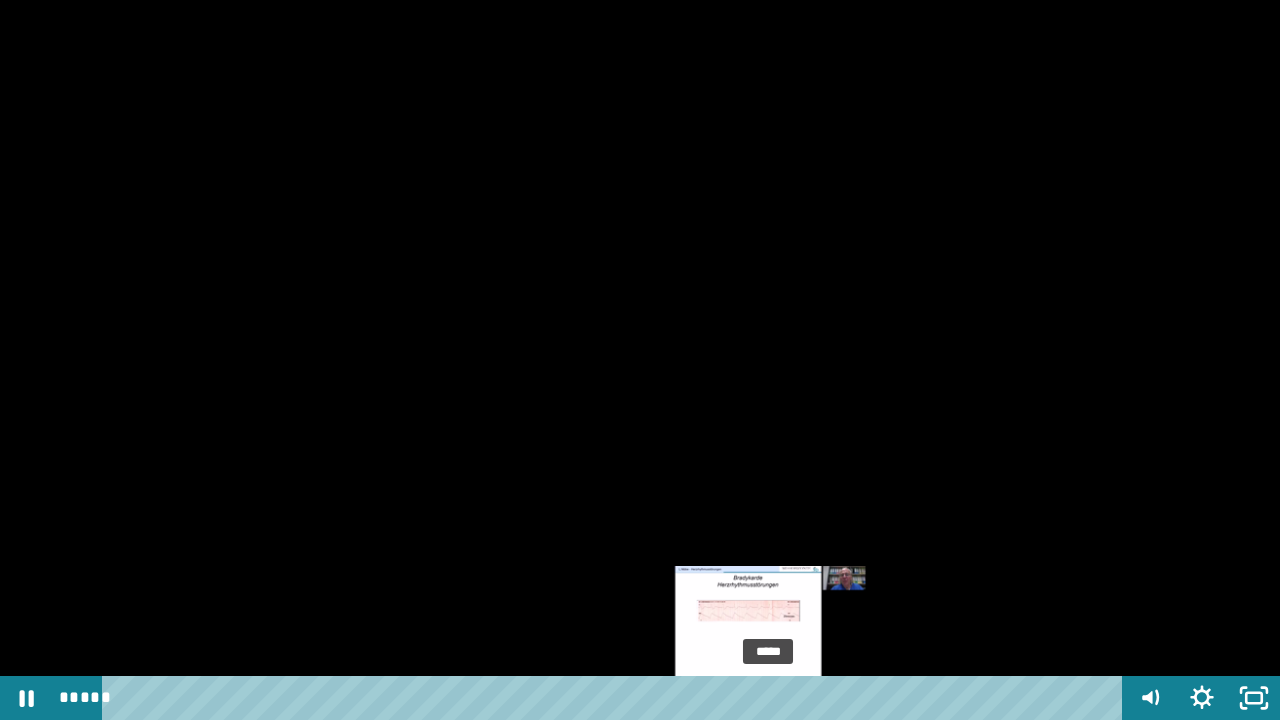 click on "*****" at bounding box center [616, 698] 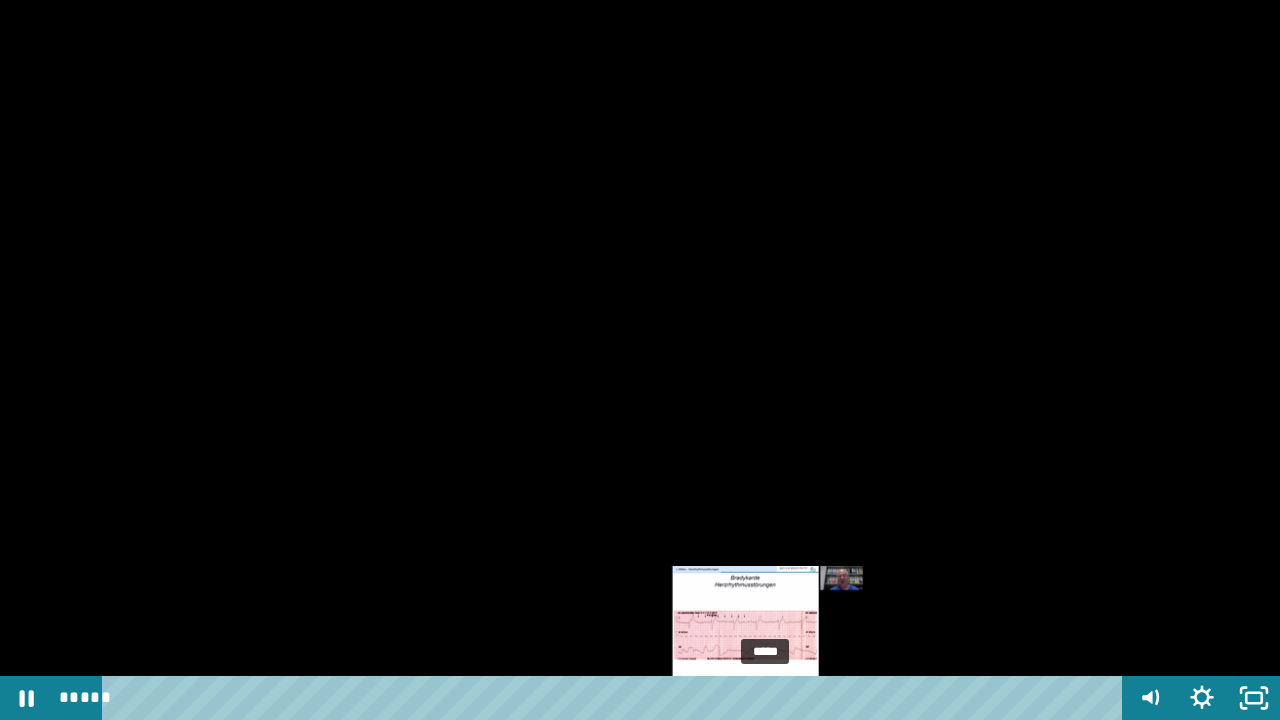 click at bounding box center [765, 698] 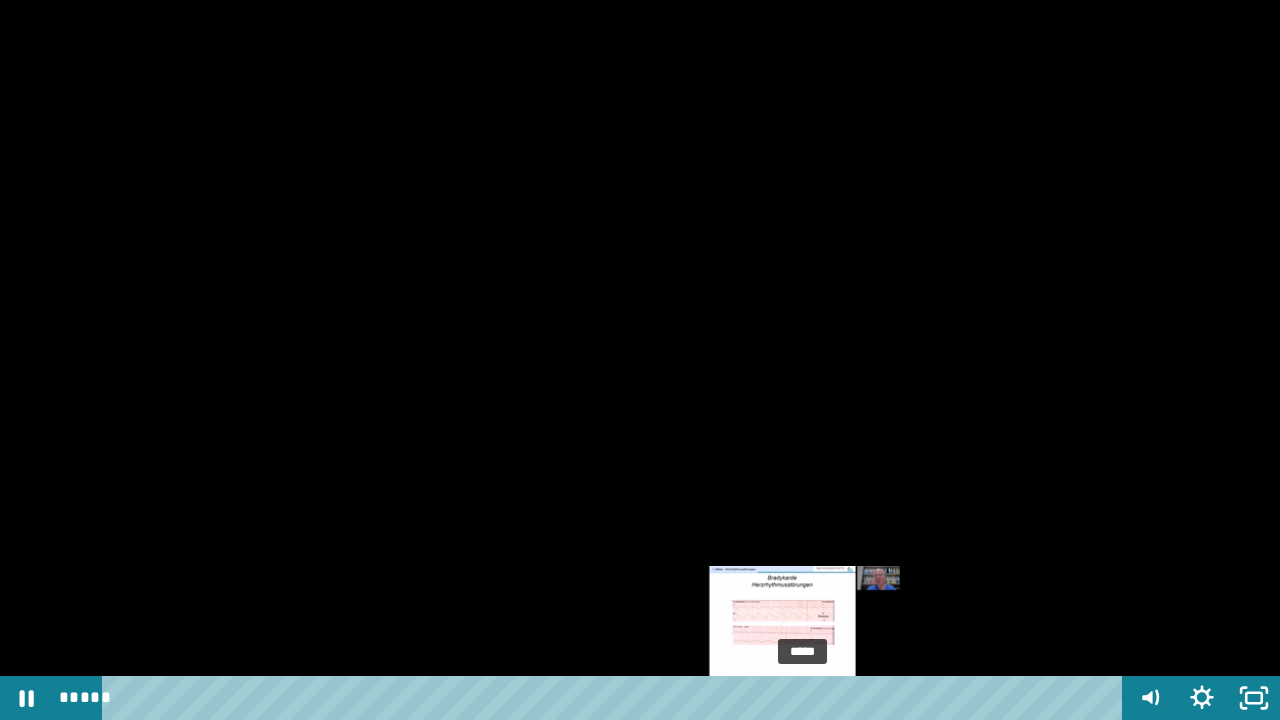 click on "*****" at bounding box center [616, 698] 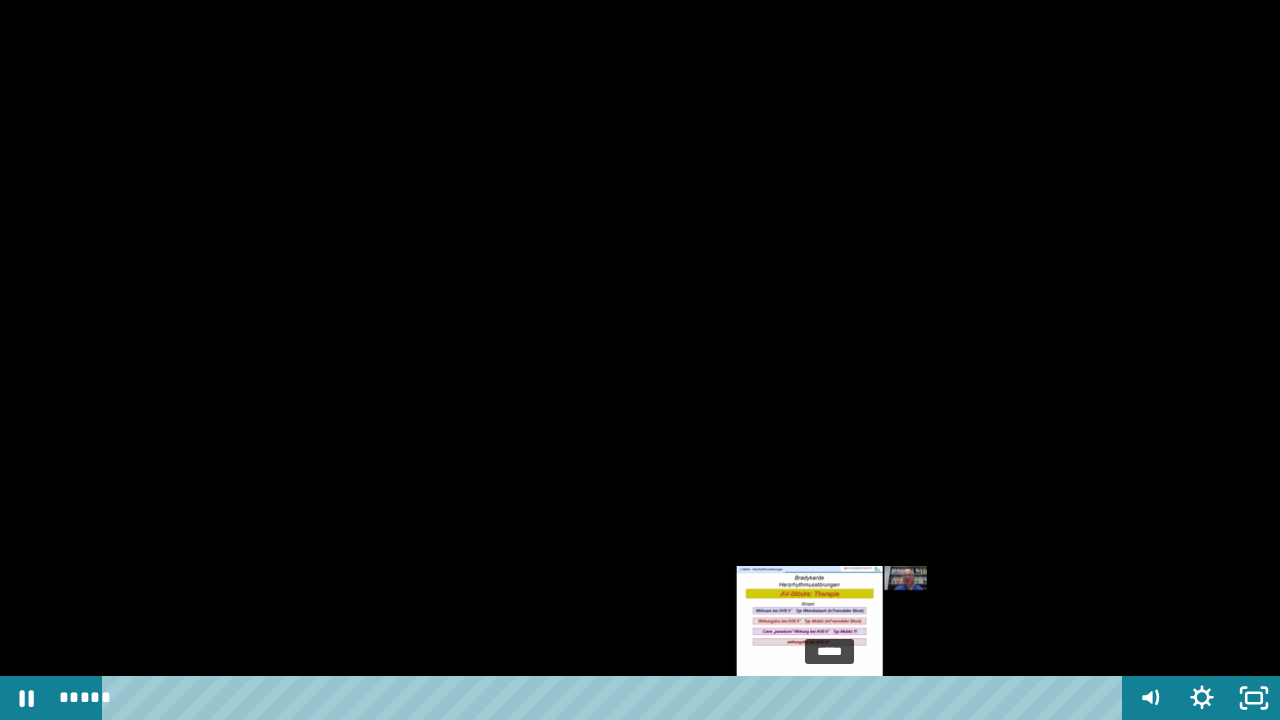 click on "*****" at bounding box center [616, 698] 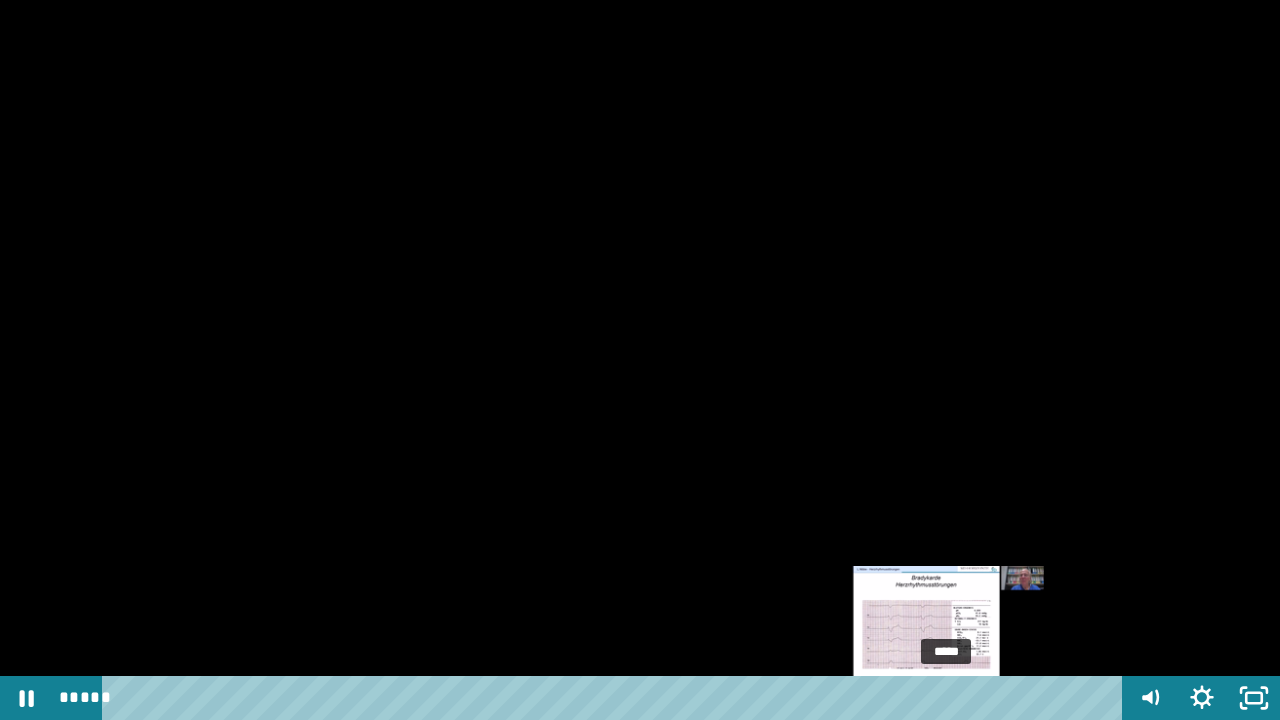 click on "*****" at bounding box center [616, 698] 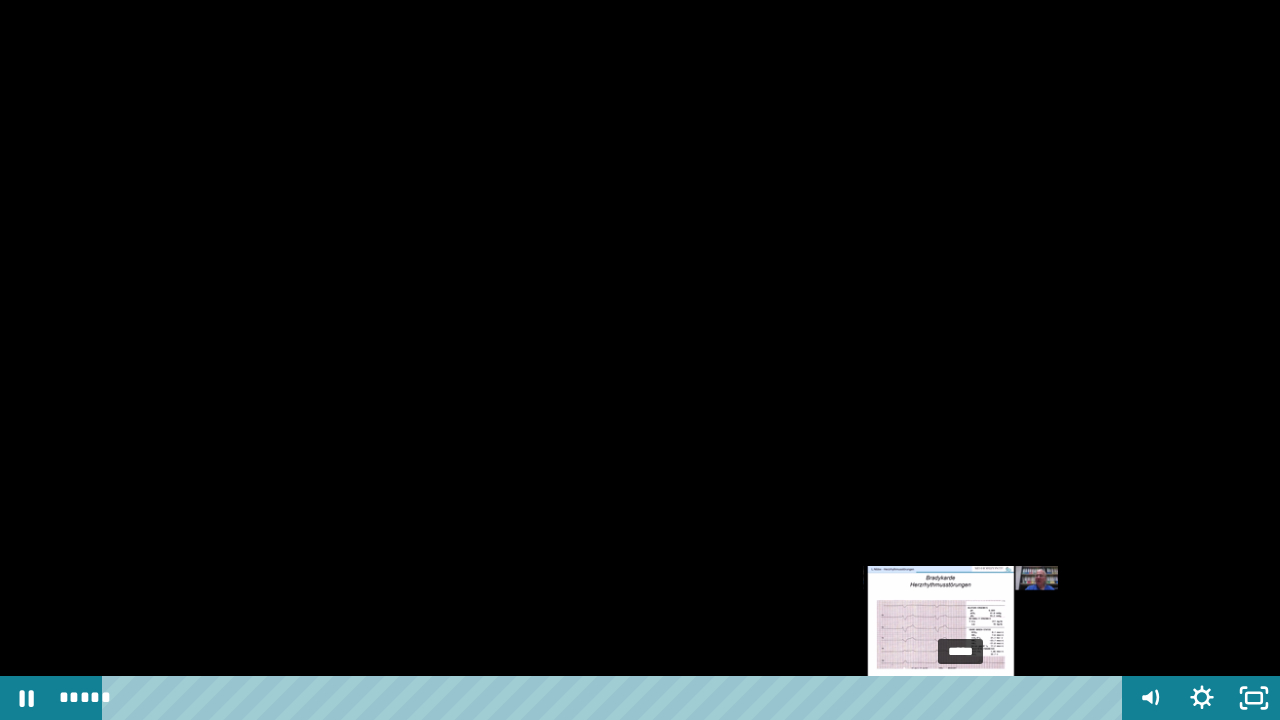 click on "*****" at bounding box center (616, 698) 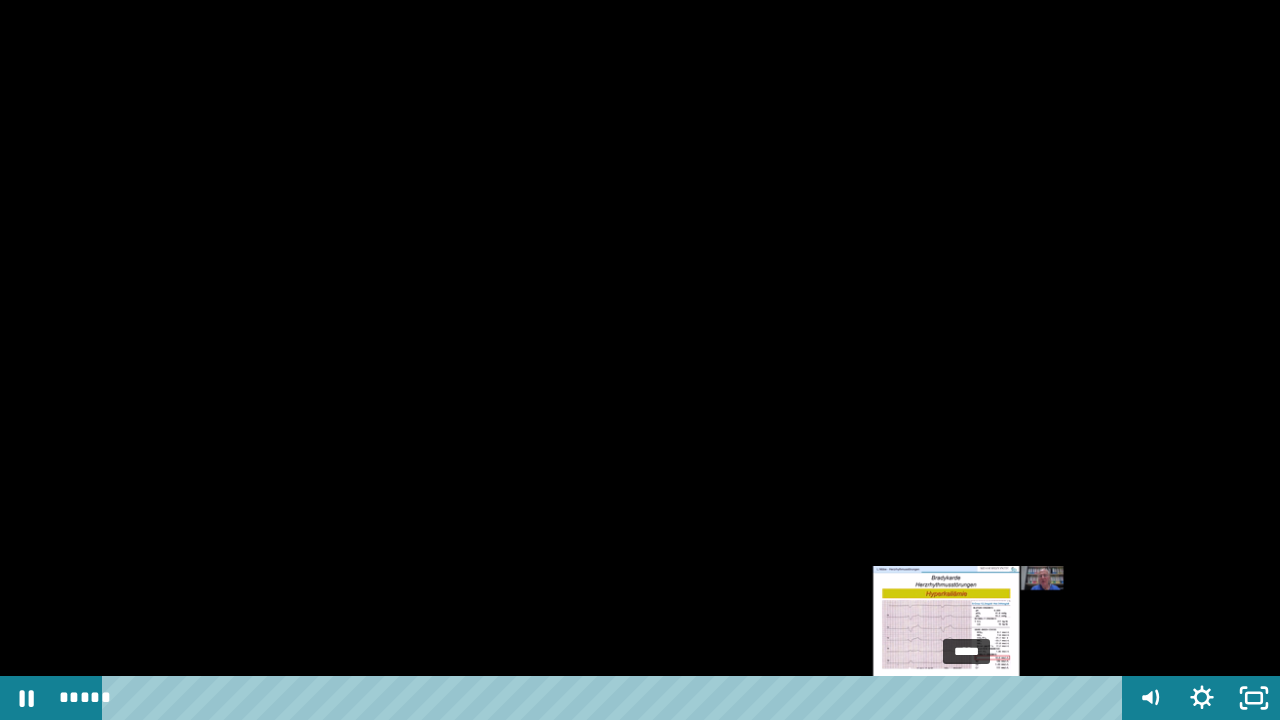 click on "*****" at bounding box center (616, 698) 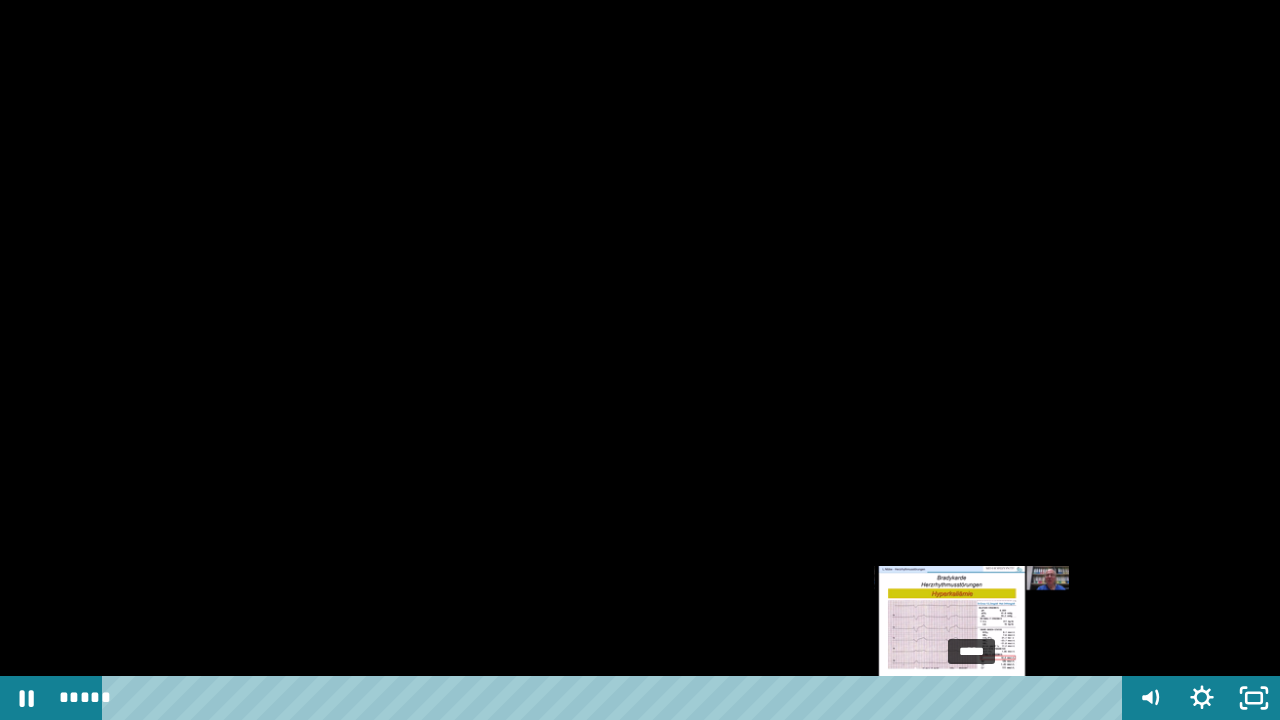 click at bounding box center [971, 698] 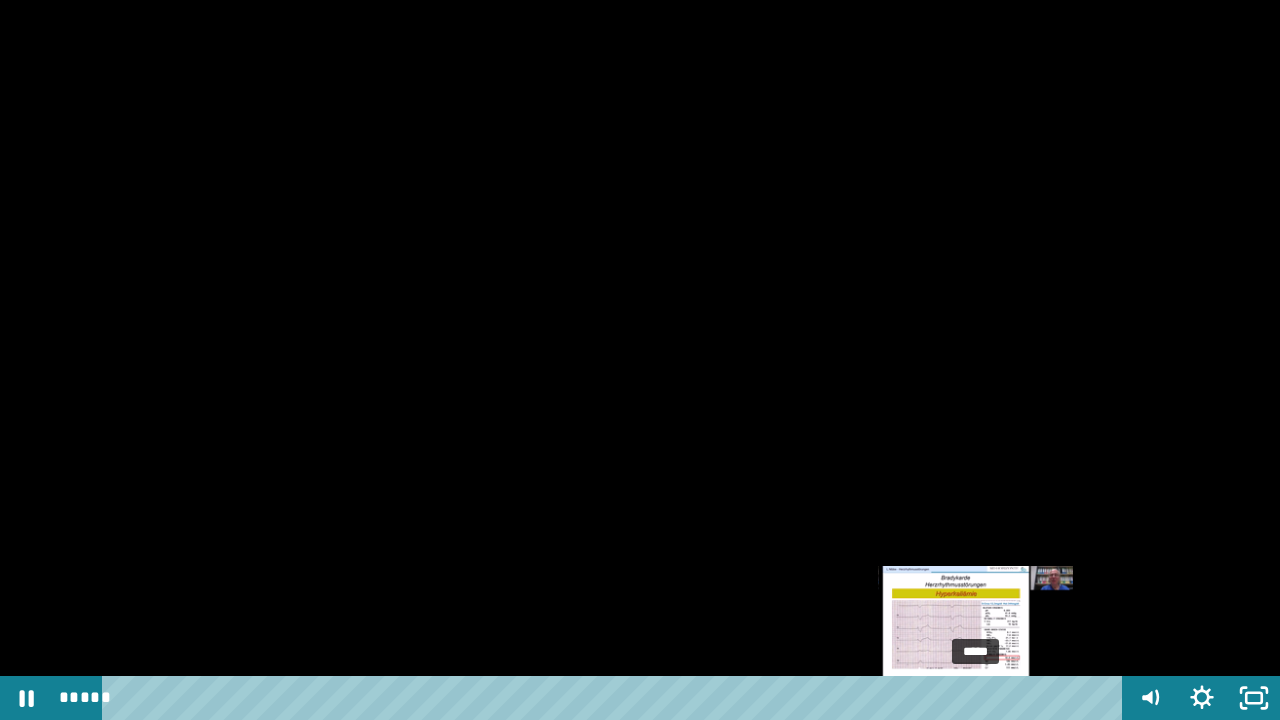 click at bounding box center [971, 698] 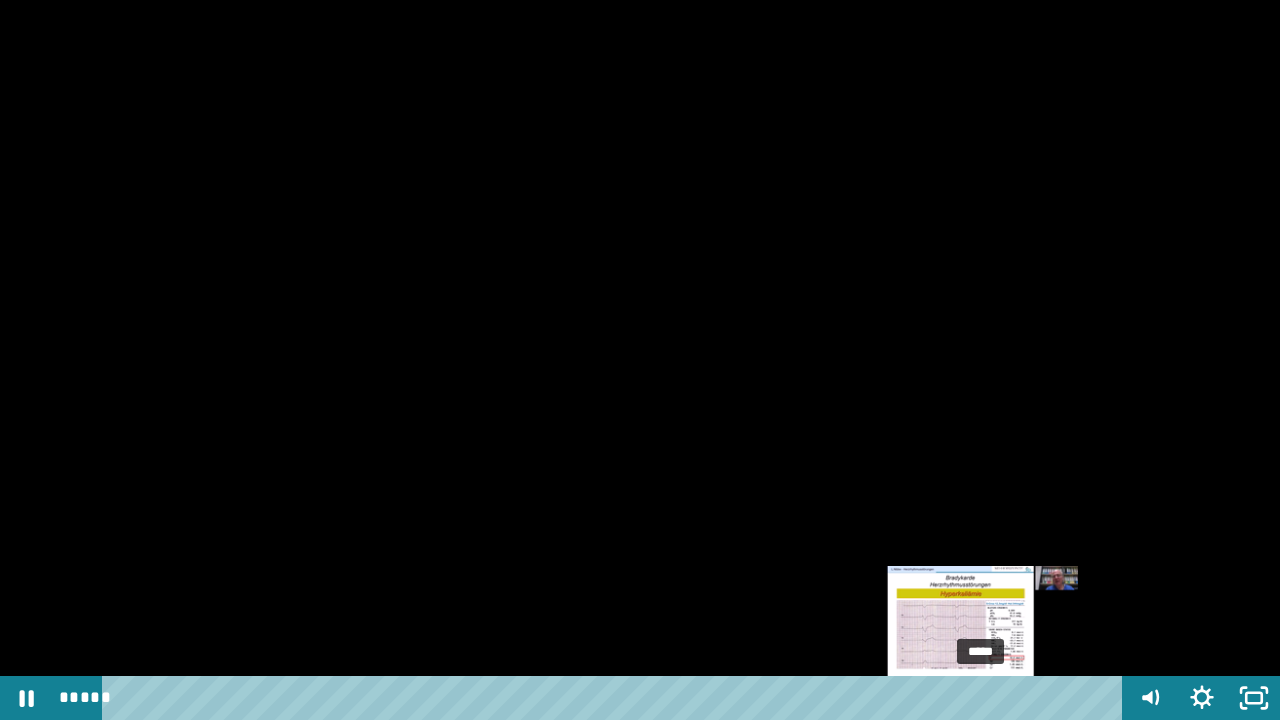 click at bounding box center [980, 698] 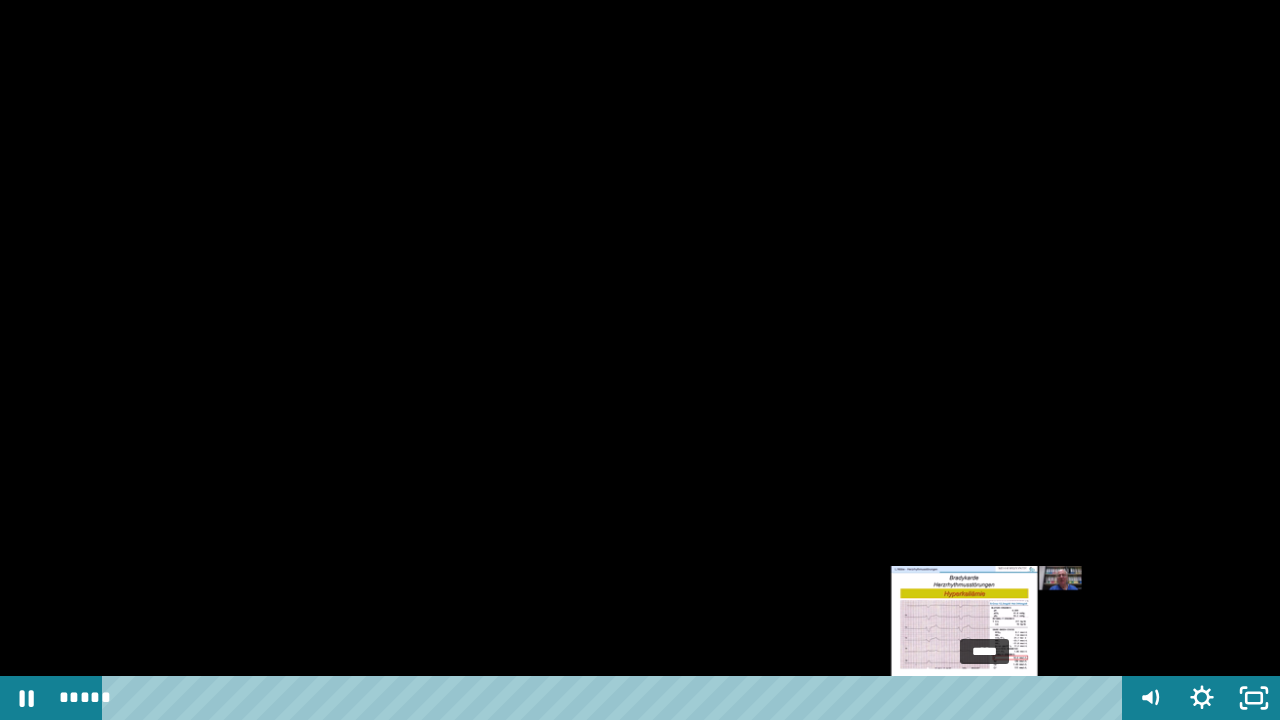 click at bounding box center (984, 698) 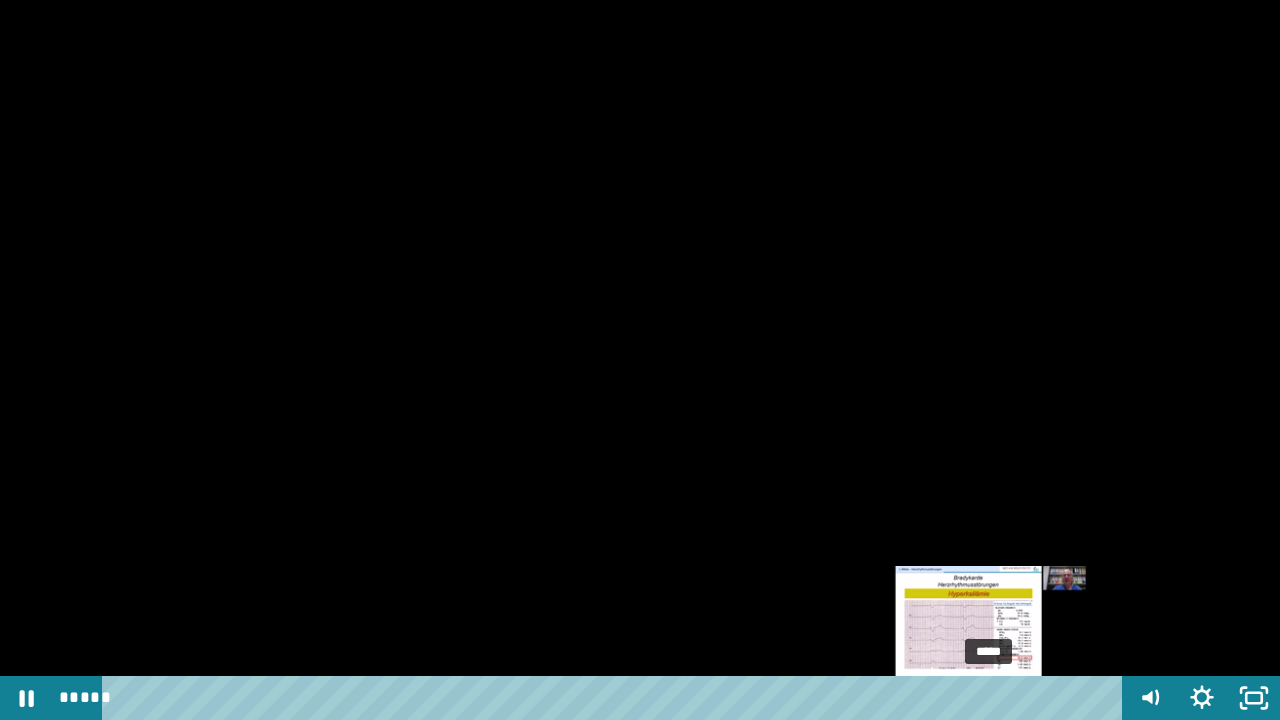 click on "*****" at bounding box center (616, 698) 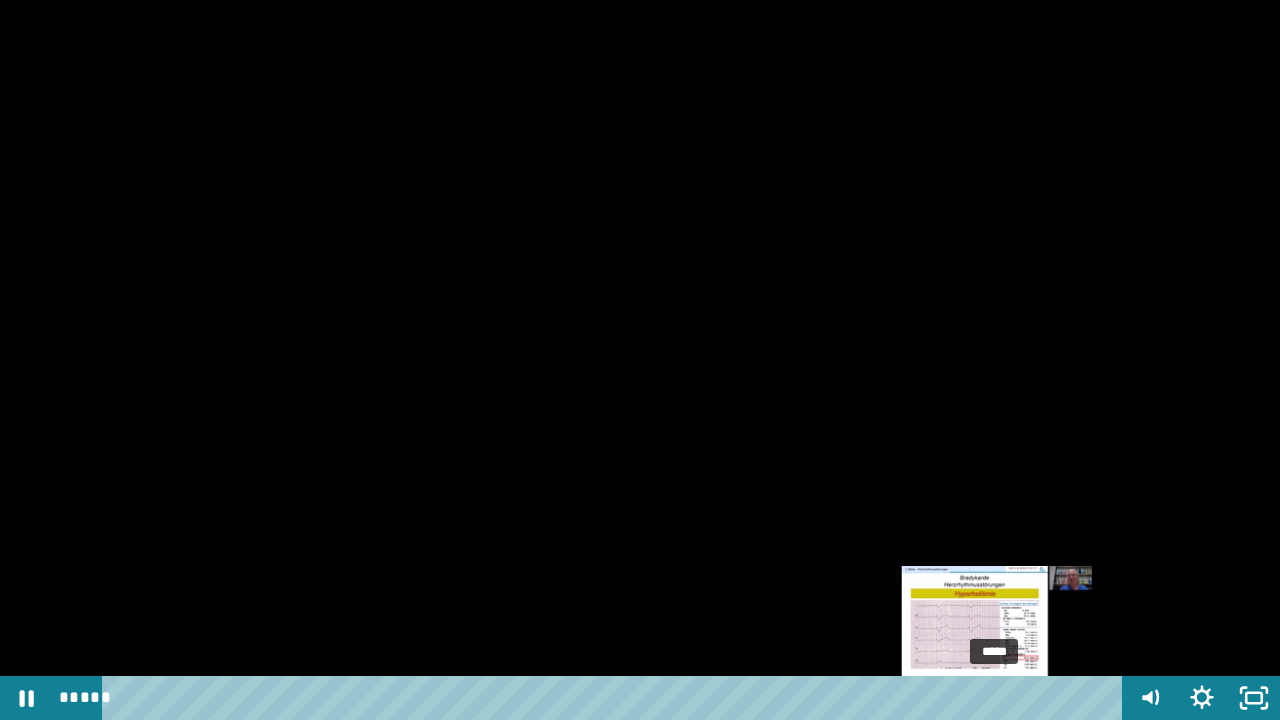 click at bounding box center [989, 698] 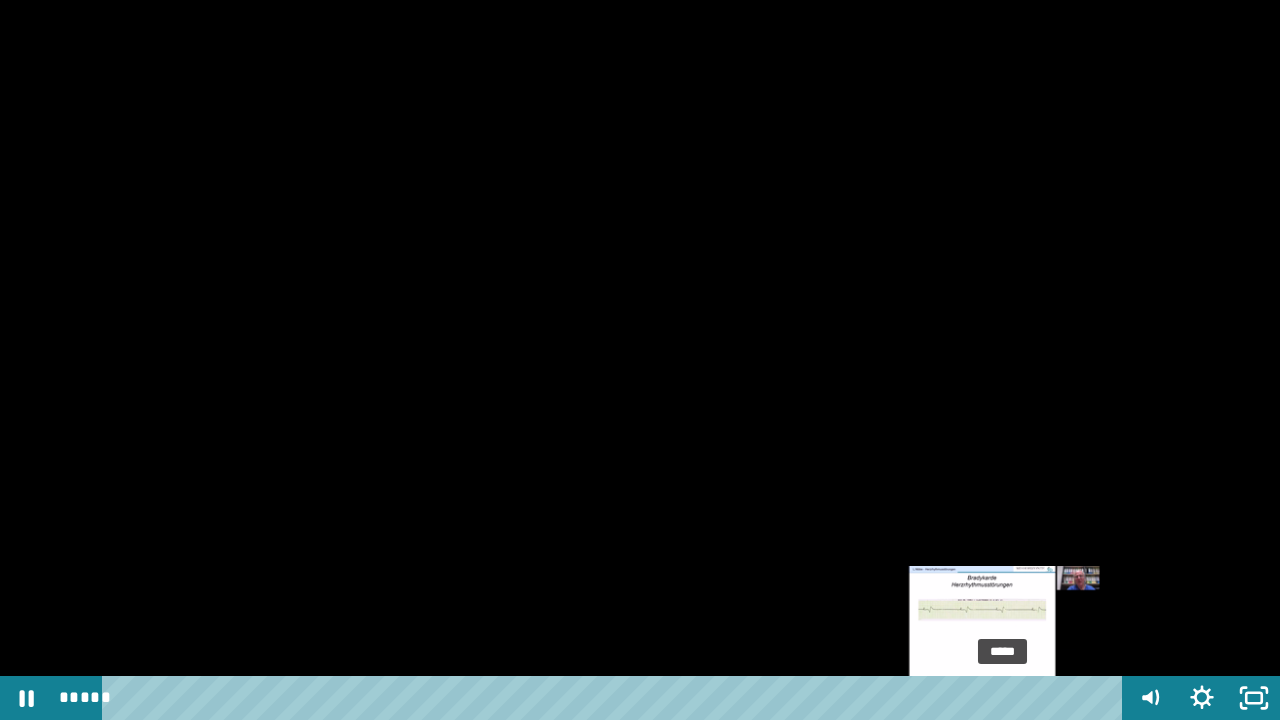 click on "*****" at bounding box center [616, 698] 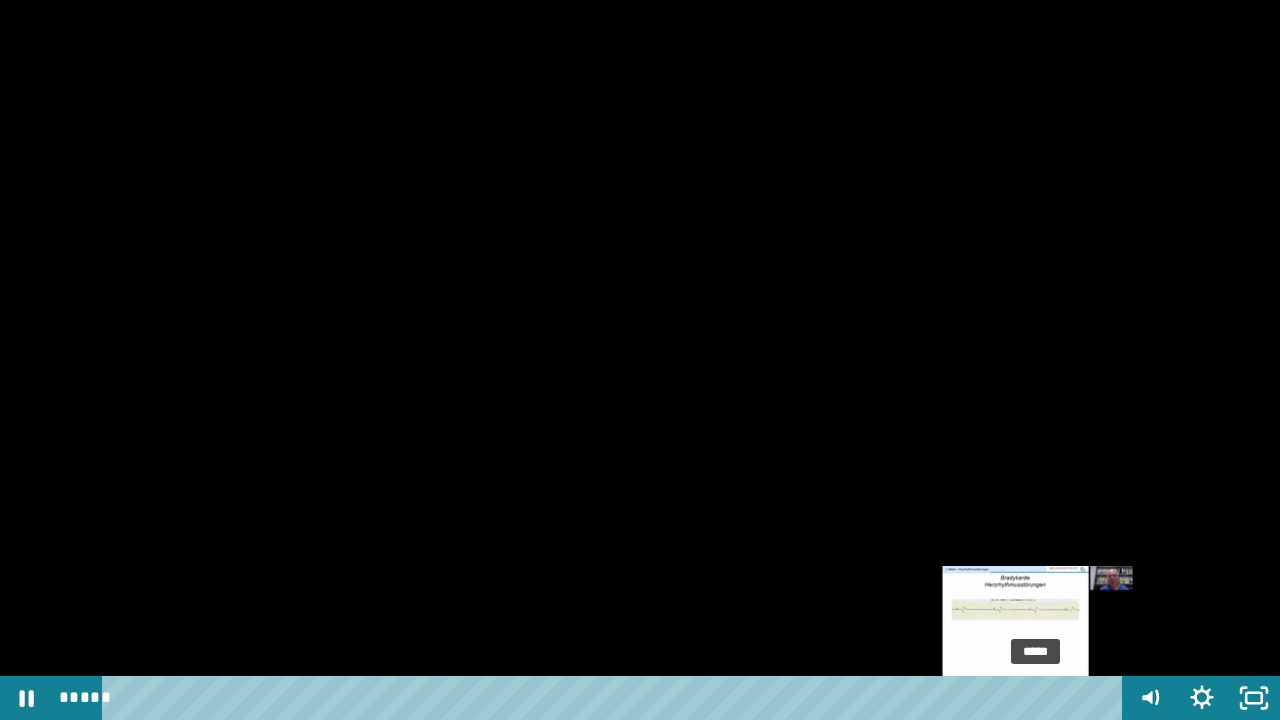 click on "*****" at bounding box center [616, 698] 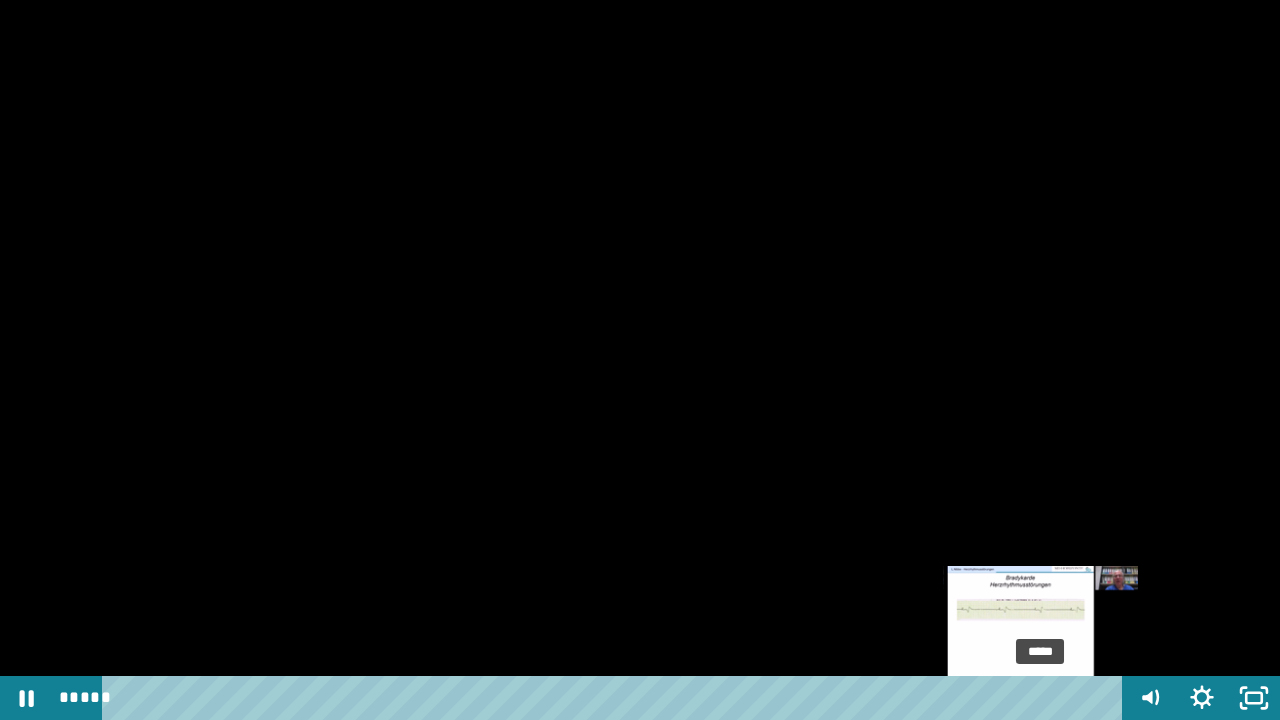 click at bounding box center (1040, 698) 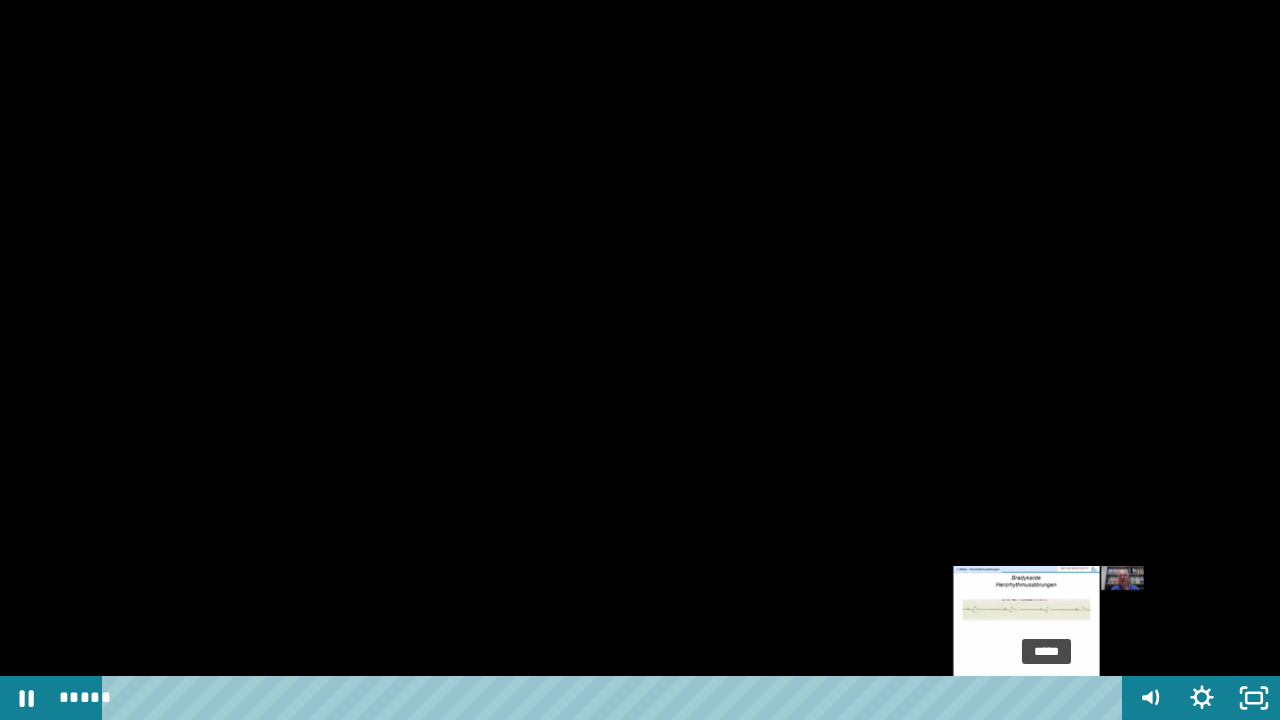 click on "*****" at bounding box center [616, 698] 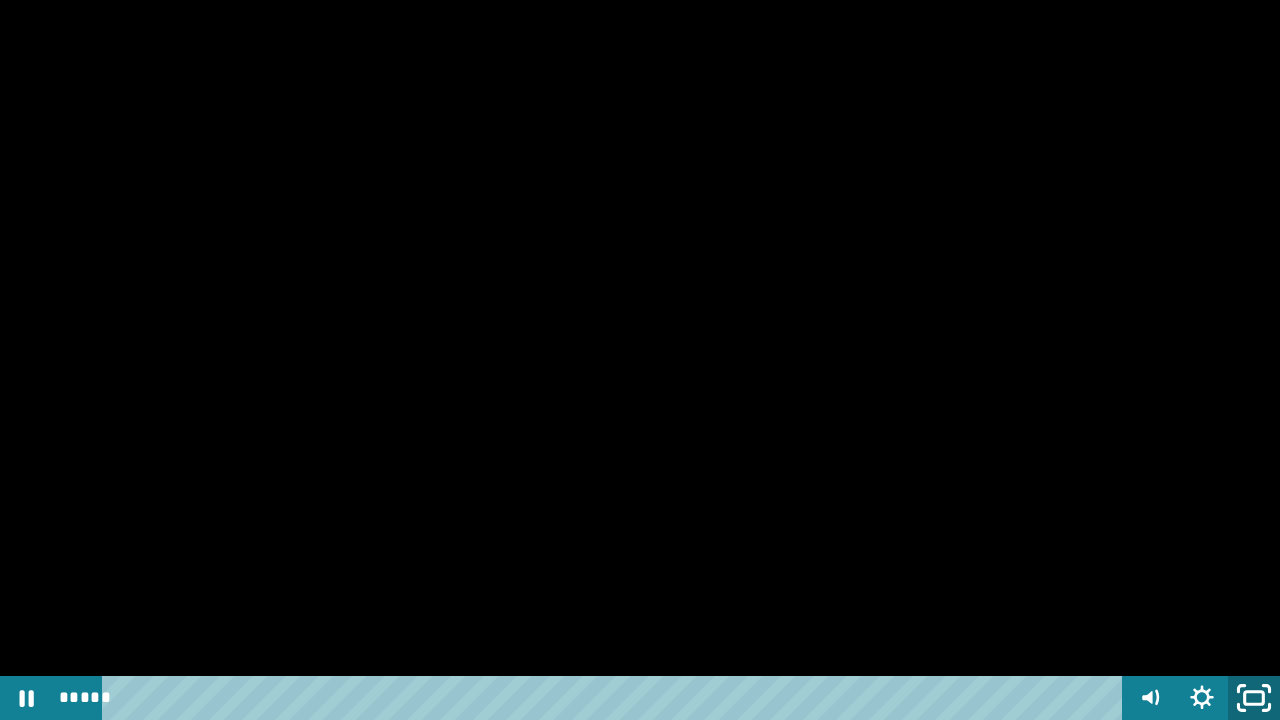 click 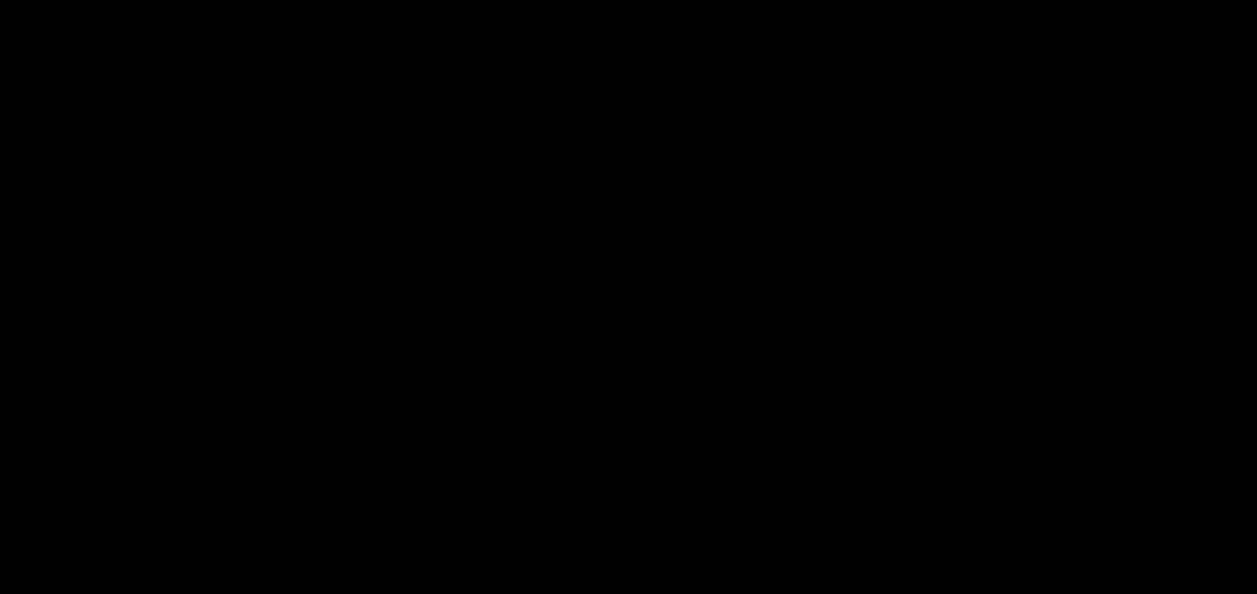 scroll, scrollTop: 1726, scrollLeft: 0, axis: vertical 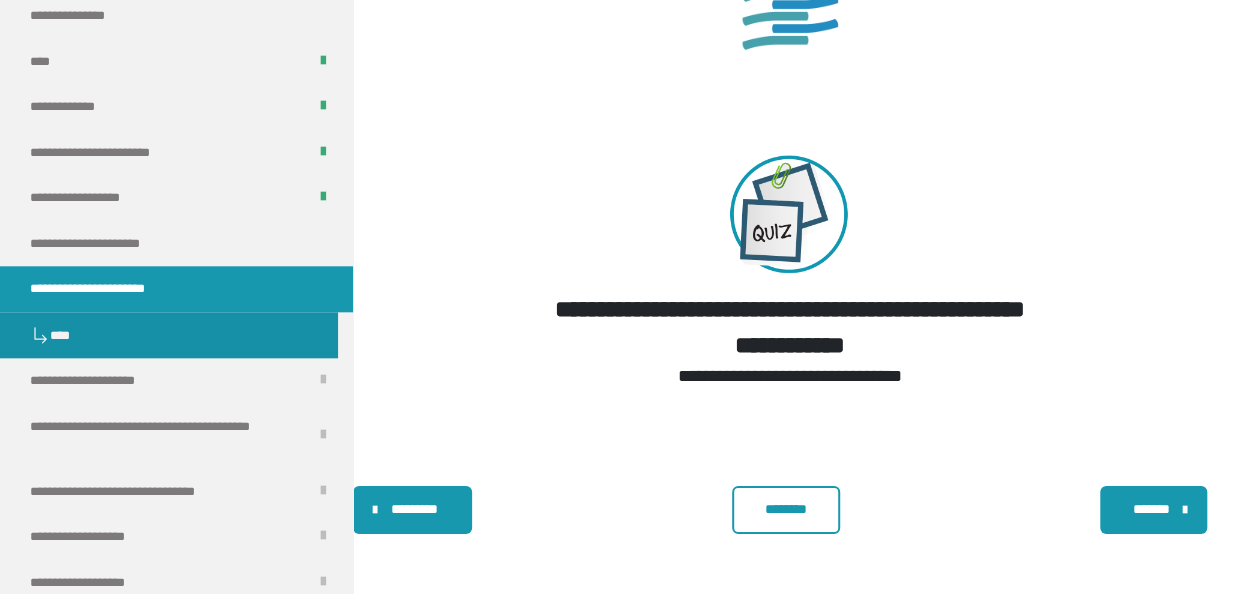 click on "********" at bounding box center (786, 509) 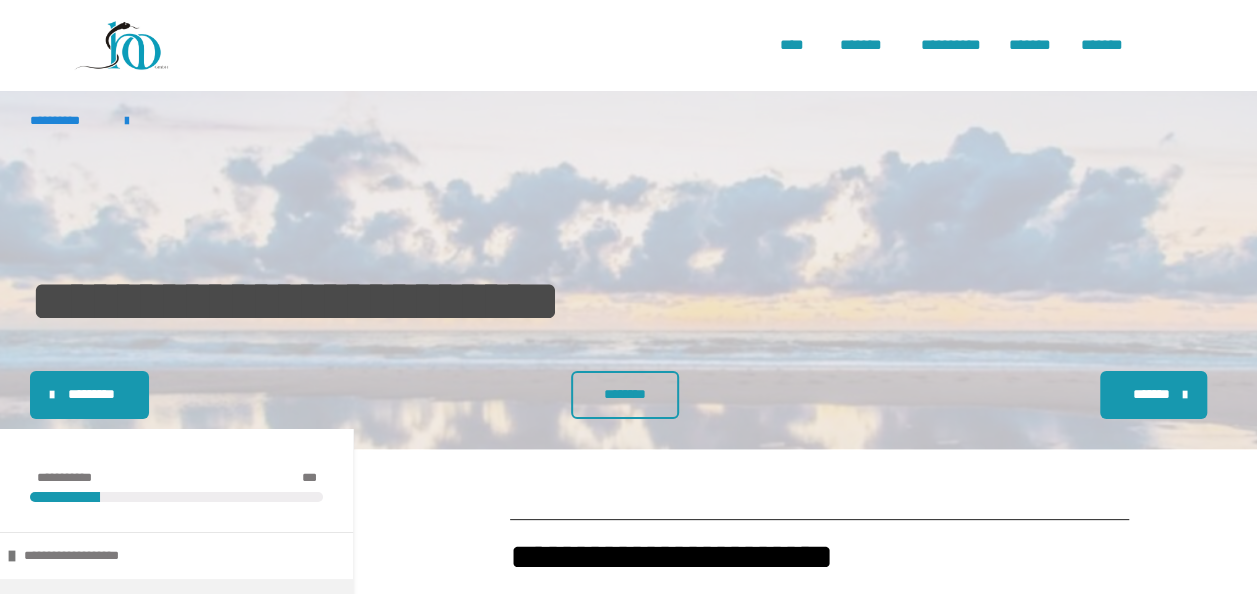 scroll, scrollTop: 0, scrollLeft: 0, axis: both 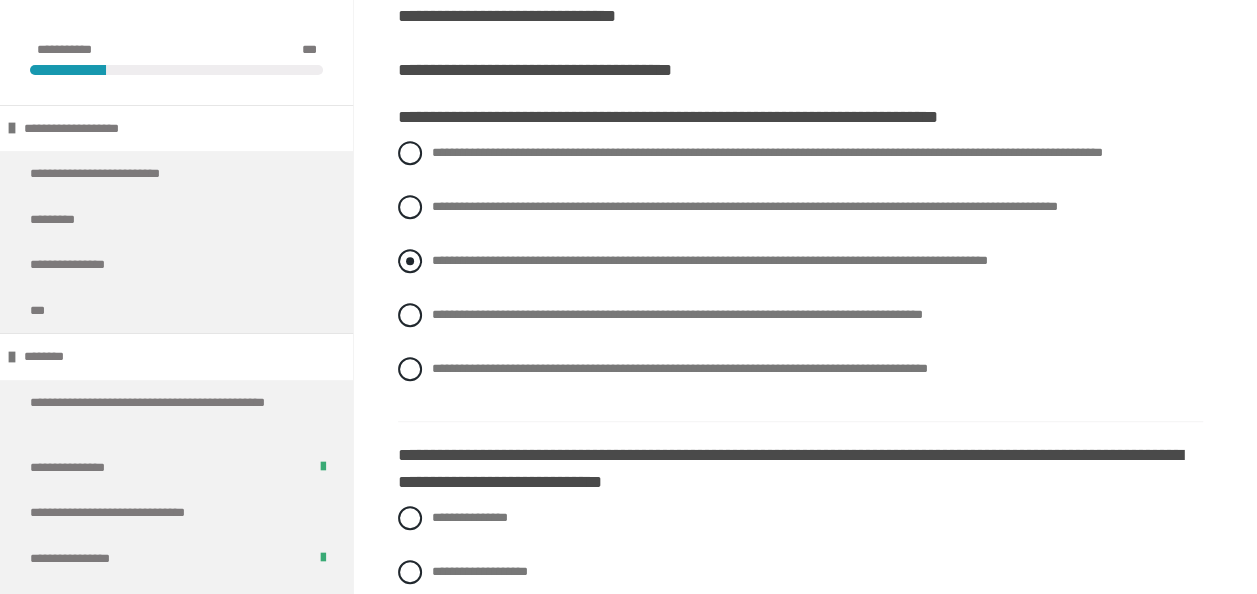 click on "**********" at bounding box center (709, 260) 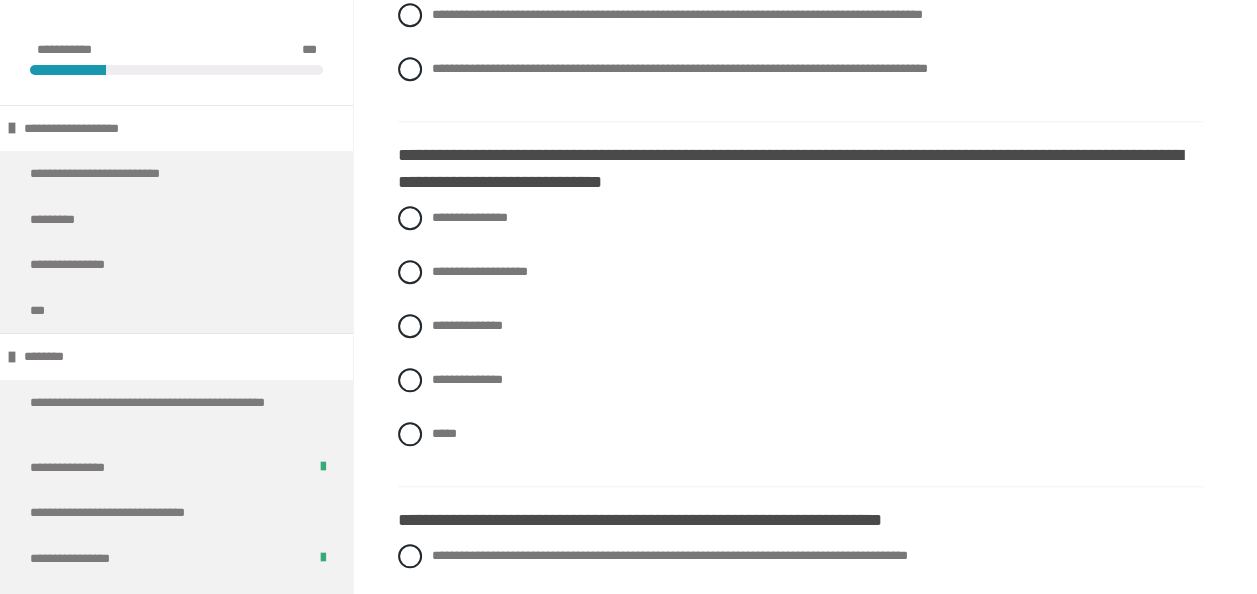 scroll, scrollTop: 900, scrollLeft: 0, axis: vertical 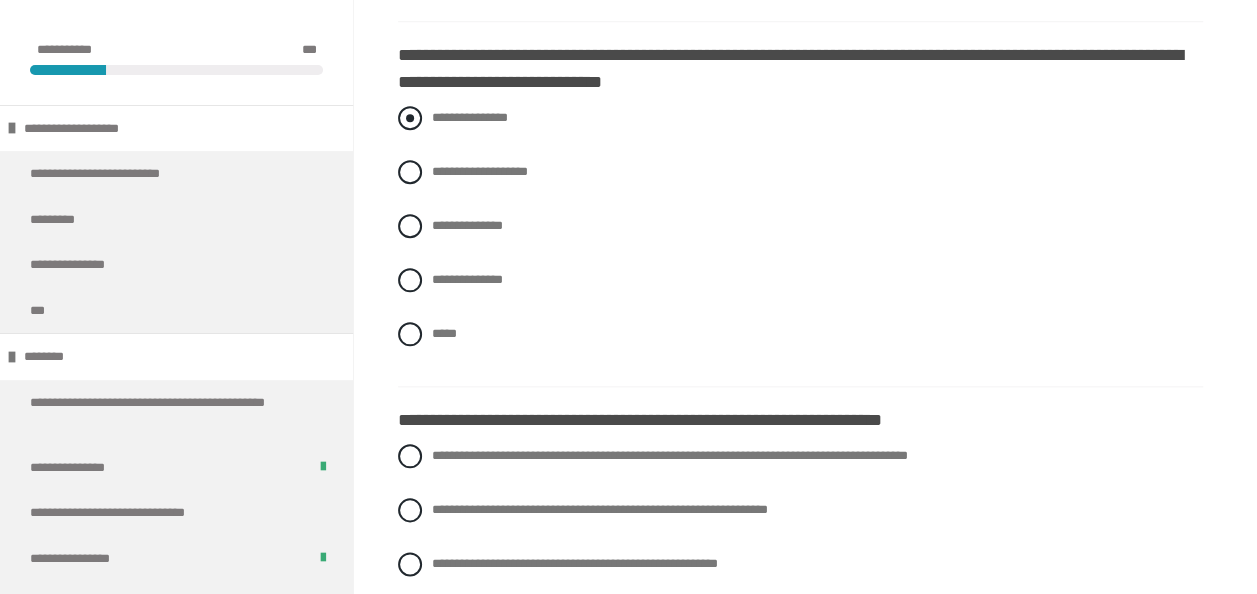 click on "**********" at bounding box center (469, 117) 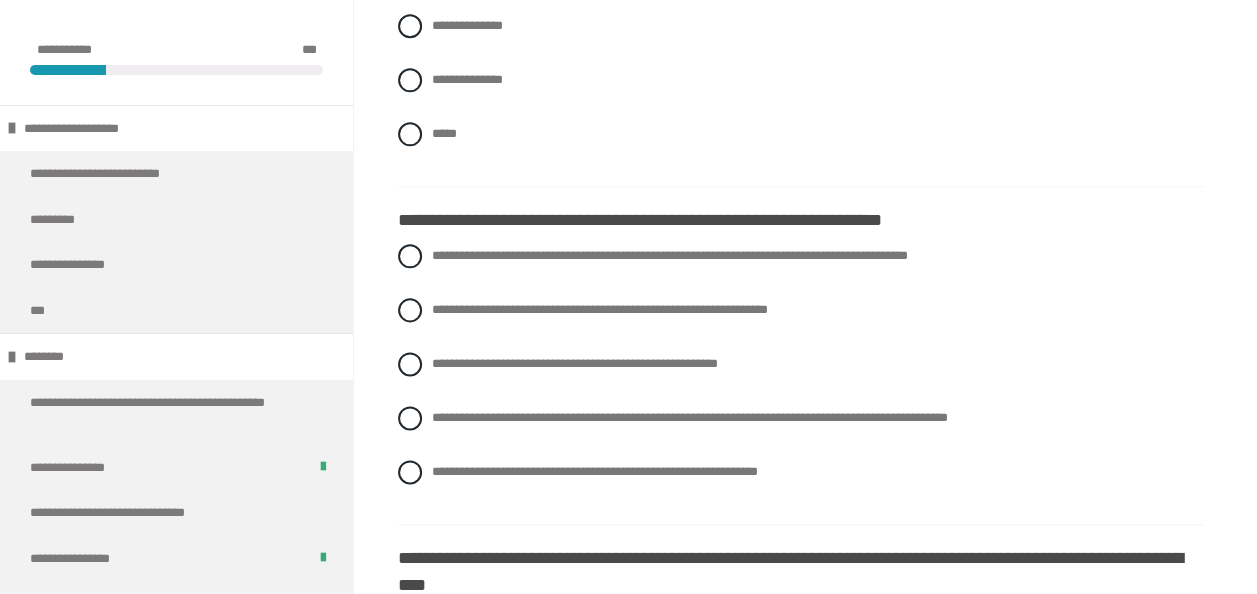scroll, scrollTop: 1200, scrollLeft: 0, axis: vertical 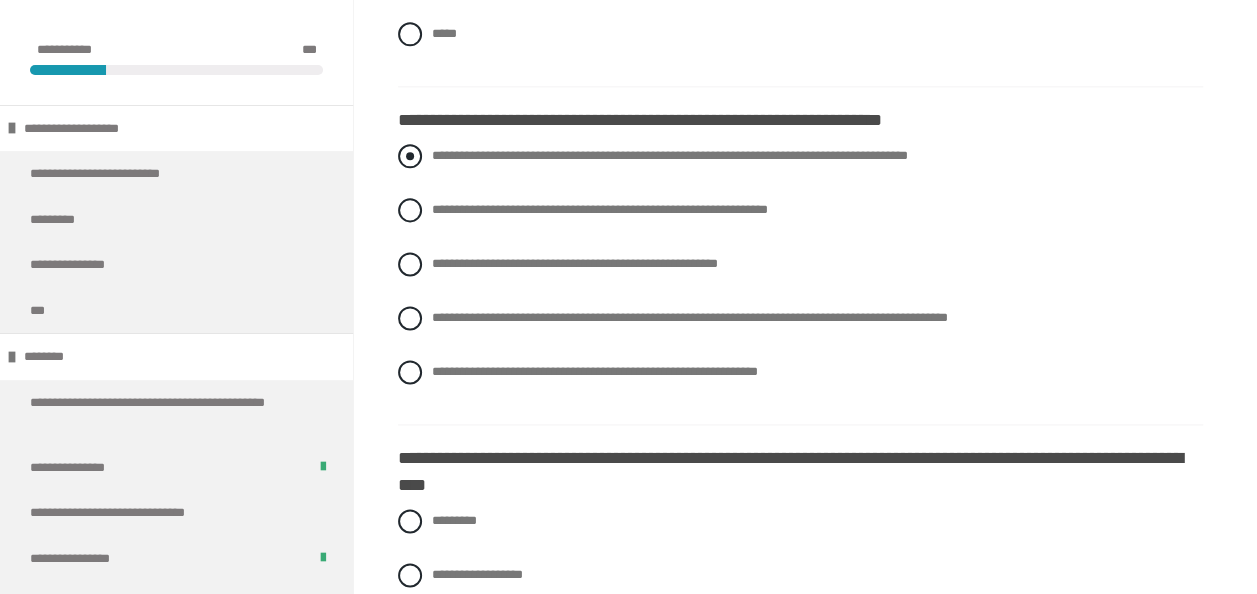 click on "**********" at bounding box center [669, 155] 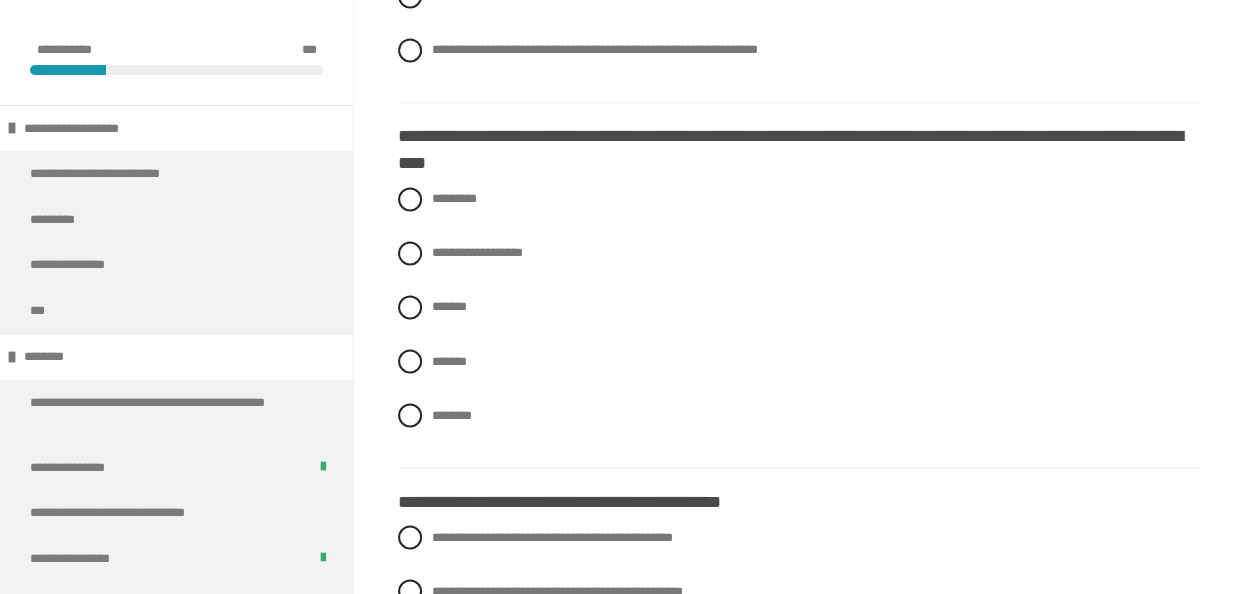 scroll, scrollTop: 1600, scrollLeft: 0, axis: vertical 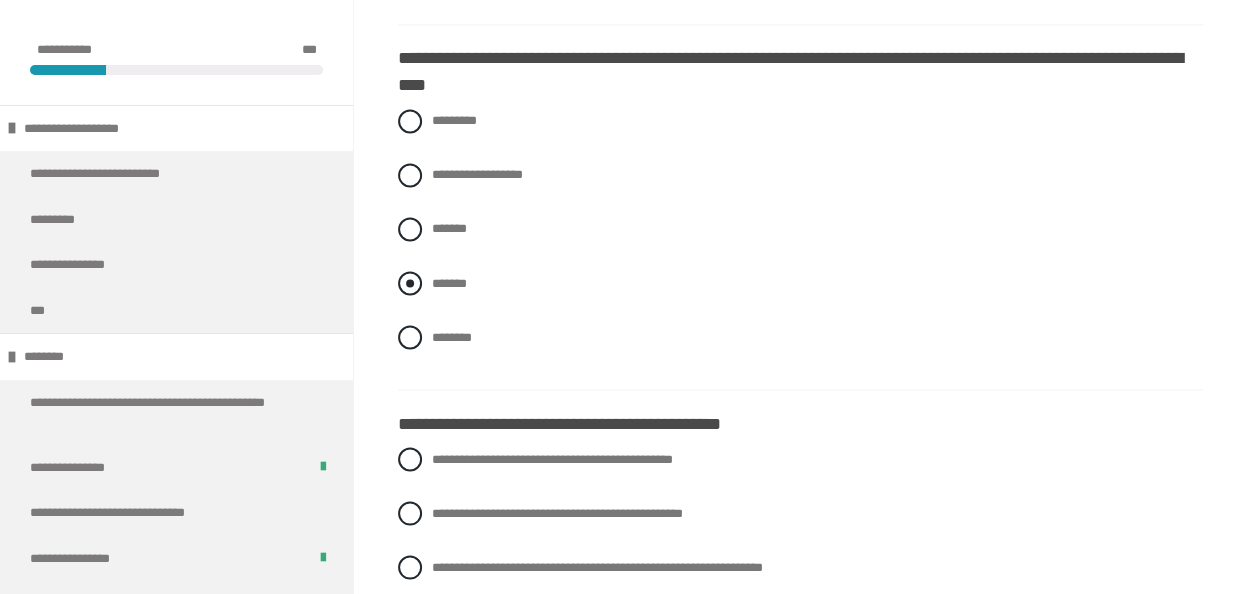 click on "*******" at bounding box center (449, 282) 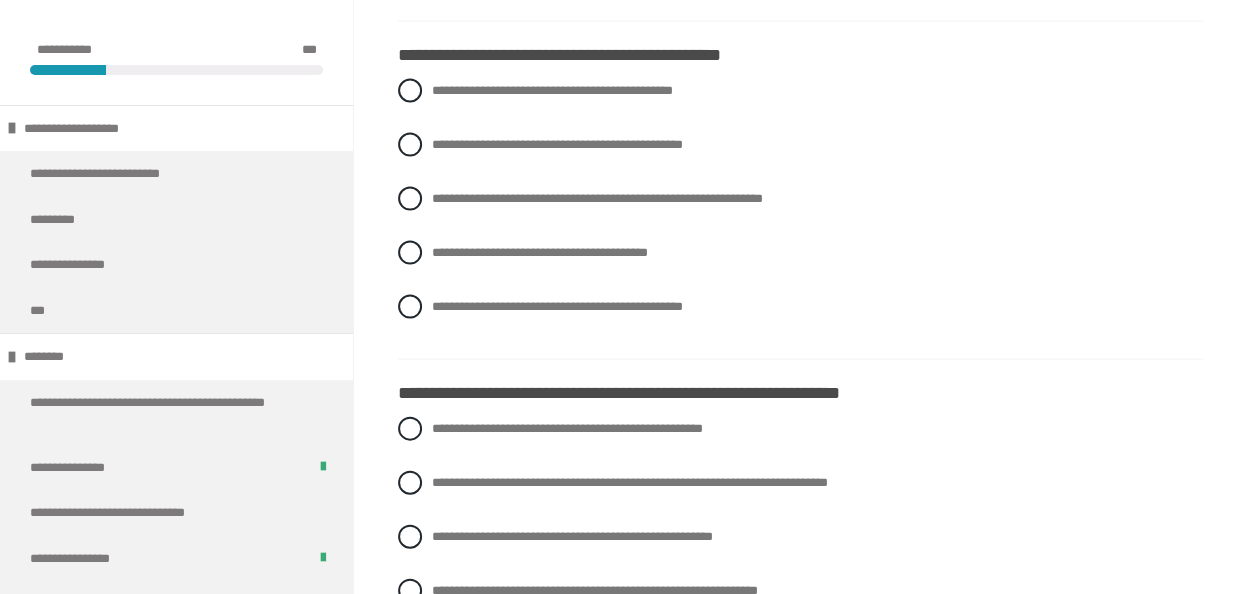 scroll, scrollTop: 2000, scrollLeft: 0, axis: vertical 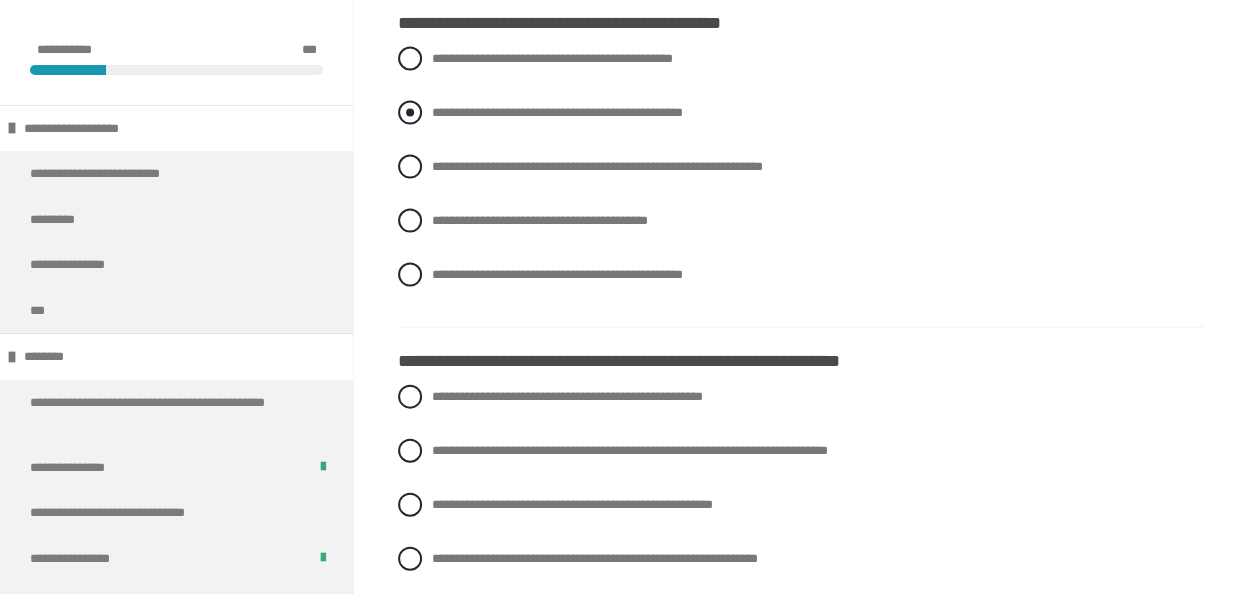 click on "**********" at bounding box center (557, 112) 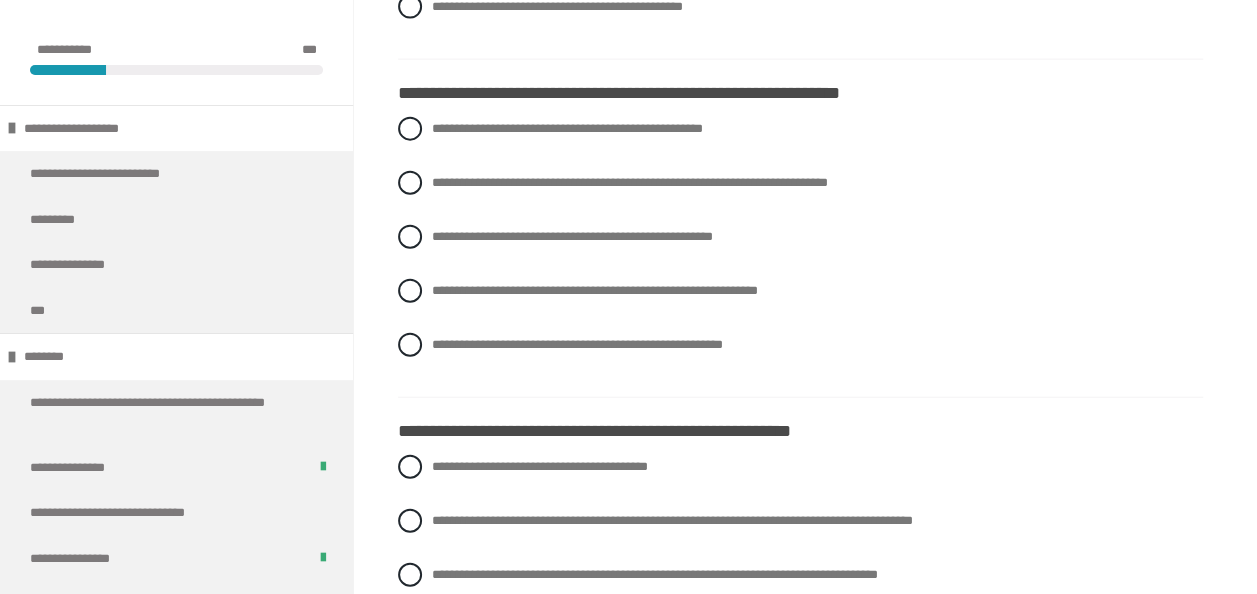 scroll, scrollTop: 2300, scrollLeft: 0, axis: vertical 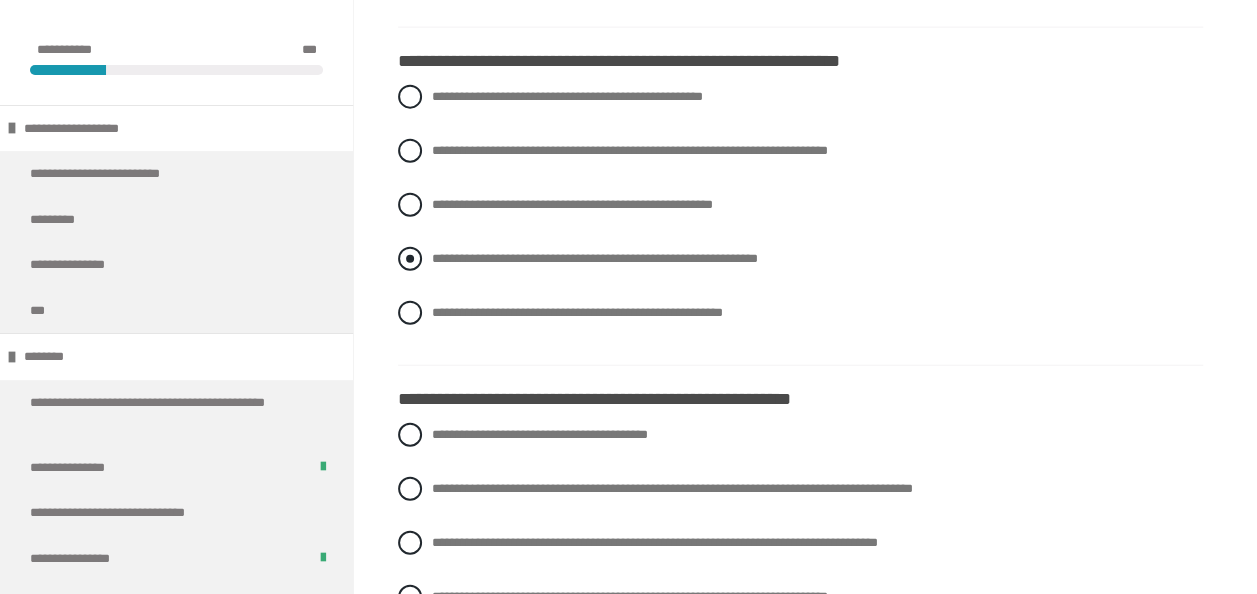 click on "**********" at bounding box center (594, 258) 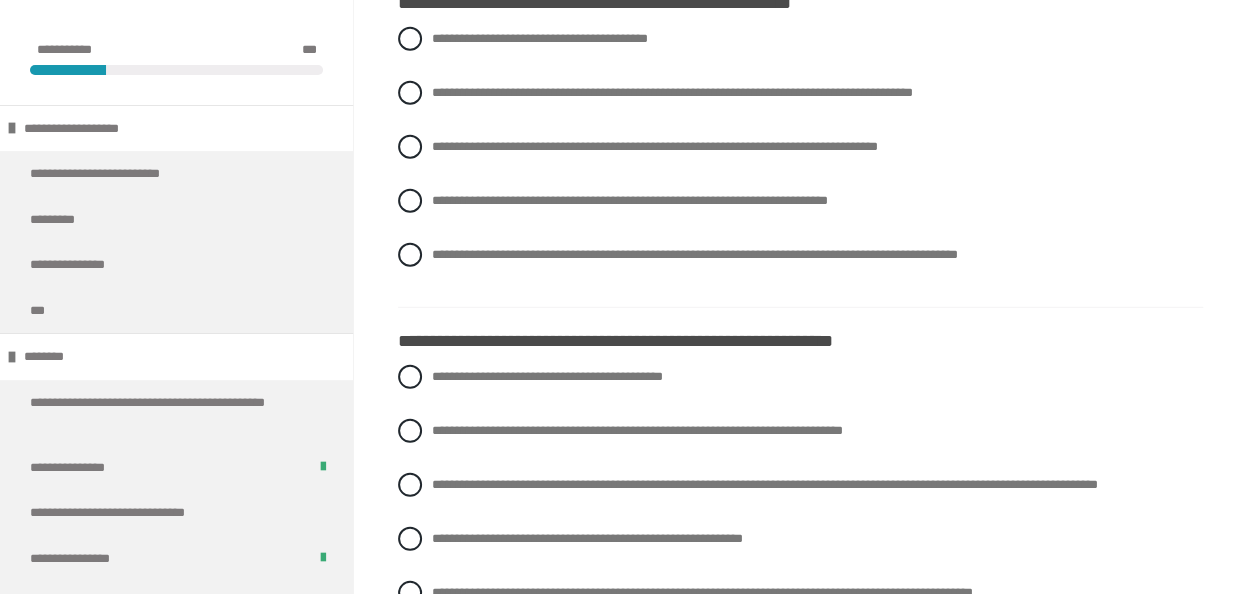 scroll, scrollTop: 2700, scrollLeft: 0, axis: vertical 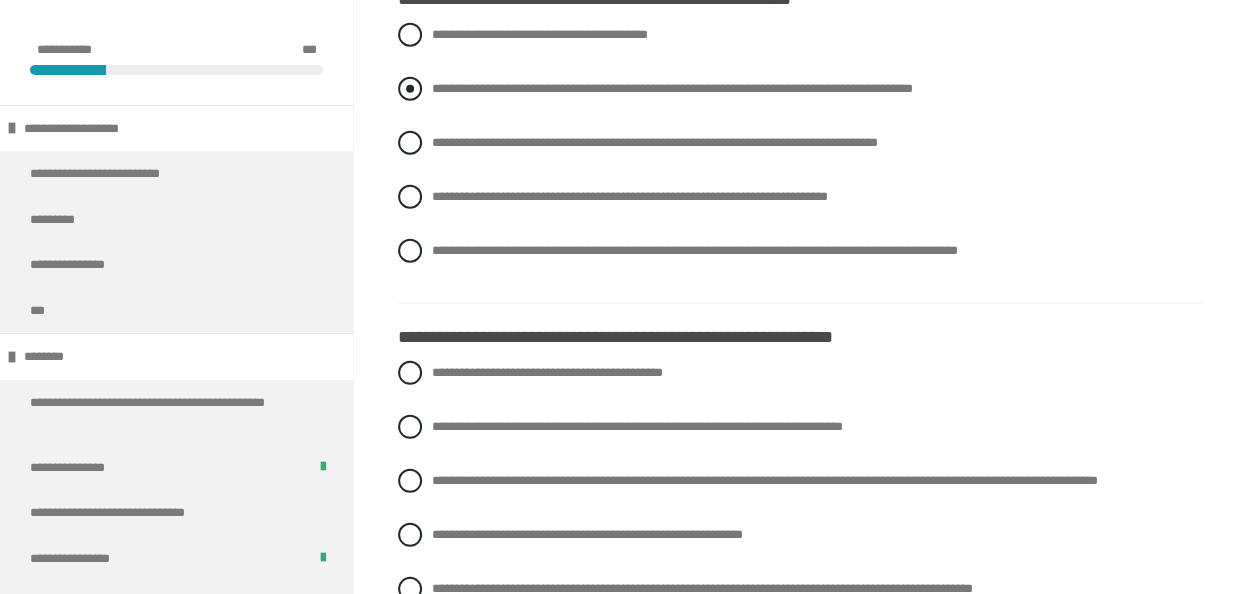 click on "**********" at bounding box center [672, 88] 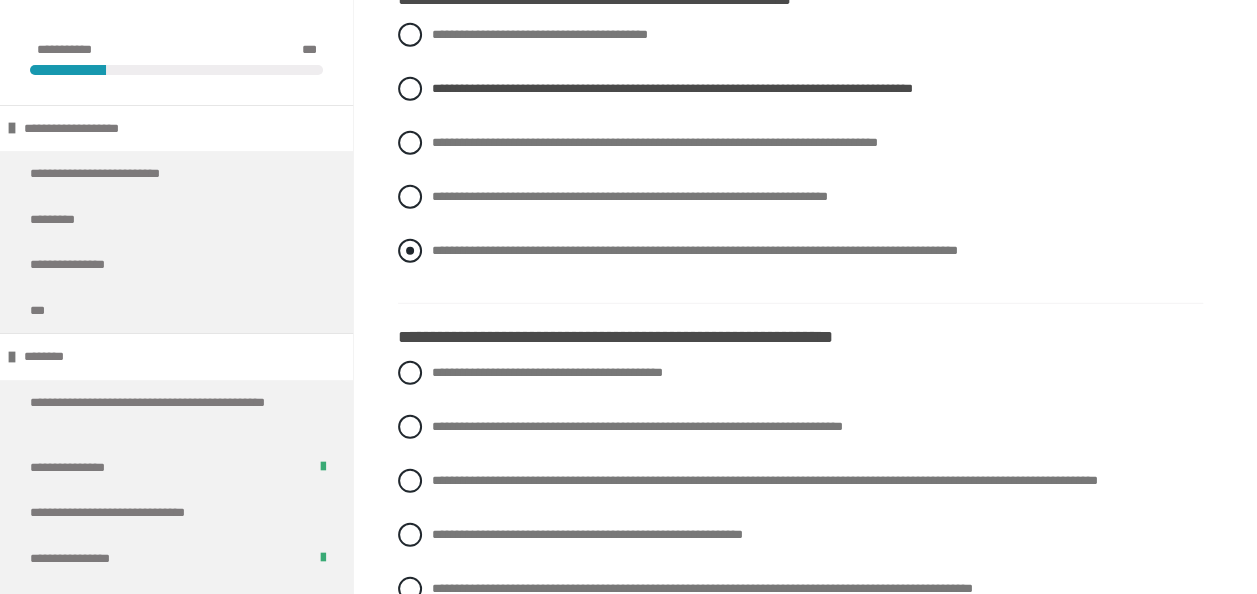 click on "**********" at bounding box center [694, 250] 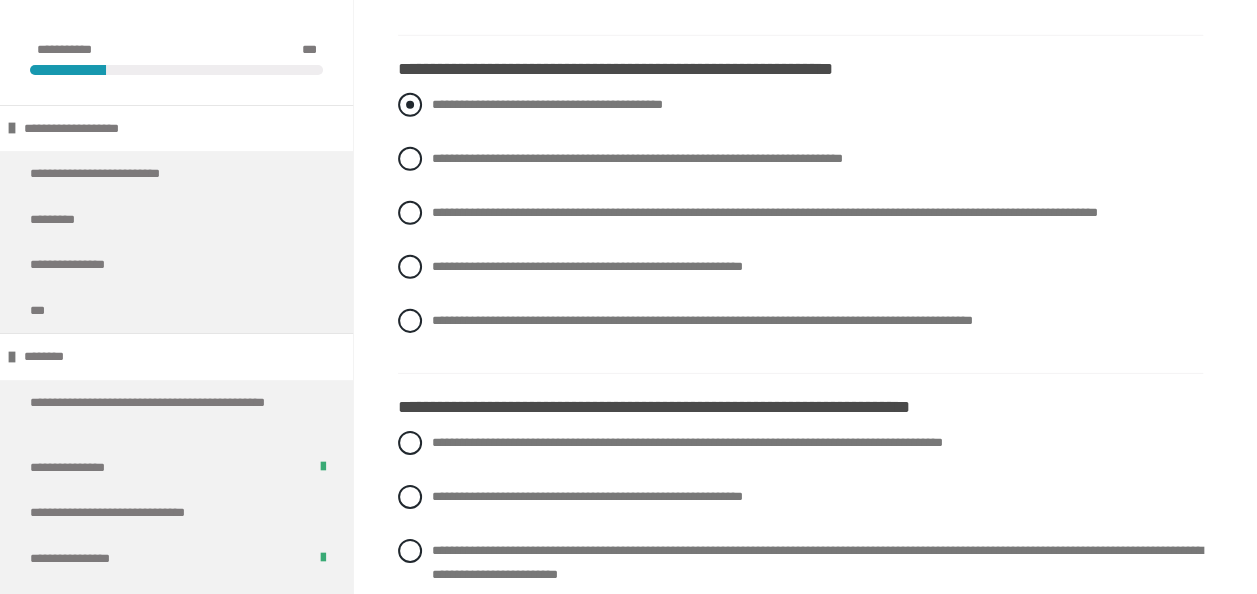 scroll, scrollTop: 3000, scrollLeft: 0, axis: vertical 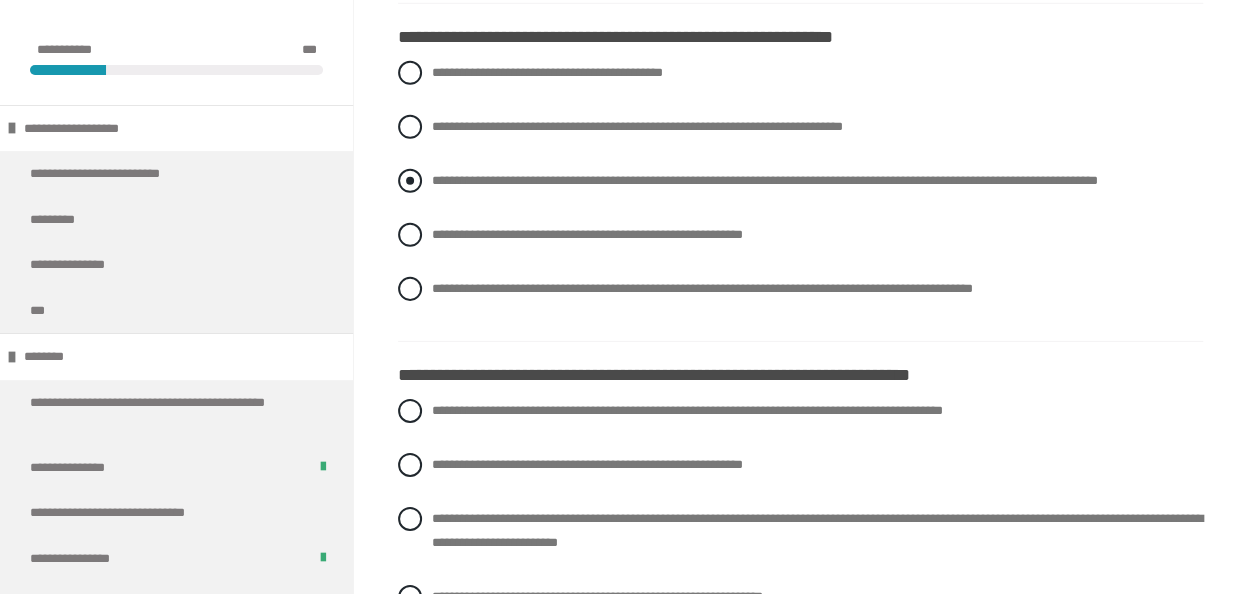 click on "**********" at bounding box center (800, 181) 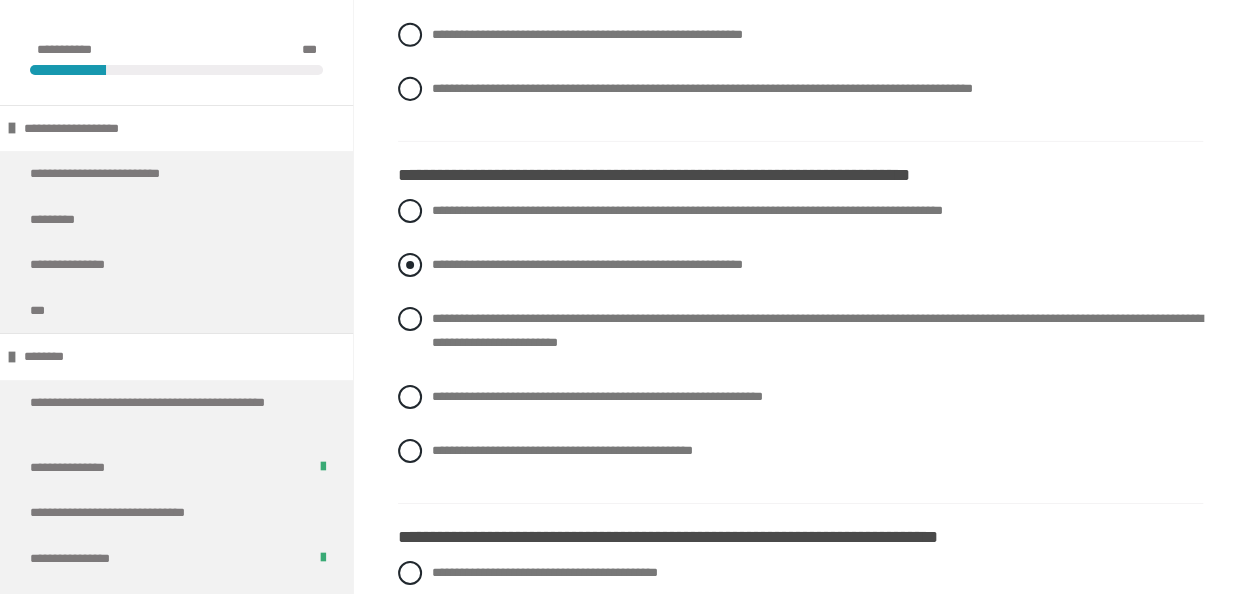 scroll, scrollTop: 3300, scrollLeft: 0, axis: vertical 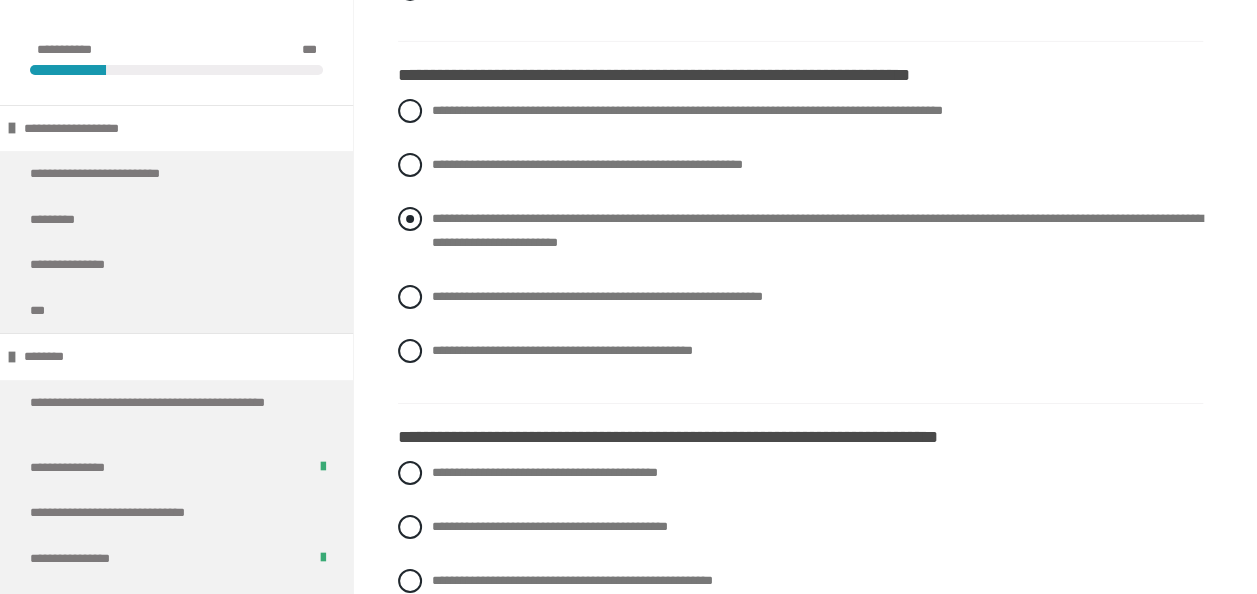 click on "**********" at bounding box center (817, 230) 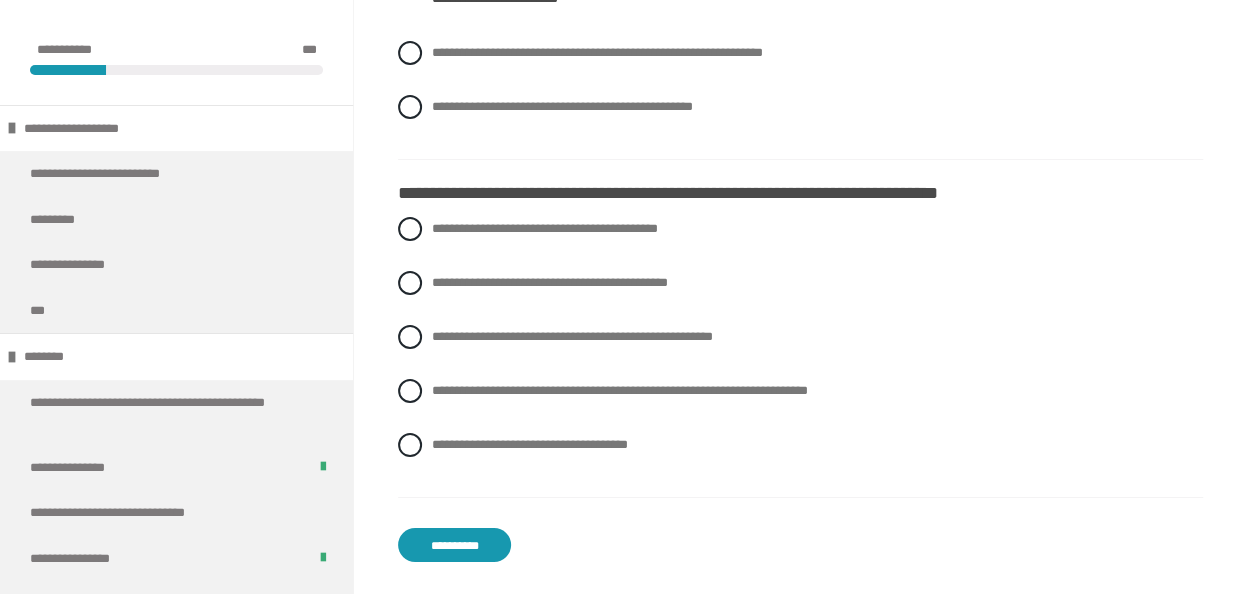 scroll, scrollTop: 3600, scrollLeft: 0, axis: vertical 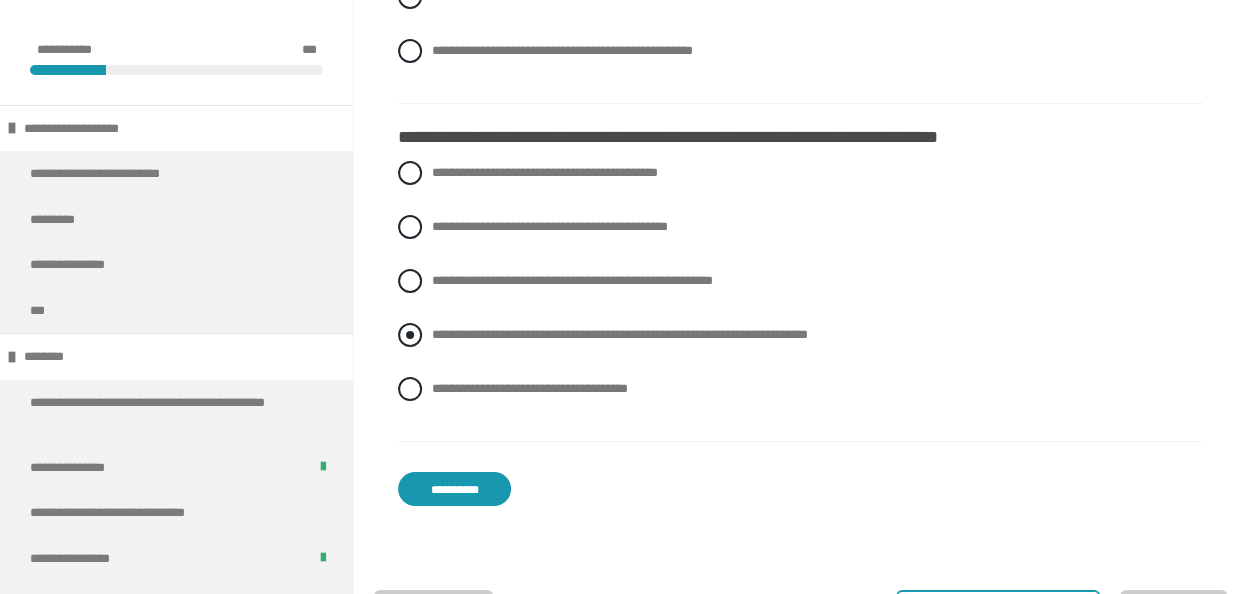 click on "**********" at bounding box center (619, 334) 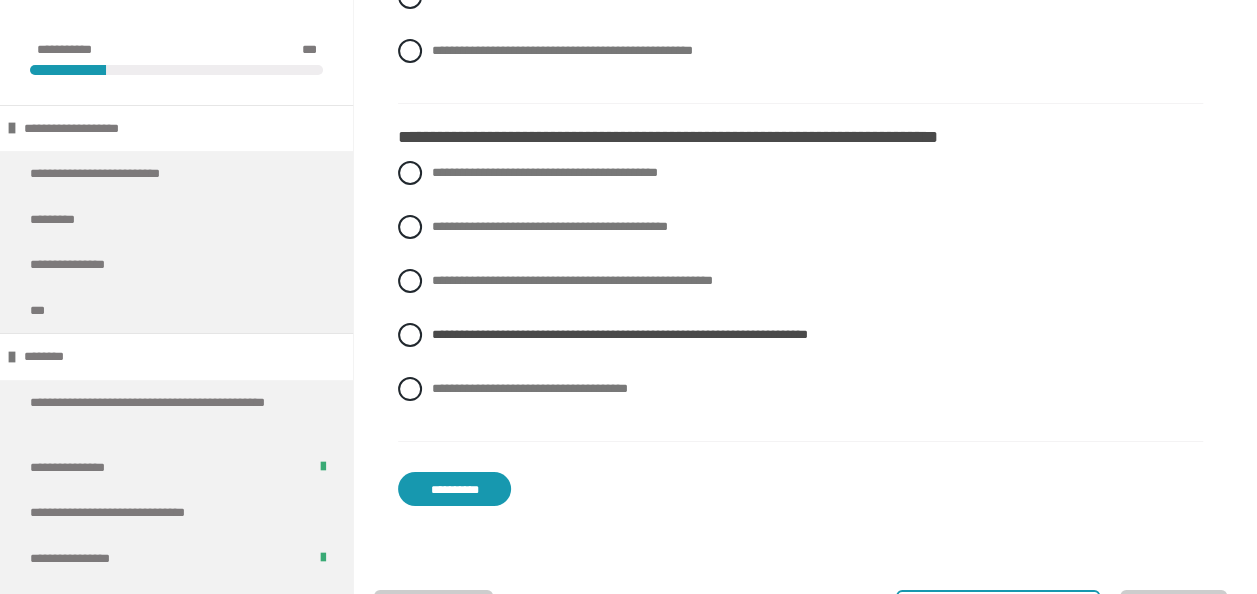 click on "**********" at bounding box center [454, 489] 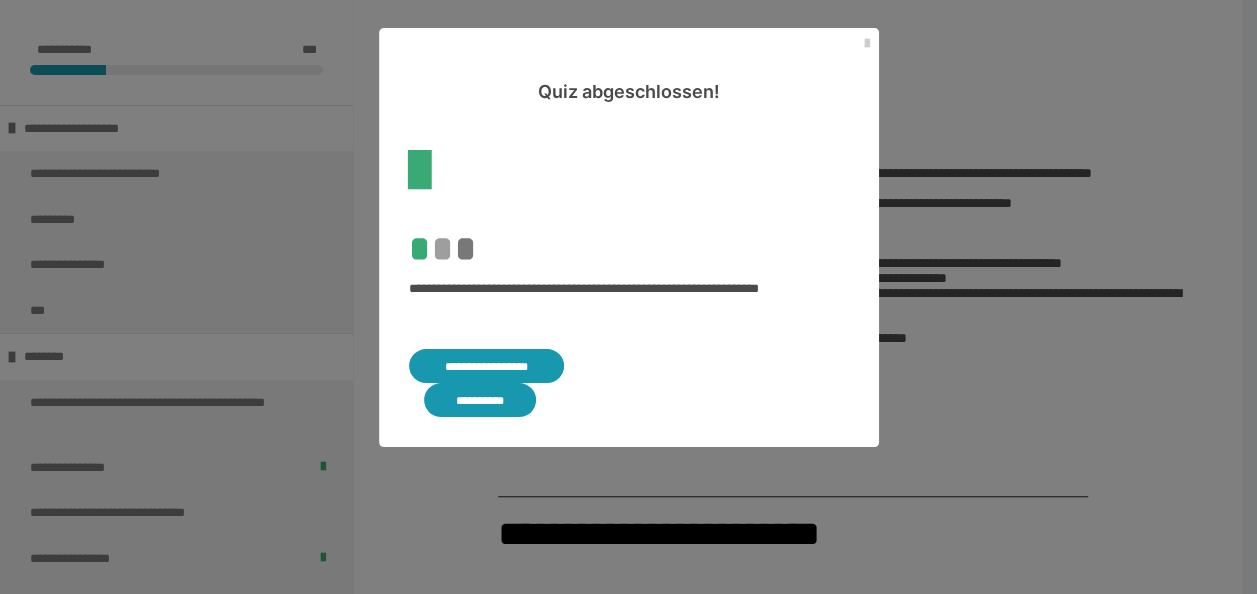 scroll, scrollTop: 2950, scrollLeft: 0, axis: vertical 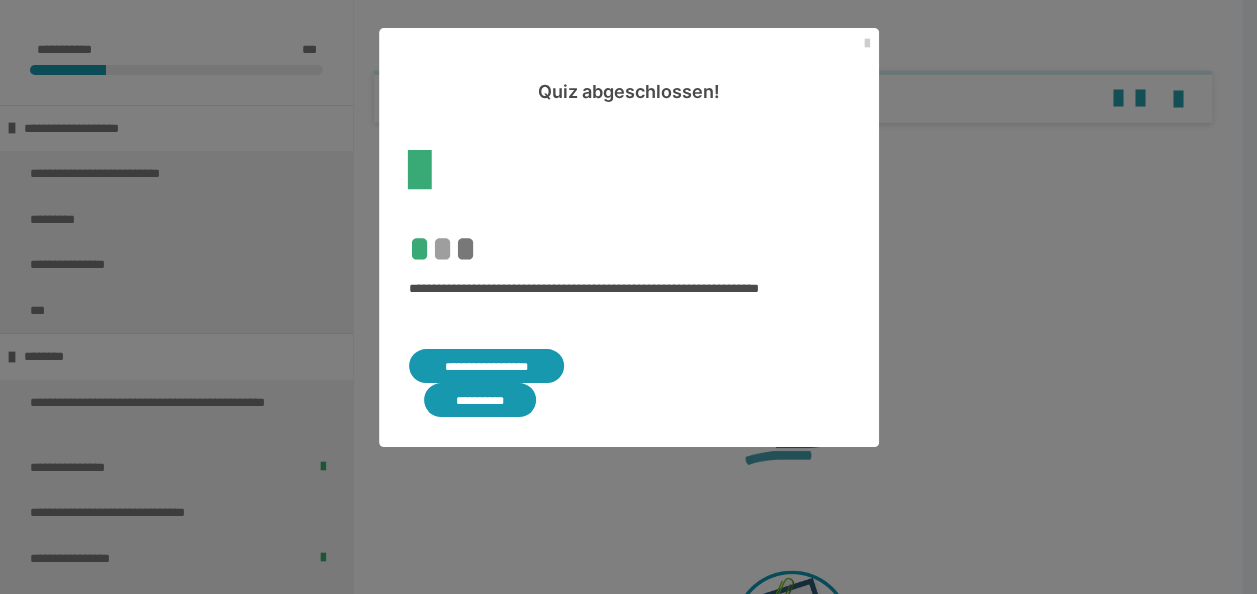 click on "**********" at bounding box center [487, 366] 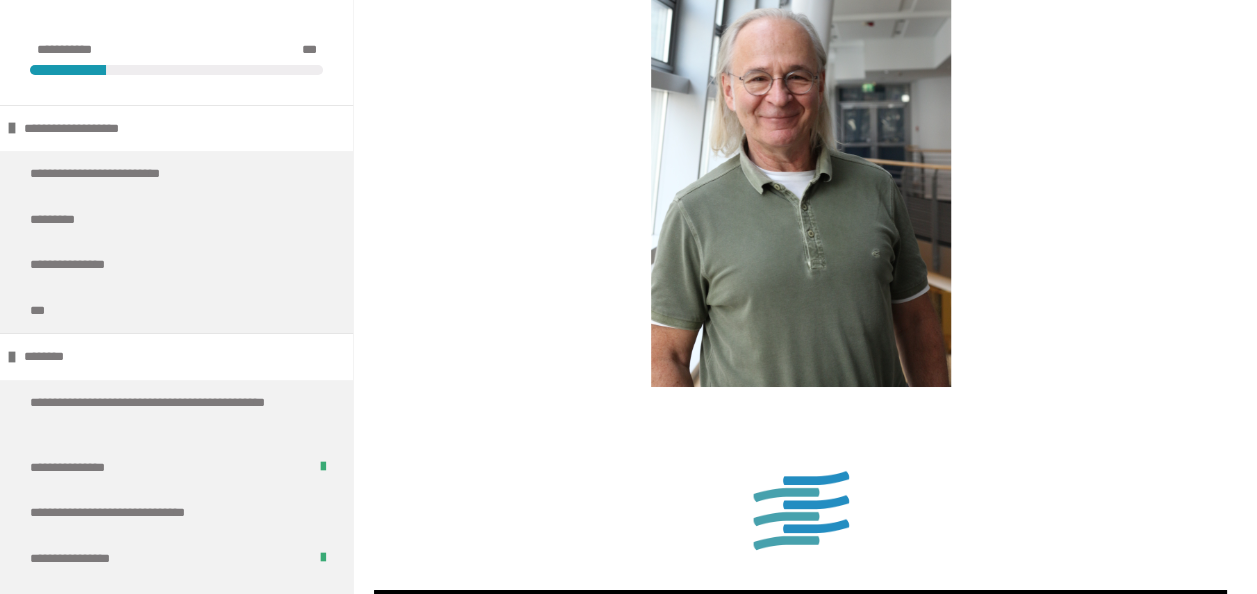 scroll, scrollTop: 3950, scrollLeft: 0, axis: vertical 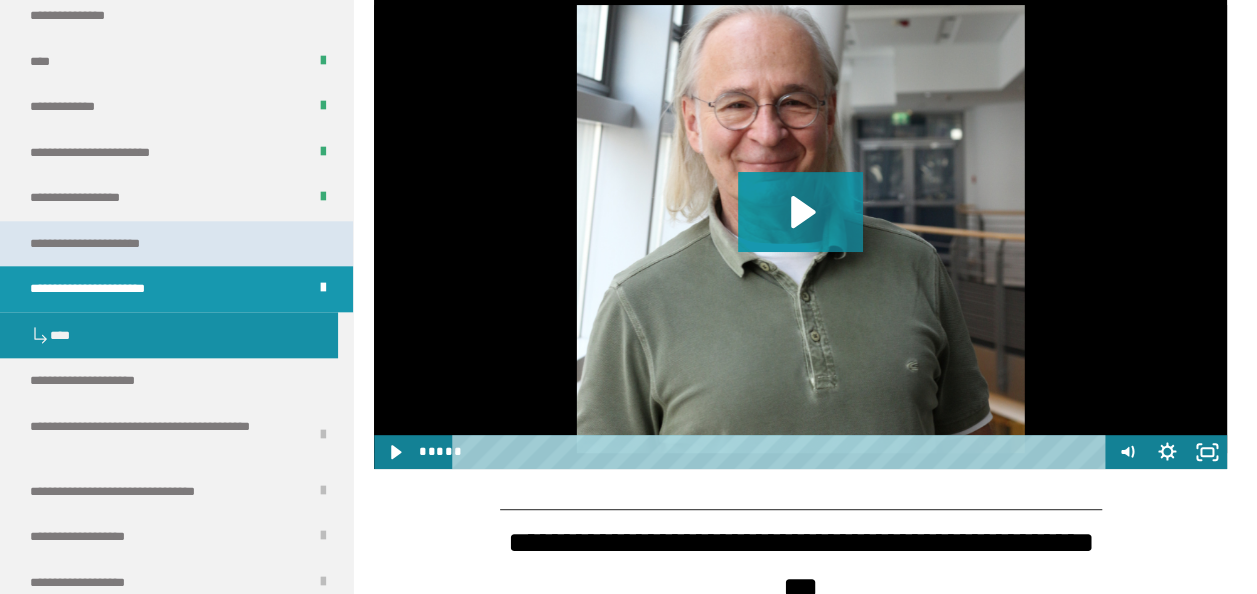 click on "**********" at bounding box center (176, 244) 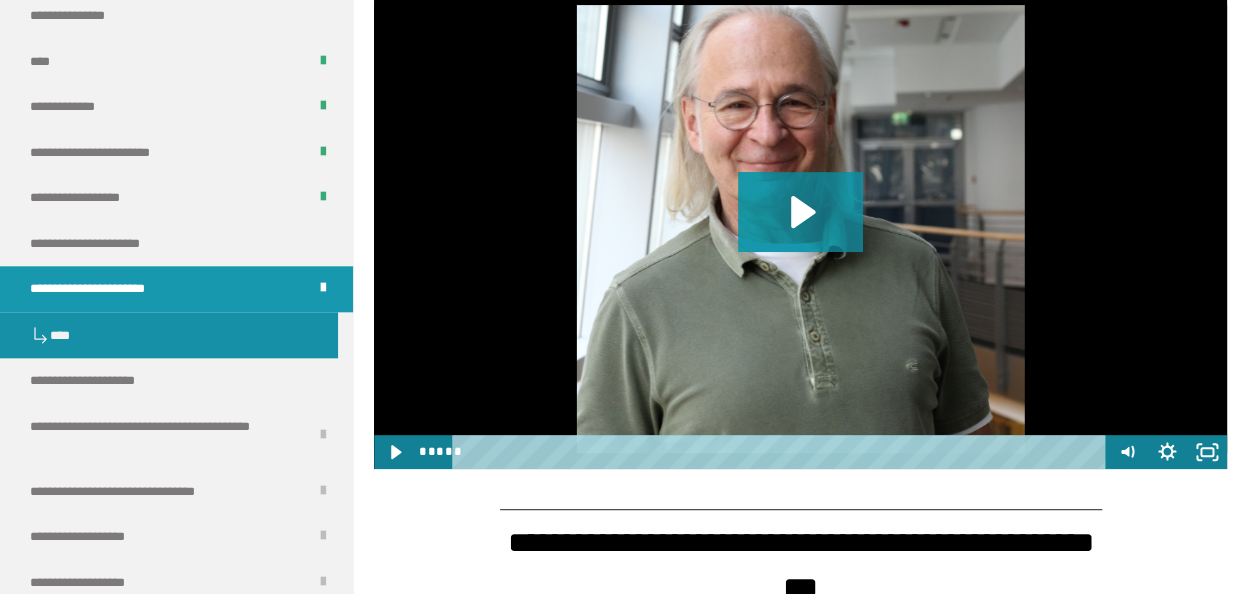 scroll, scrollTop: 438, scrollLeft: 0, axis: vertical 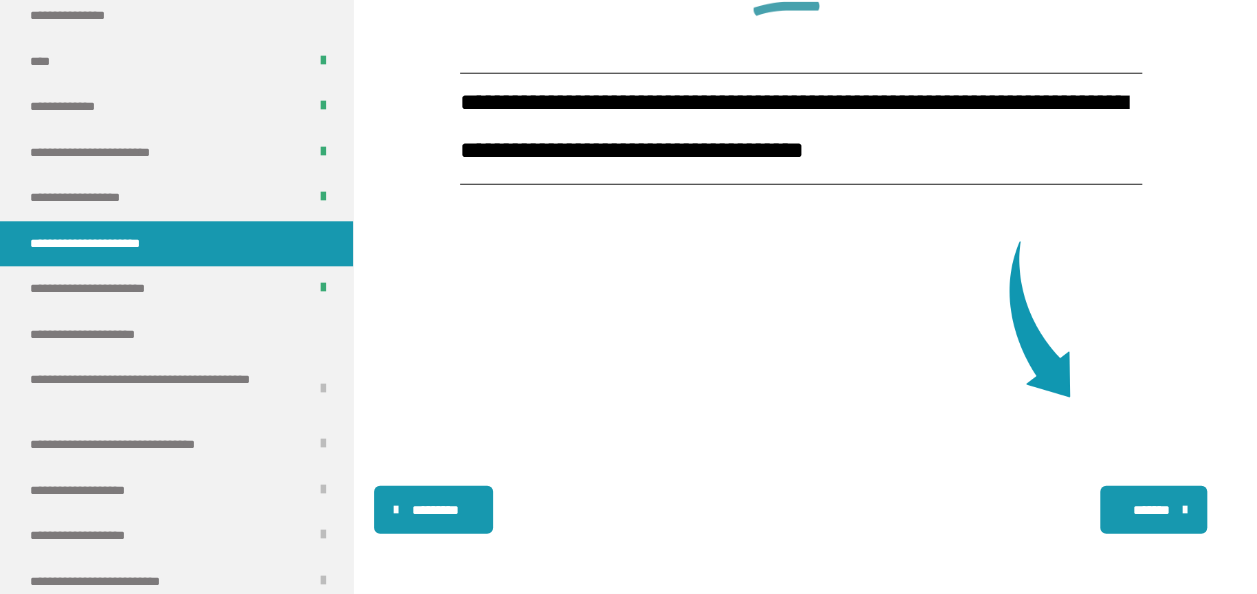 click on "*******" at bounding box center [1151, 510] 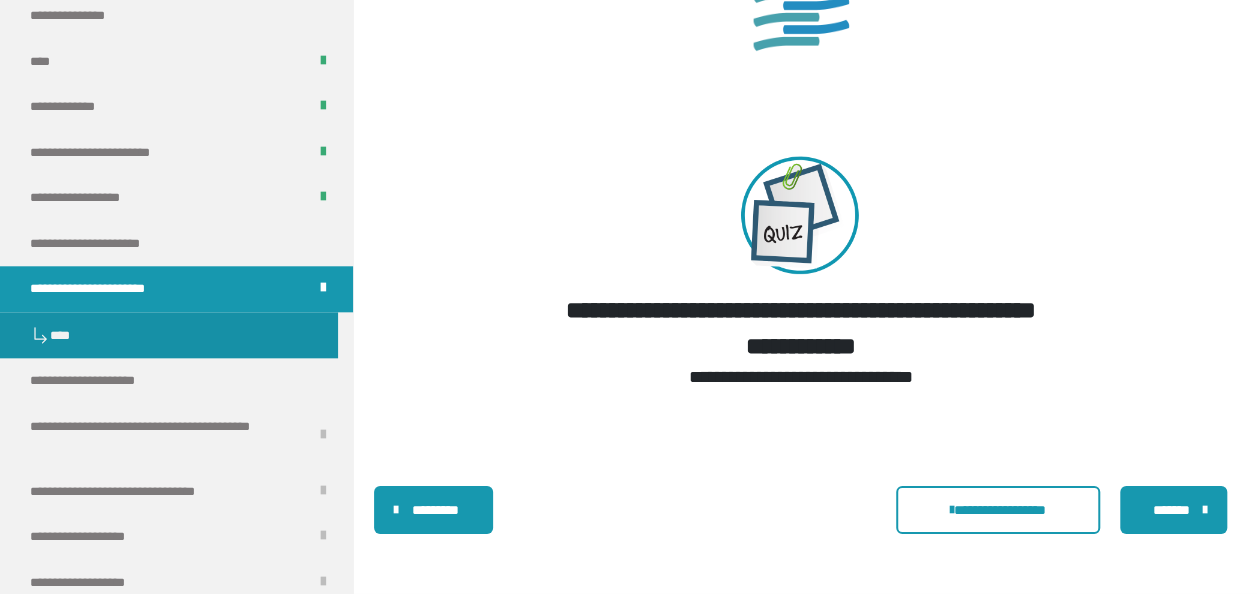 scroll, scrollTop: 2934, scrollLeft: 0, axis: vertical 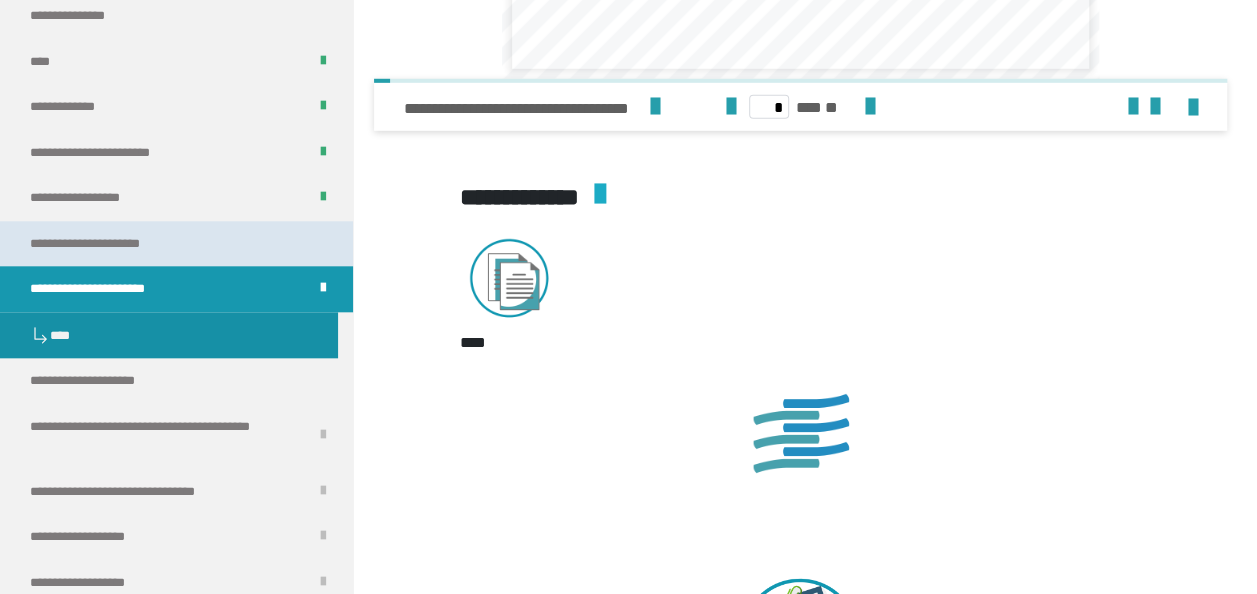 click on "**********" at bounding box center [110, 244] 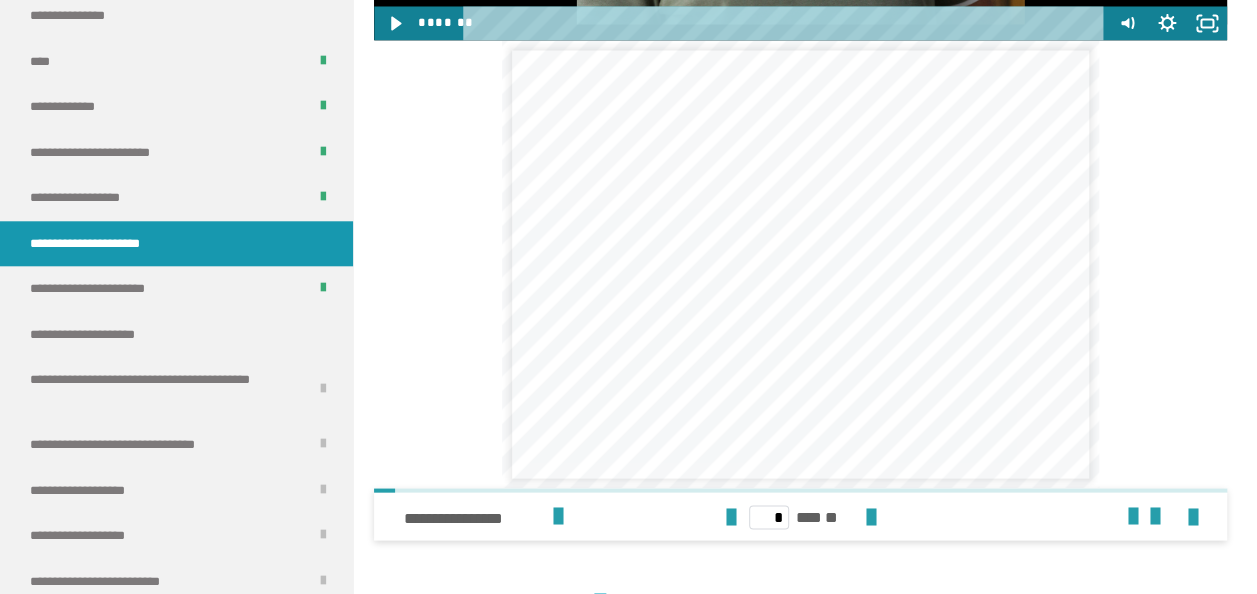 scroll, scrollTop: 1524, scrollLeft: 0, axis: vertical 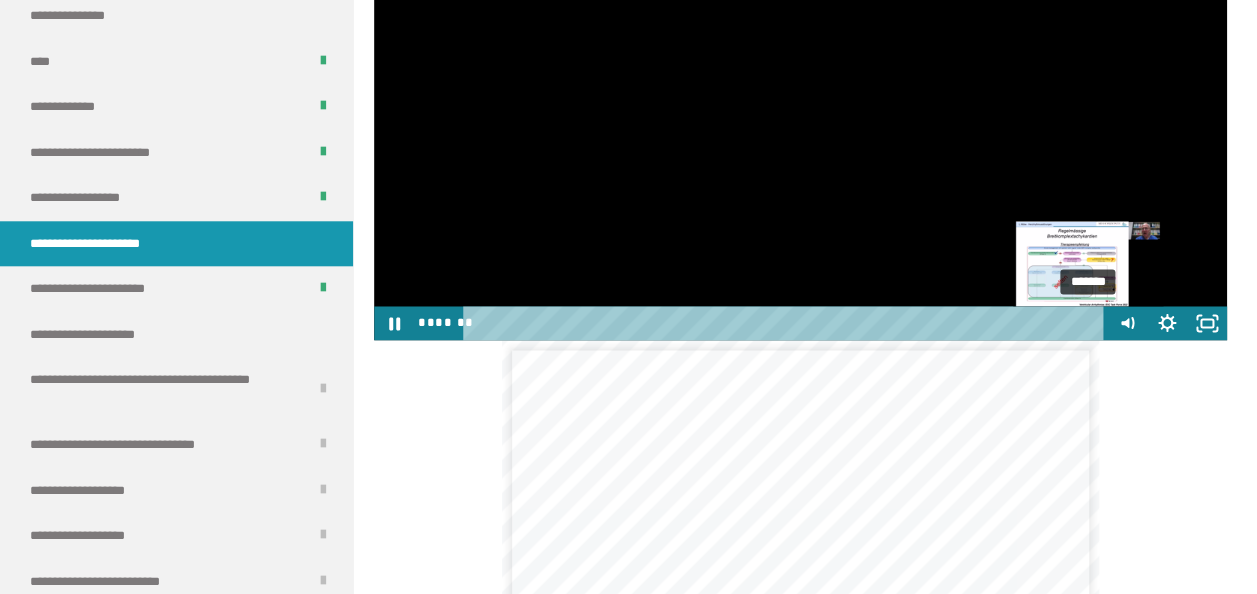 click on "*******" at bounding box center (786, 323) 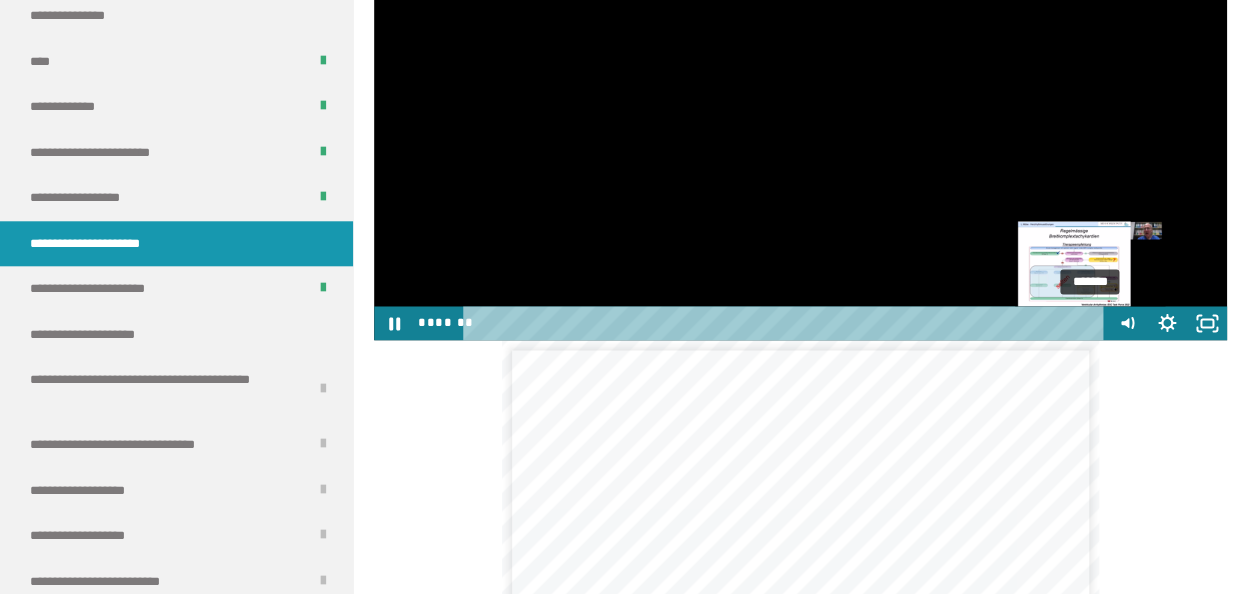 click on "*******" at bounding box center (786, 323) 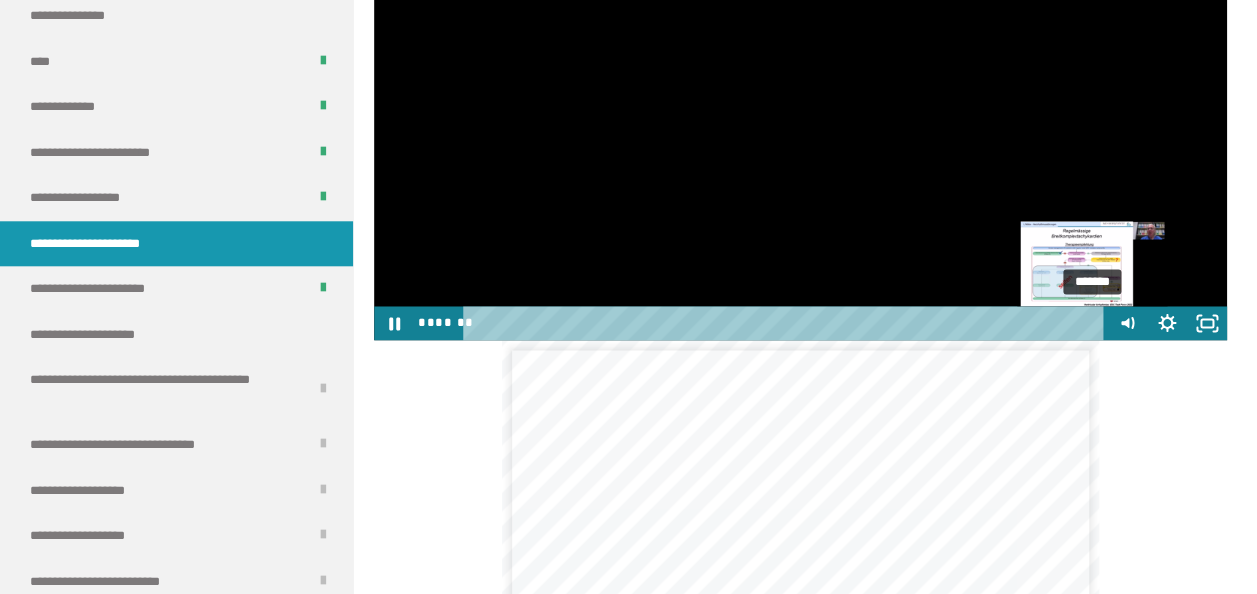 click on "*******" at bounding box center [786, 323] 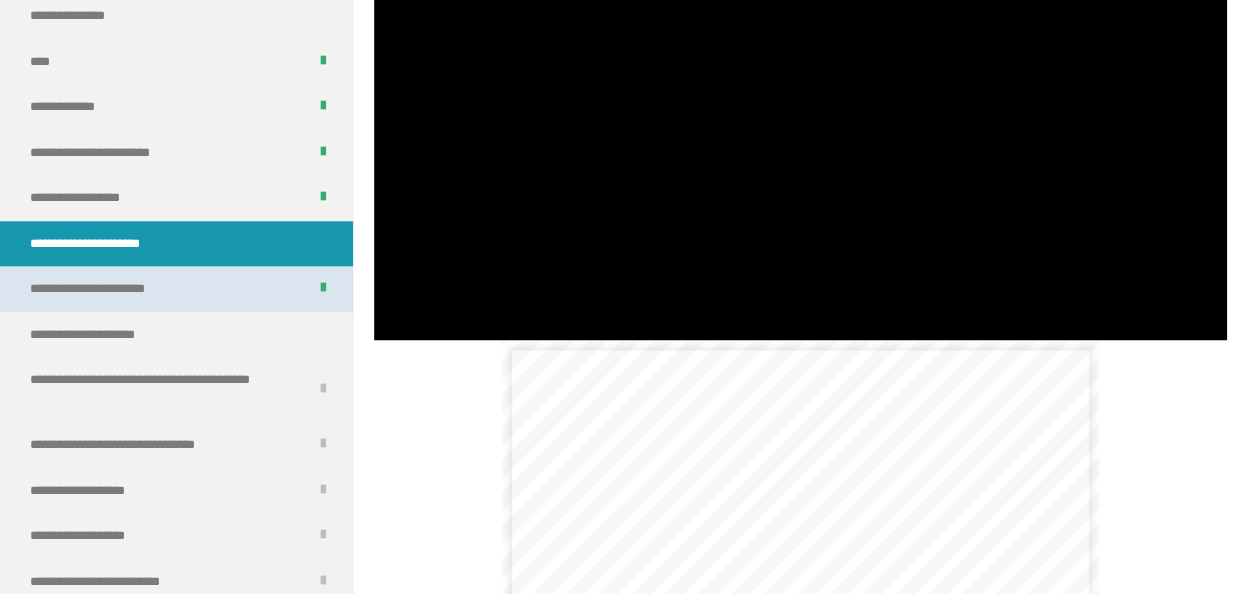 click on "**********" at bounding box center [112, 289] 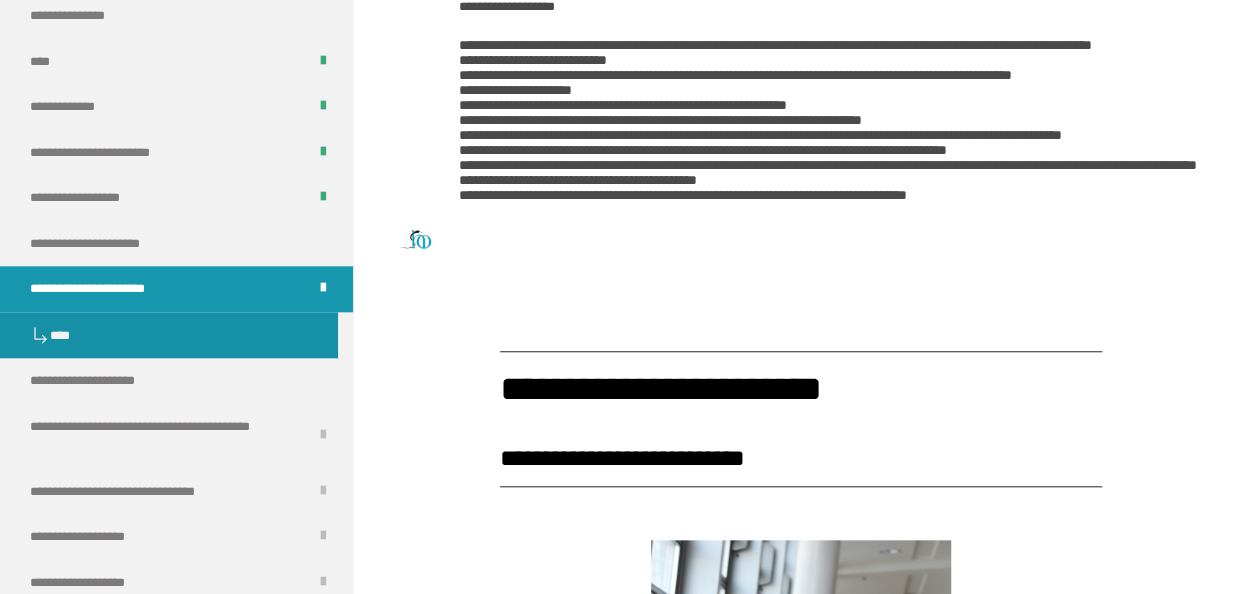 scroll, scrollTop: 538, scrollLeft: 0, axis: vertical 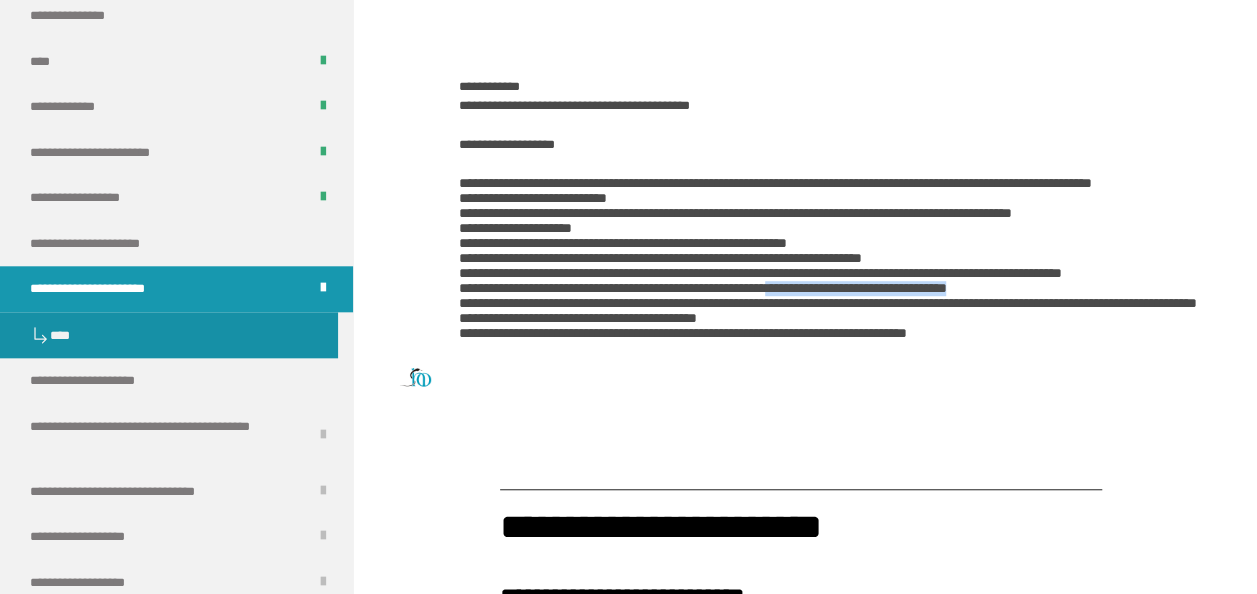 drag, startPoint x: 802, startPoint y: 296, endPoint x: 1011, endPoint y: 304, distance: 209.15306 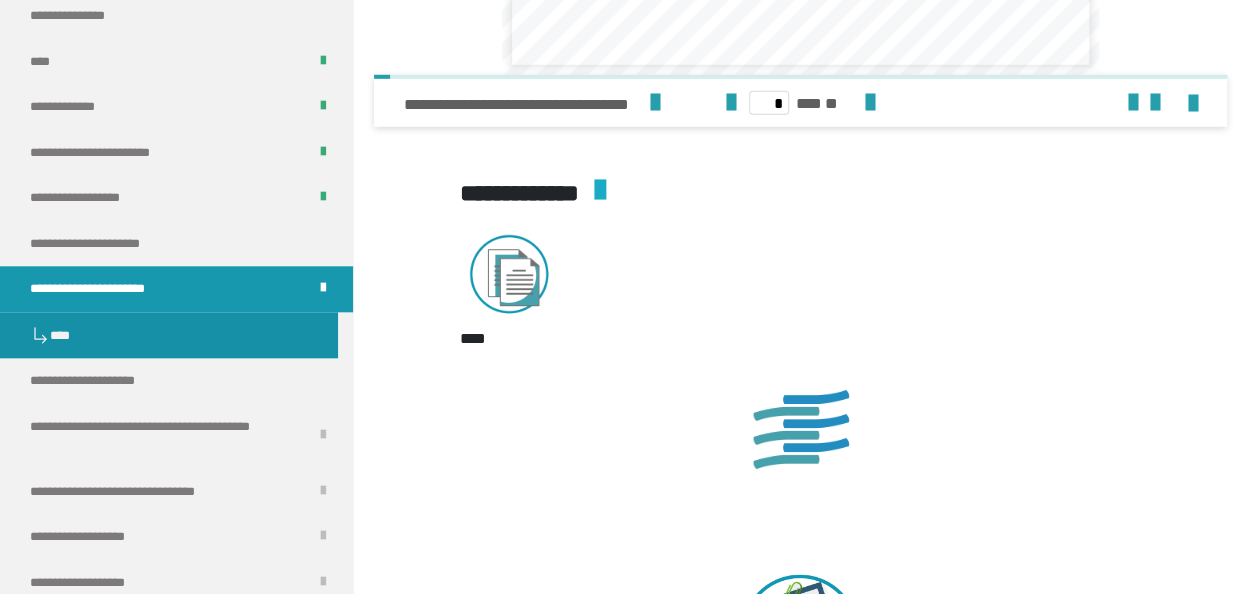 scroll, scrollTop: 3390, scrollLeft: 0, axis: vertical 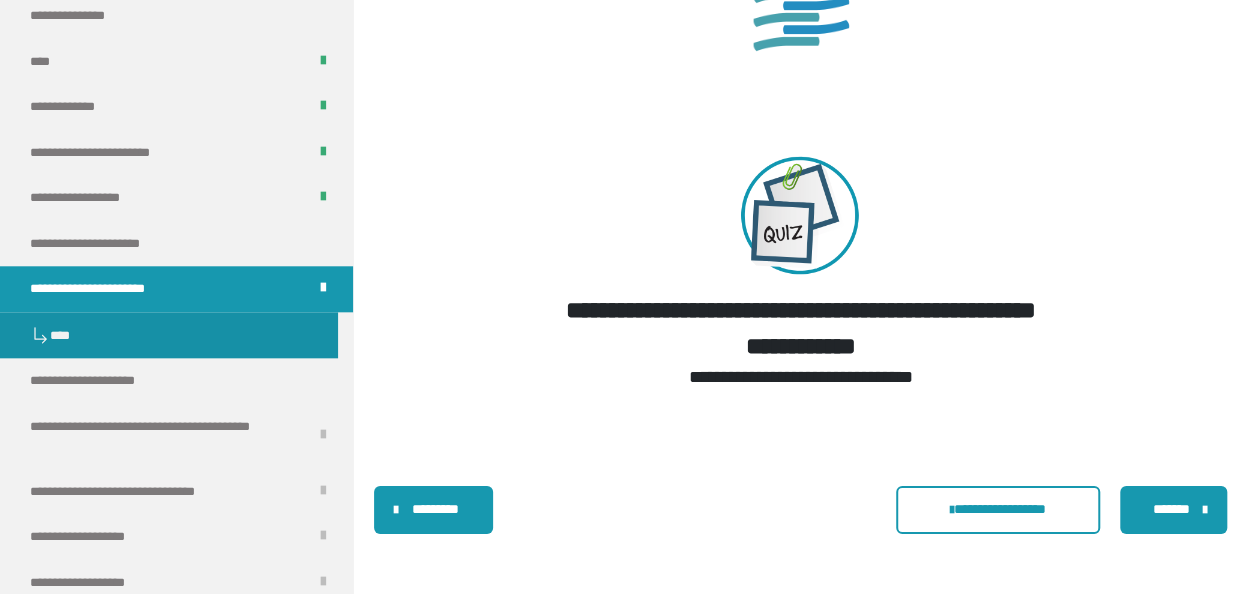 click on "*******" at bounding box center [1171, 509] 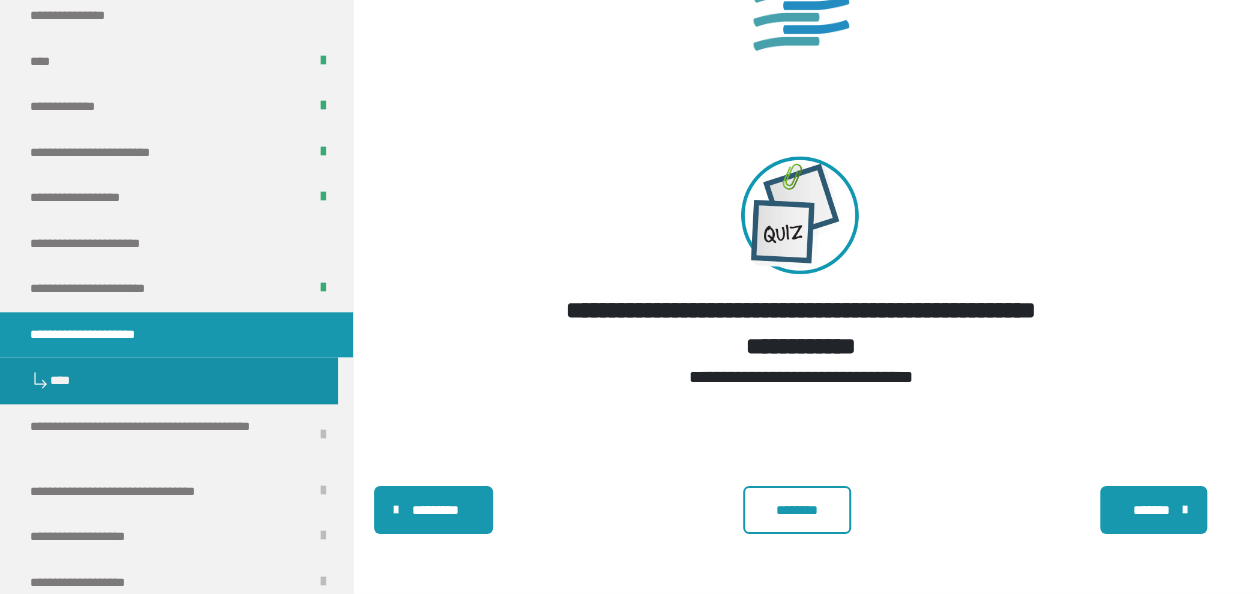 scroll, scrollTop: 2824, scrollLeft: 0, axis: vertical 